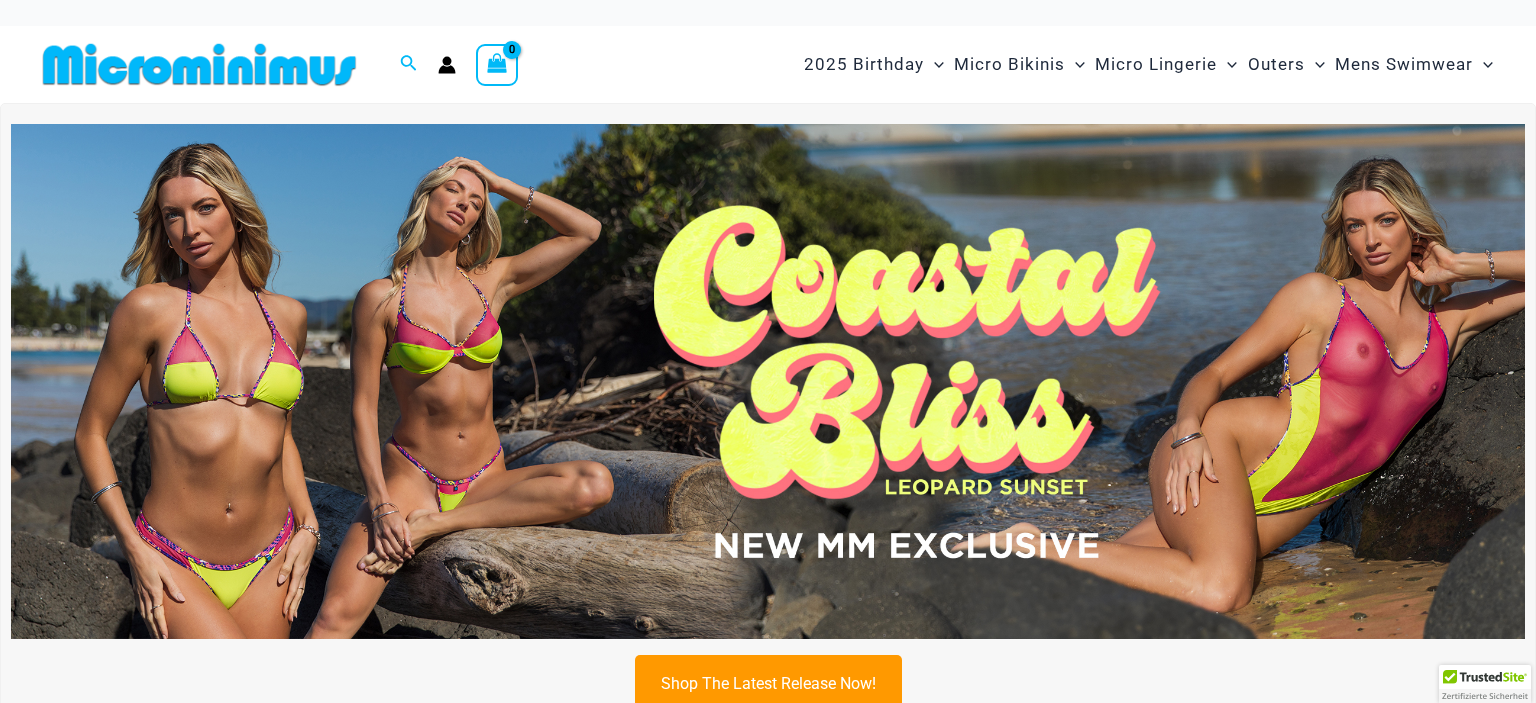 scroll, scrollTop: 0, scrollLeft: 0, axis: both 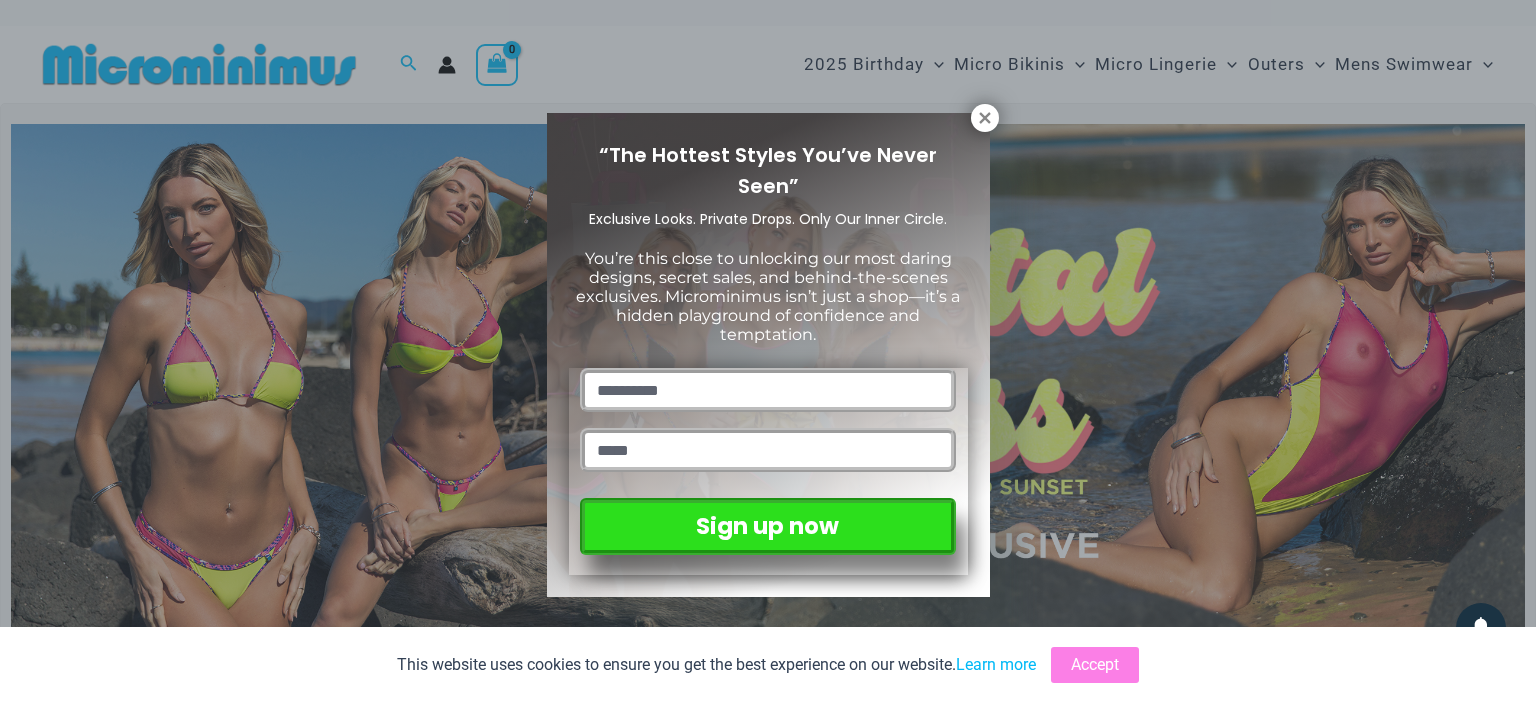 drag, startPoint x: 992, startPoint y: 118, endPoint x: 1054, endPoint y: 114, distance: 62.1289 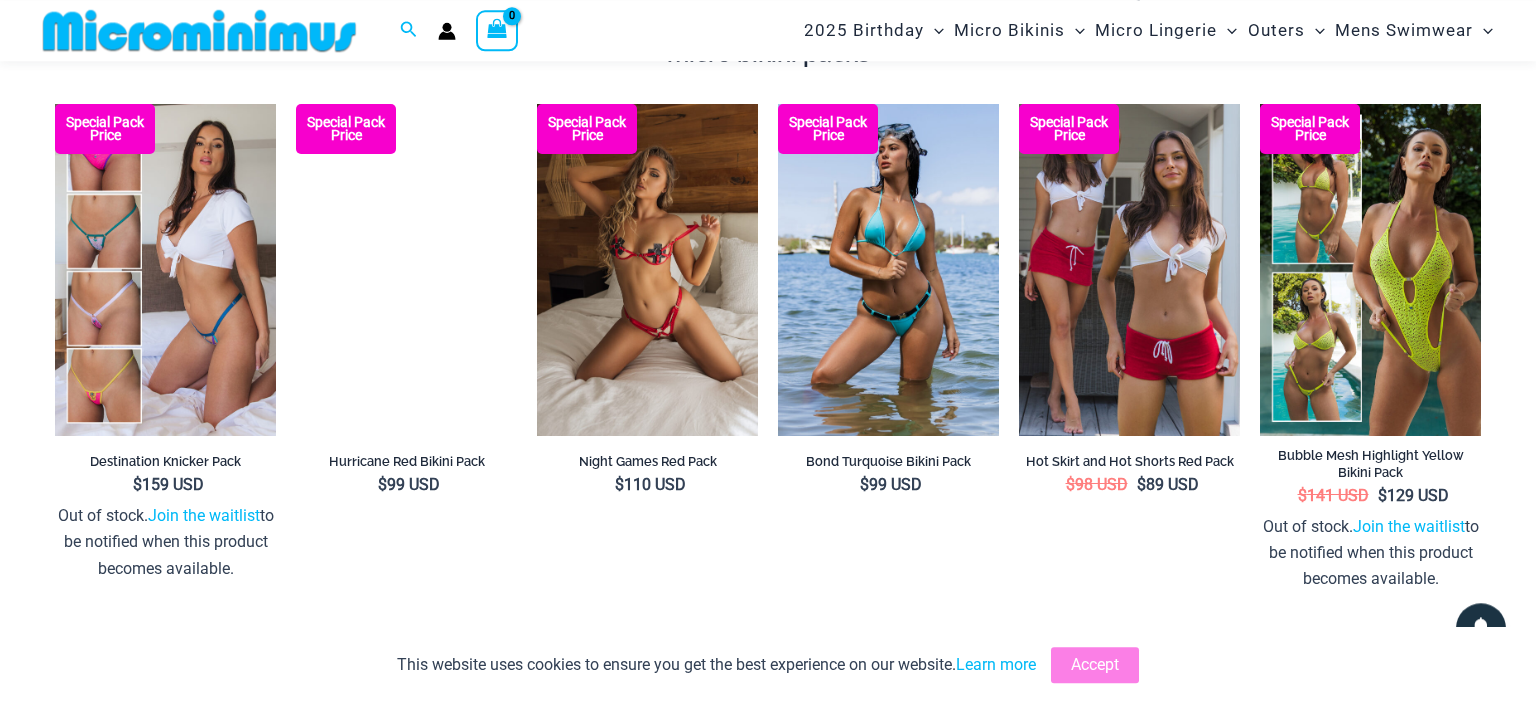 scroll, scrollTop: 2737, scrollLeft: 0, axis: vertical 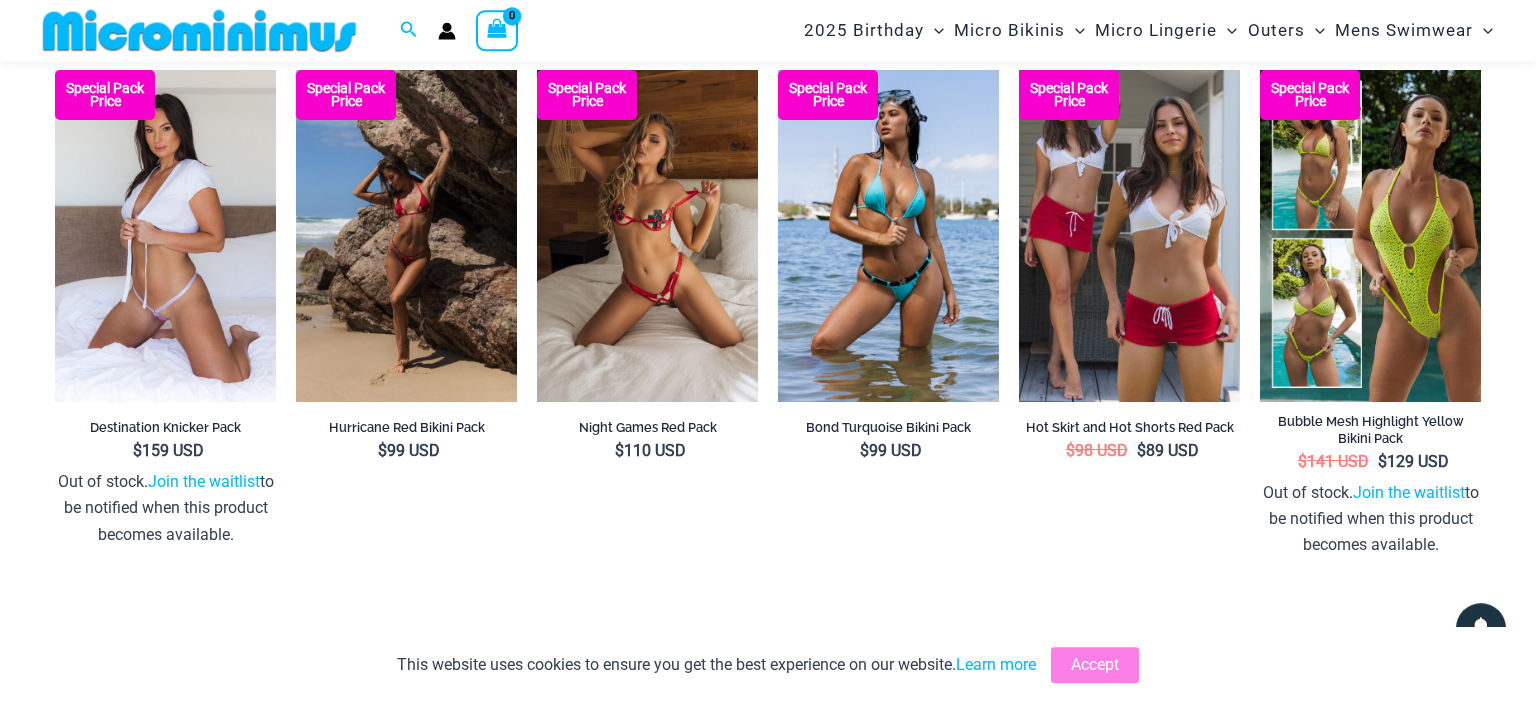 click at bounding box center (165, 236) 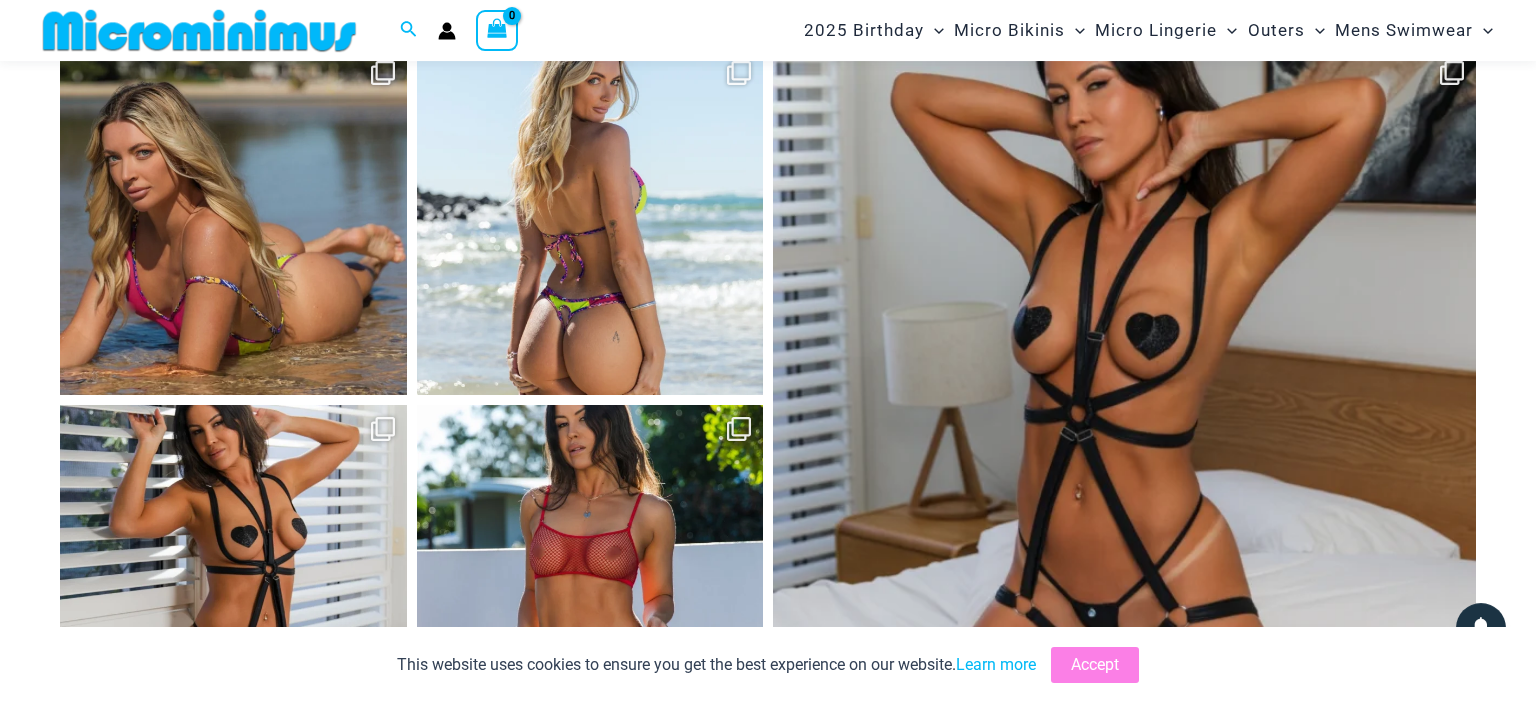scroll, scrollTop: 7706, scrollLeft: 0, axis: vertical 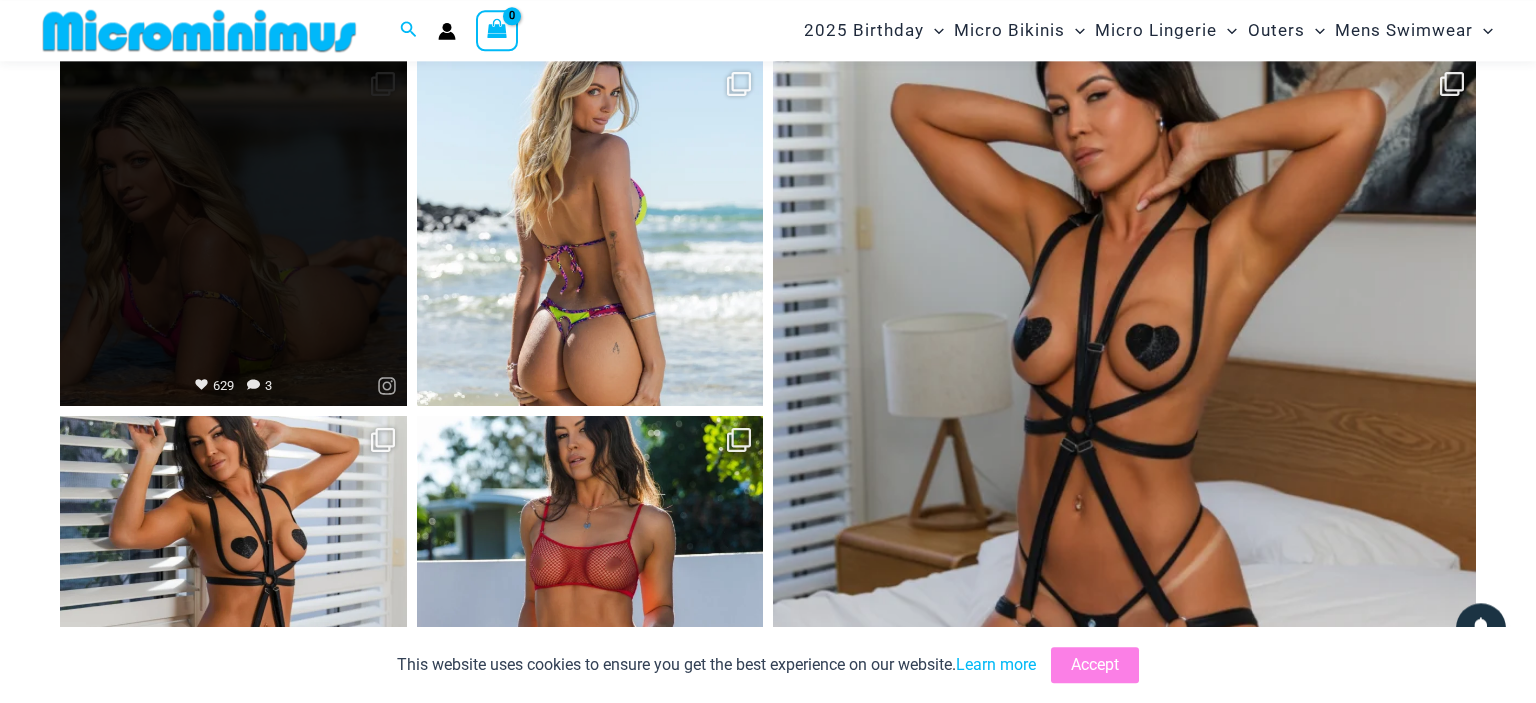 click on "Open" at bounding box center [233, 233] 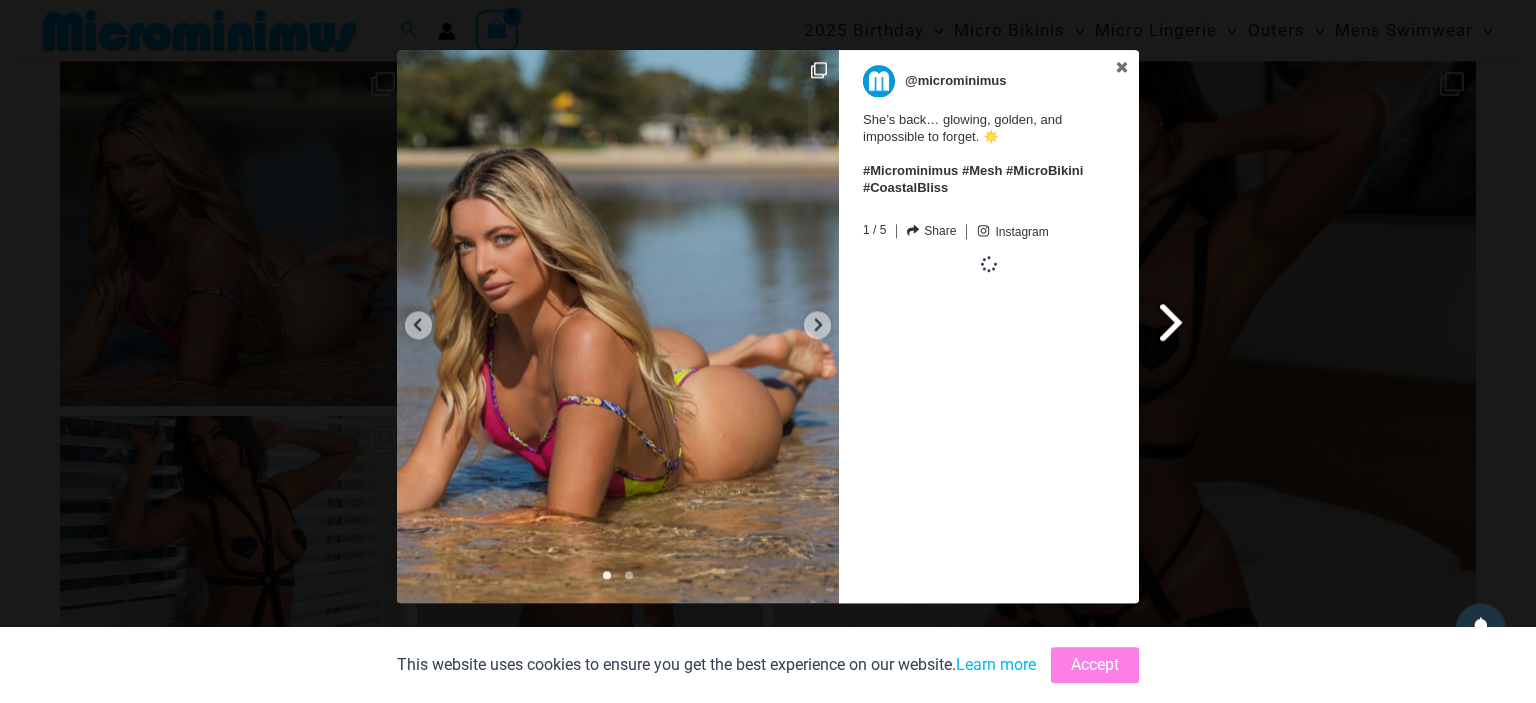 click at bounding box center [1172, 321] 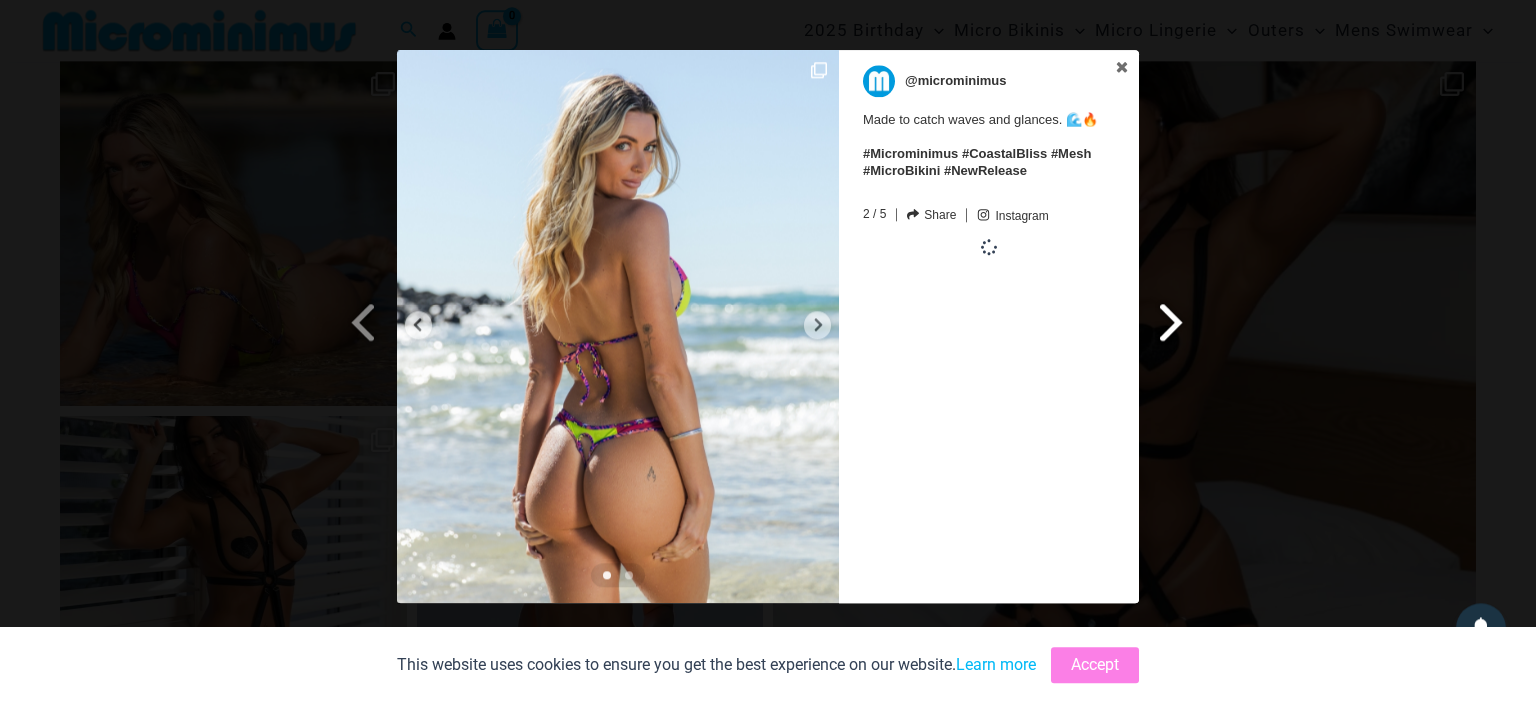 click at bounding box center [1172, 321] 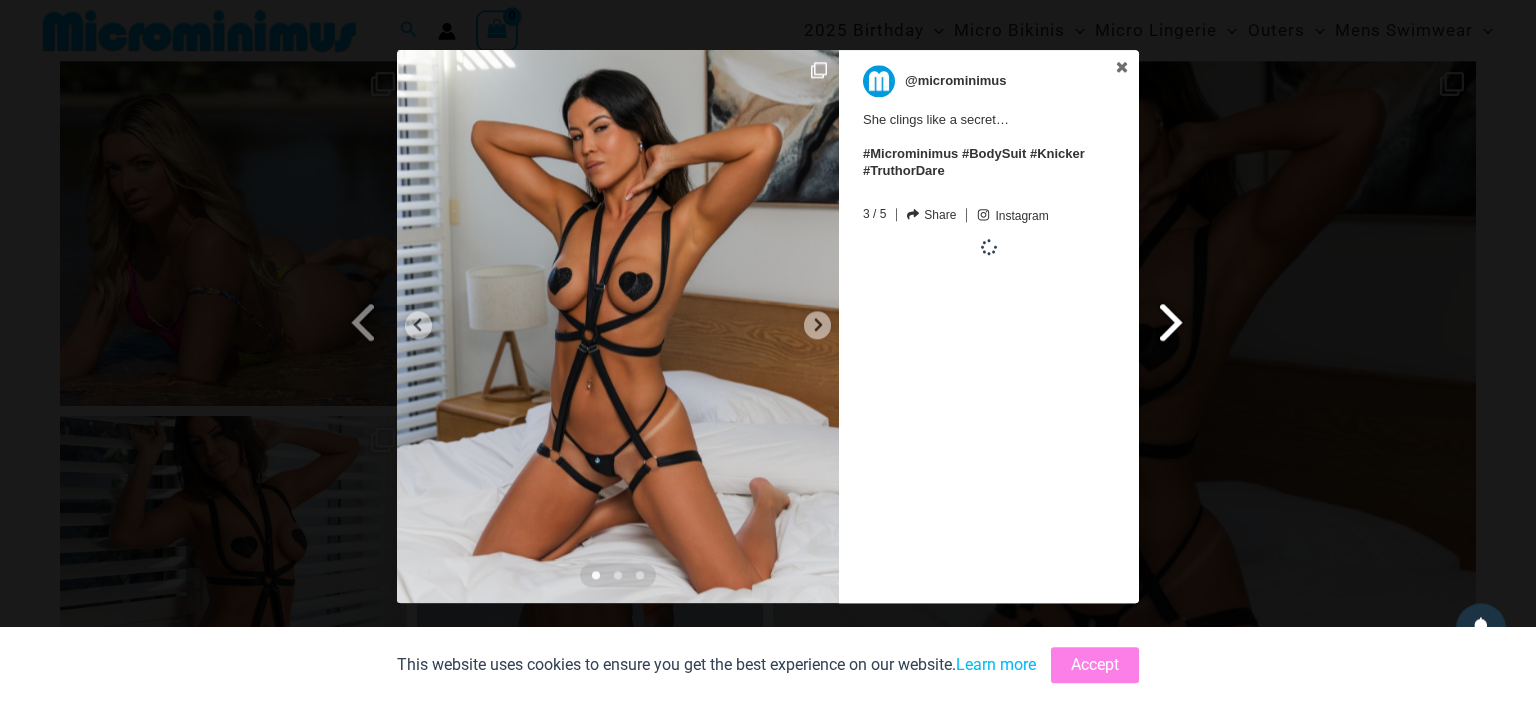 click at bounding box center [1172, 321] 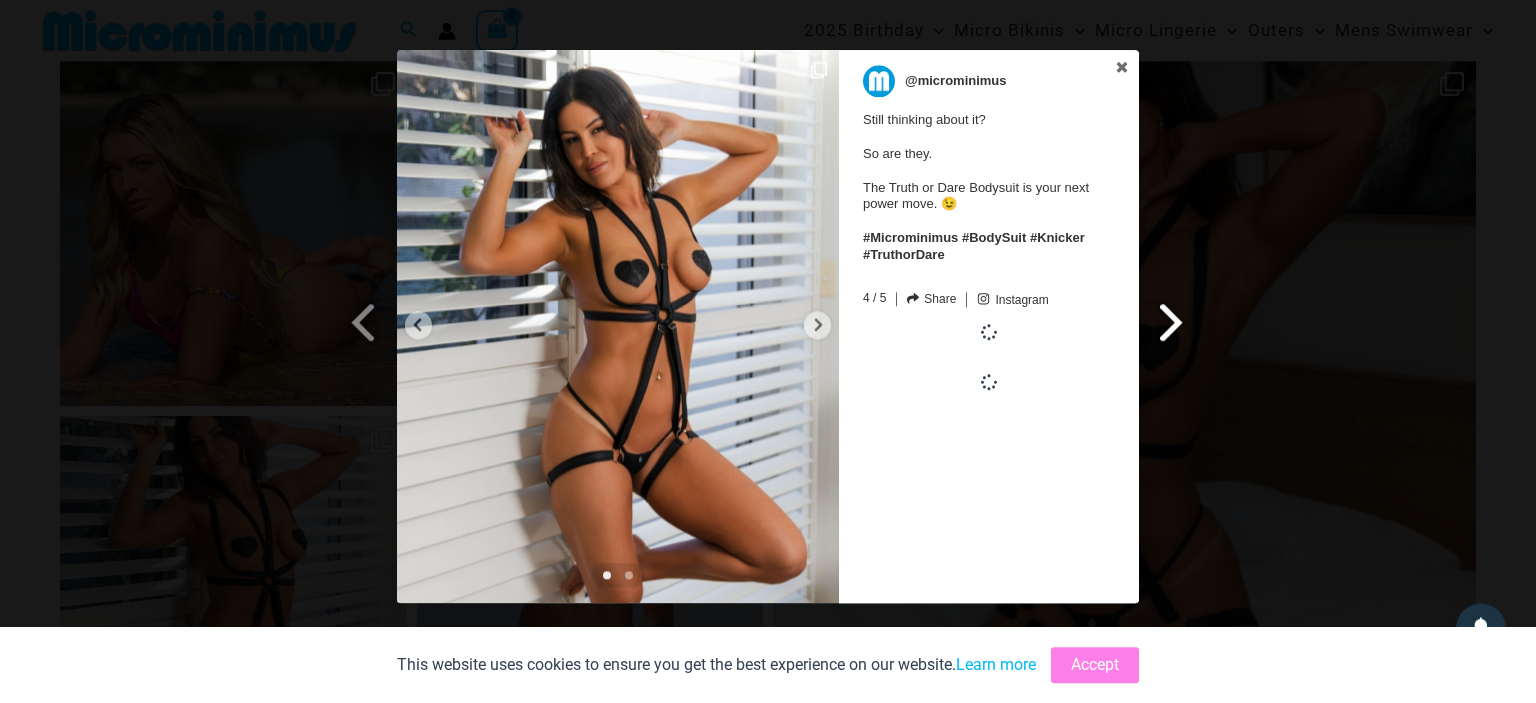 click at bounding box center [1172, 321] 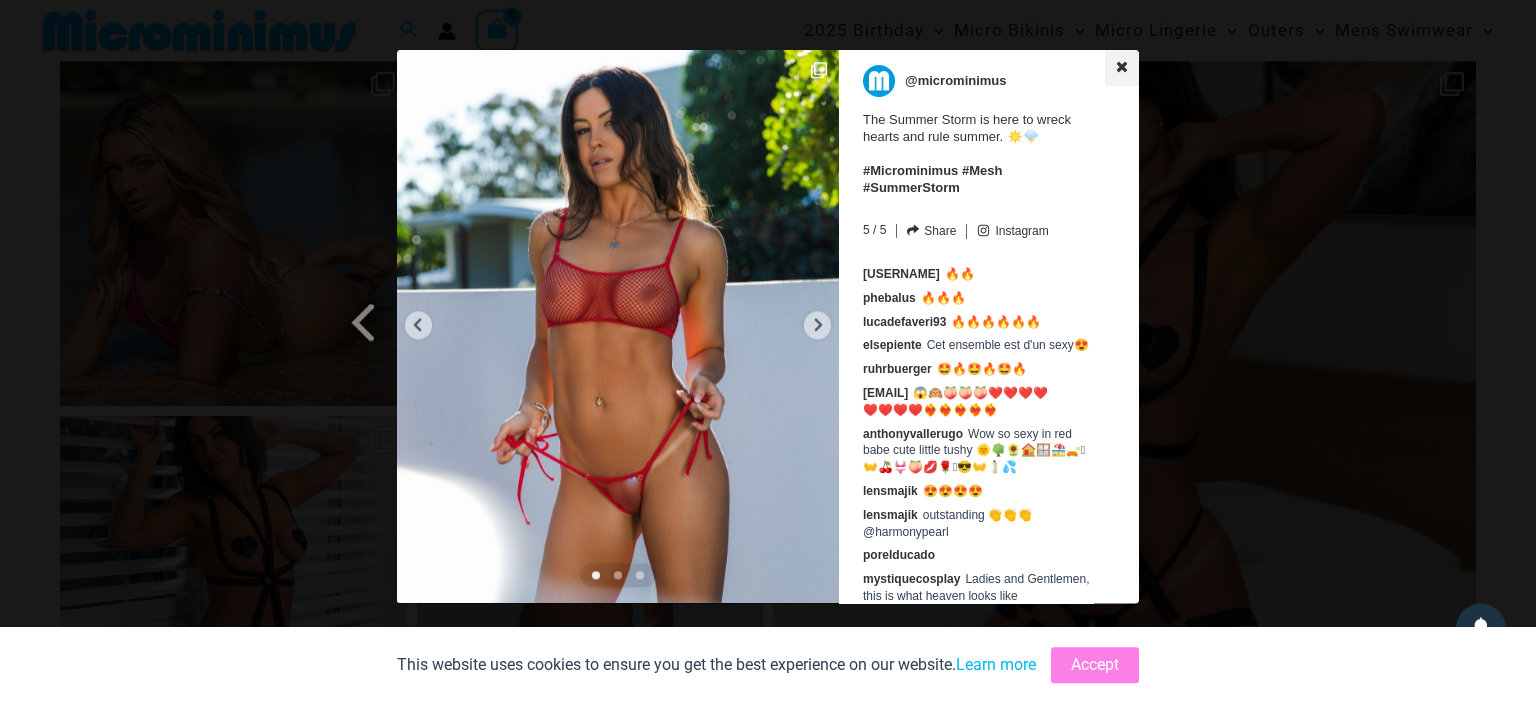 click 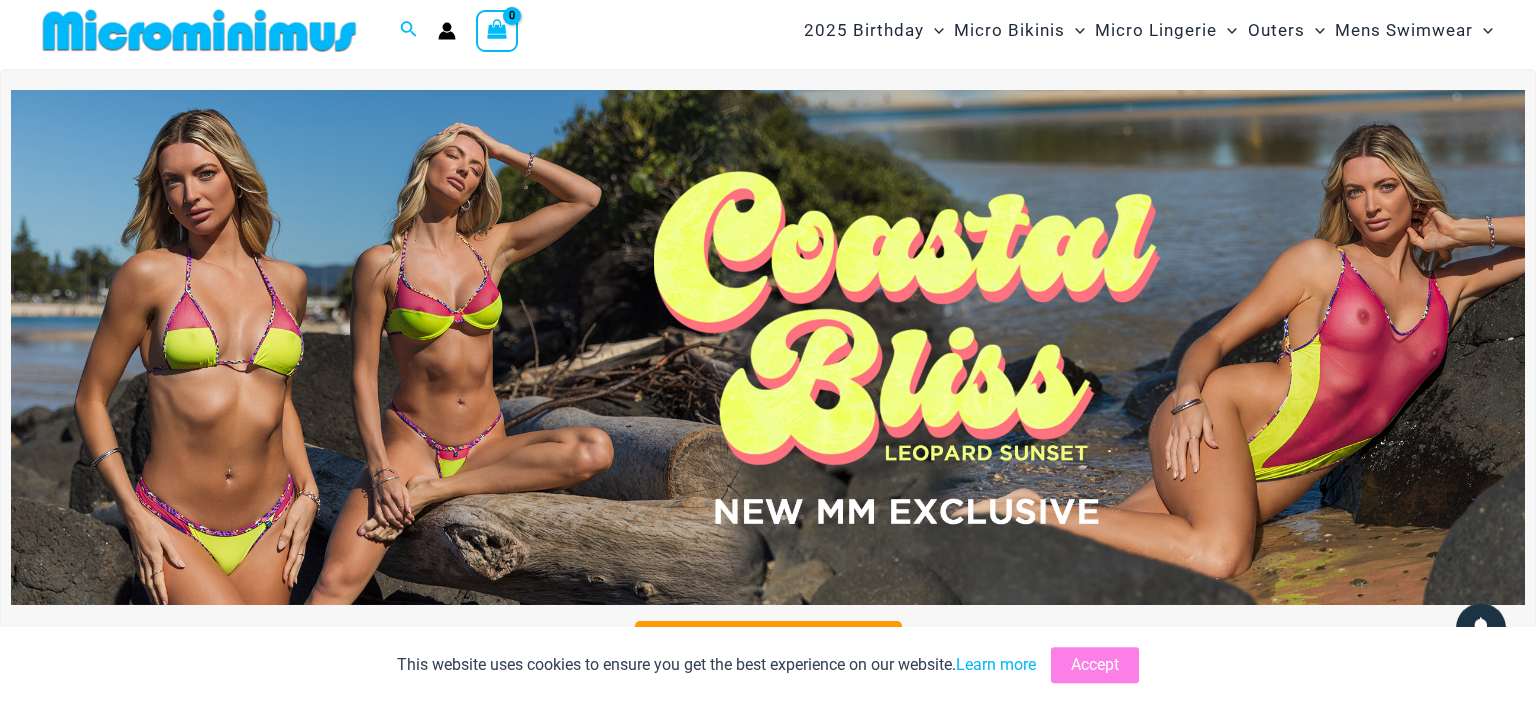 scroll, scrollTop: 0, scrollLeft: 0, axis: both 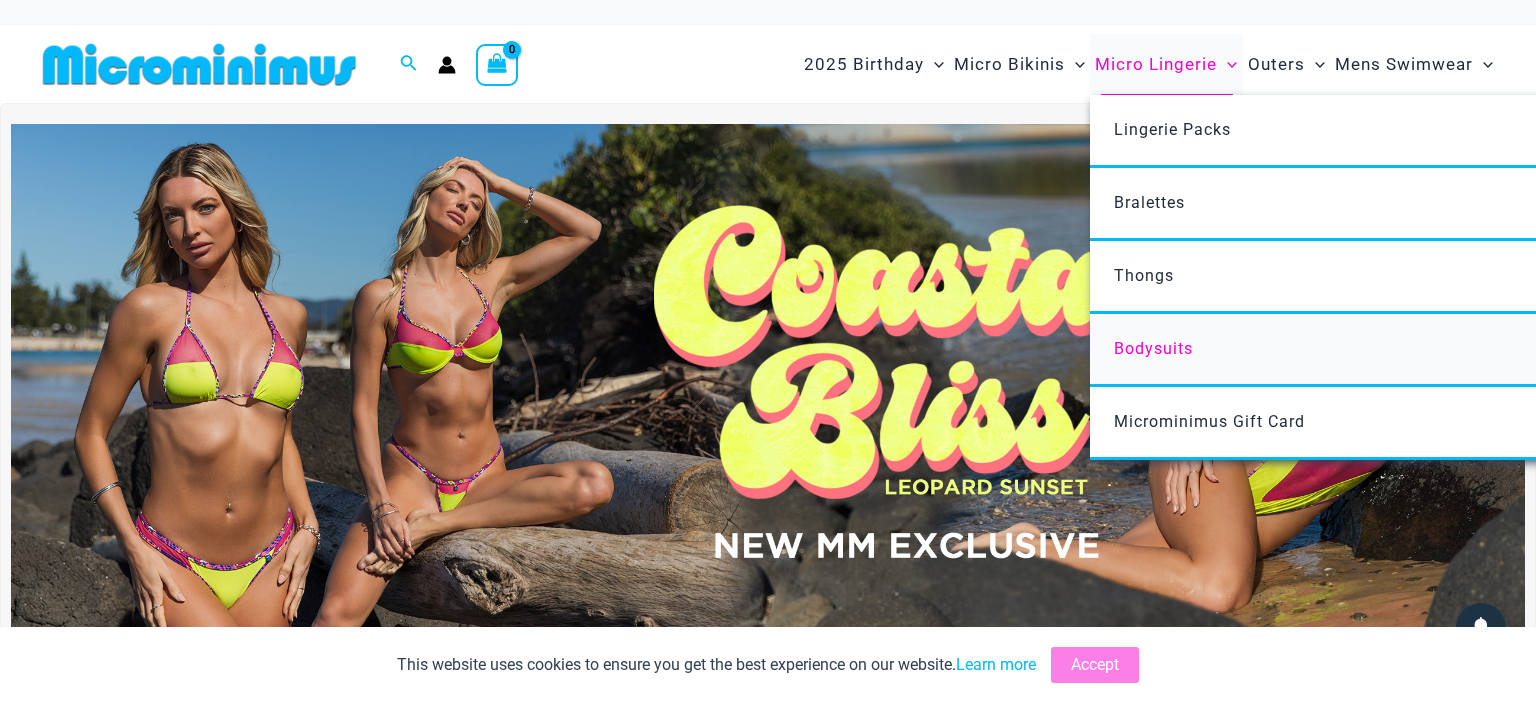 click on "Bodysuits" at bounding box center (1153, 348) 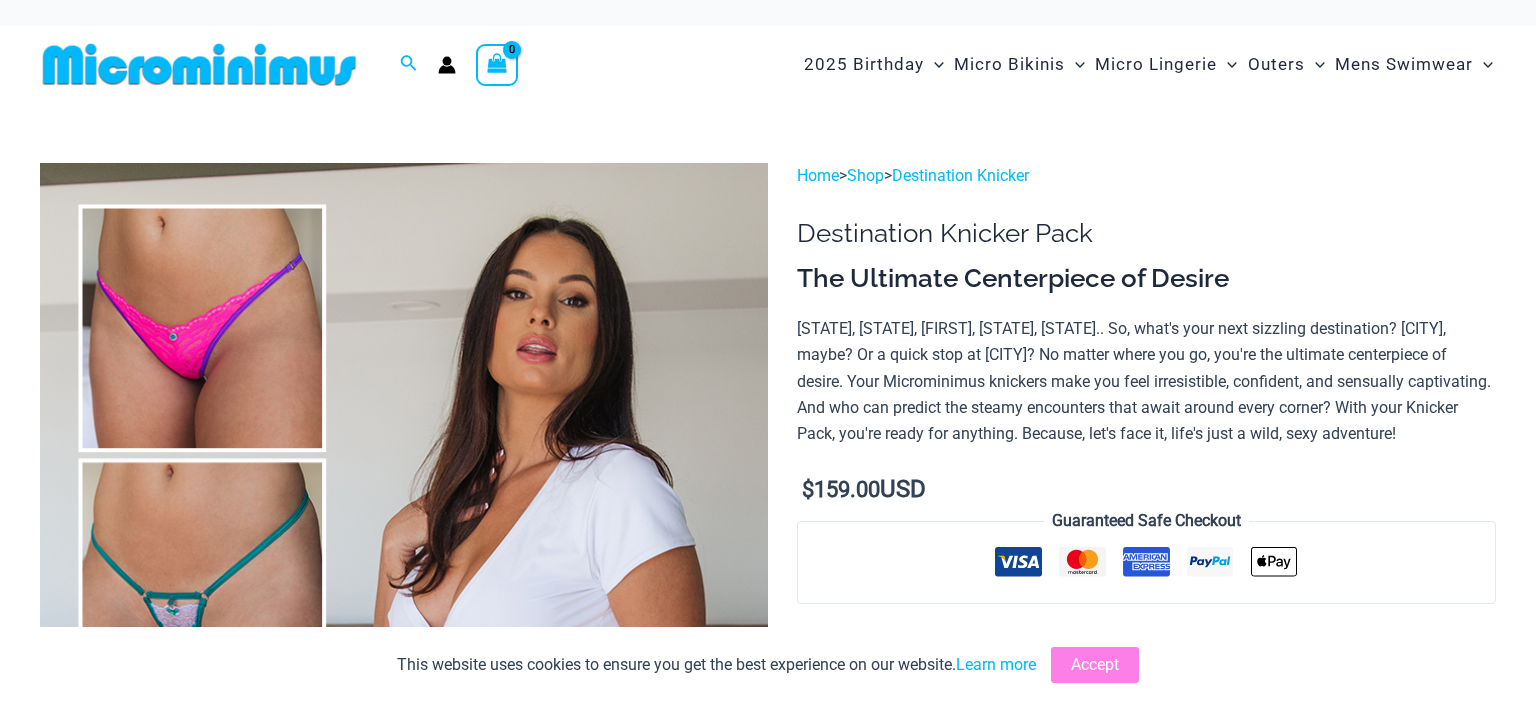 scroll, scrollTop: 0, scrollLeft: 0, axis: both 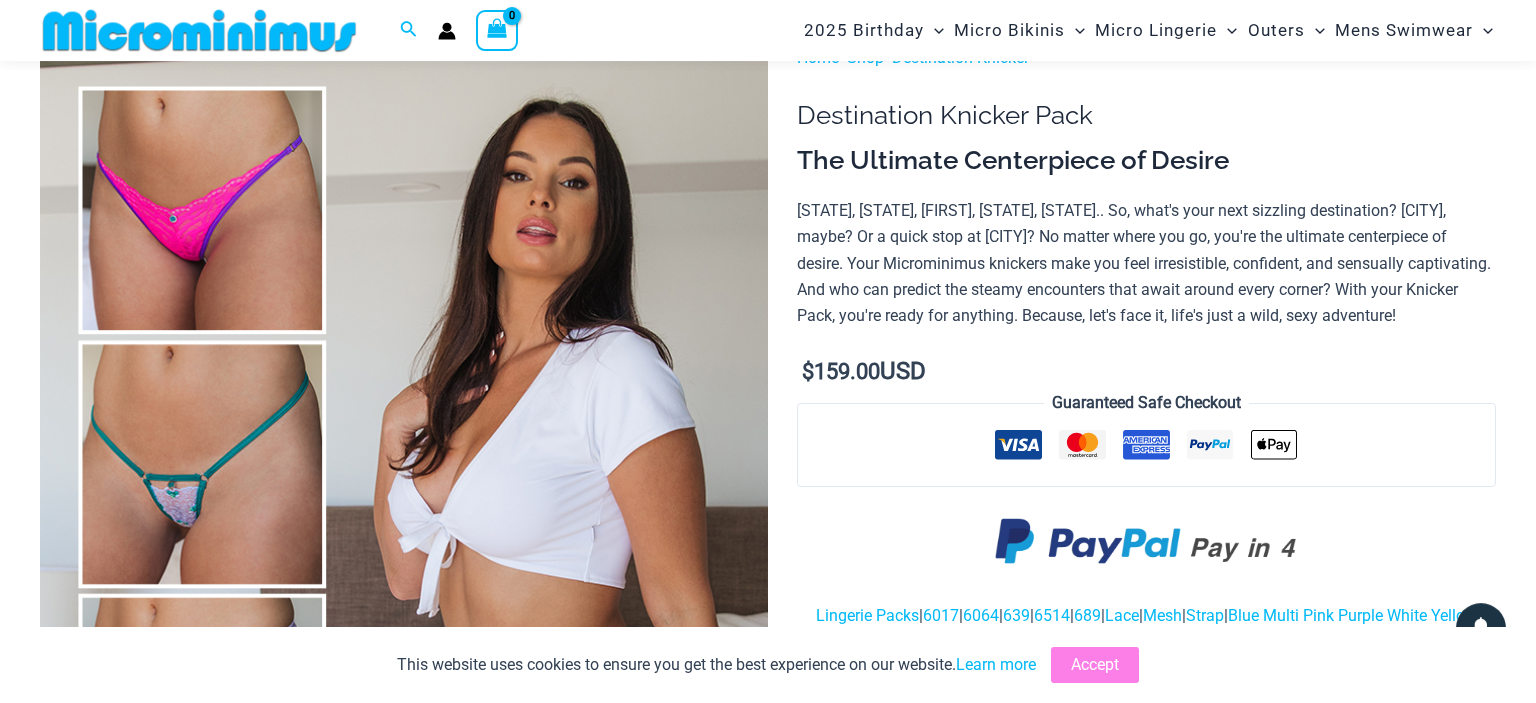 click at bounding box center (404, 591) 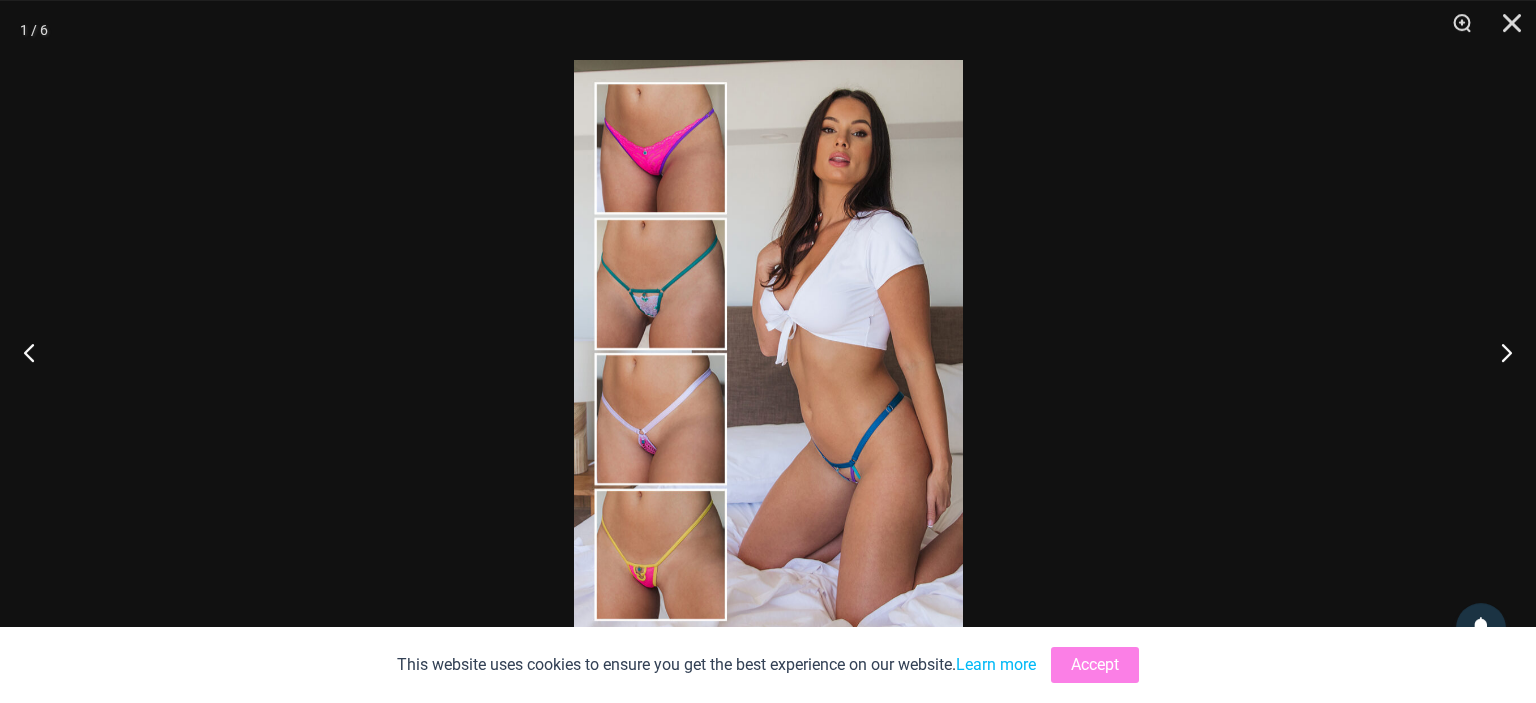 click at bounding box center [768, 351] 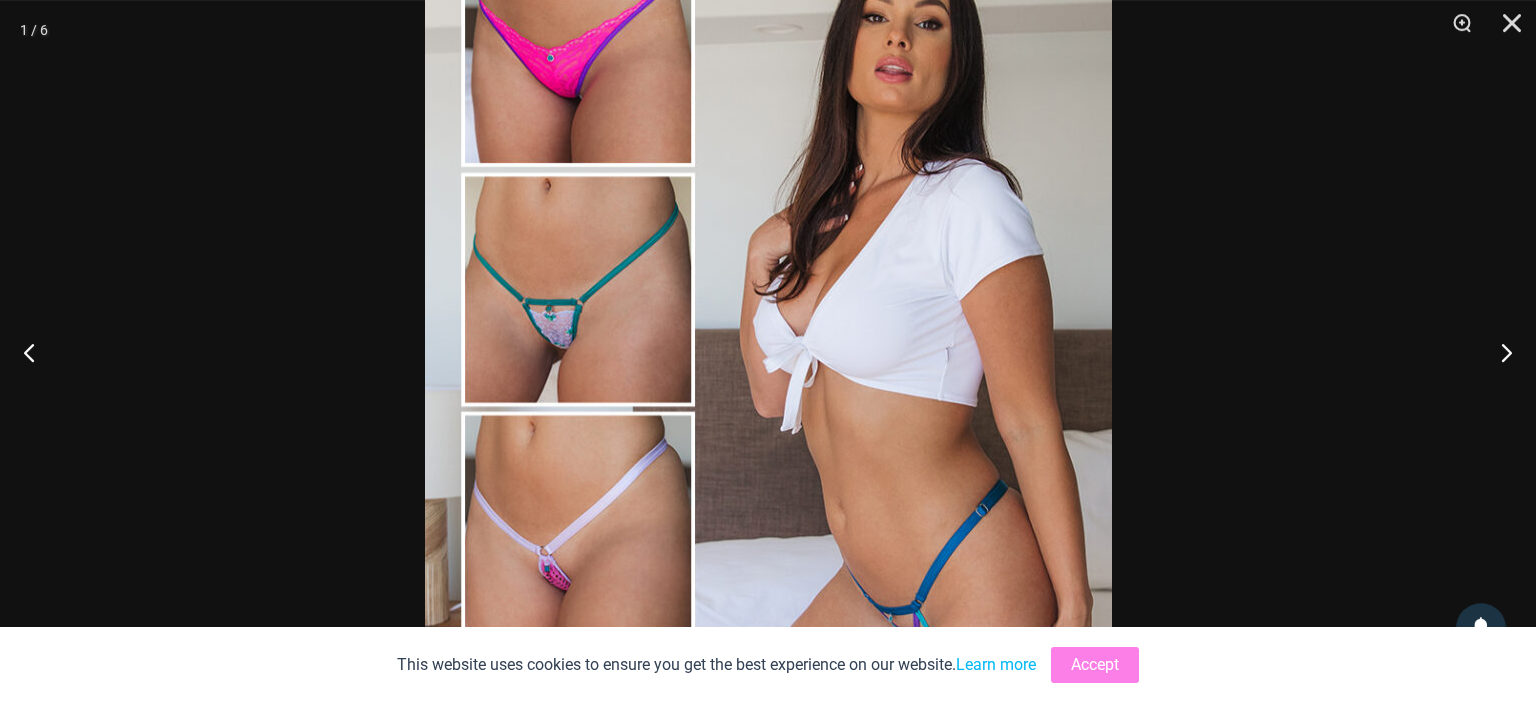 click at bounding box center [768, 409] 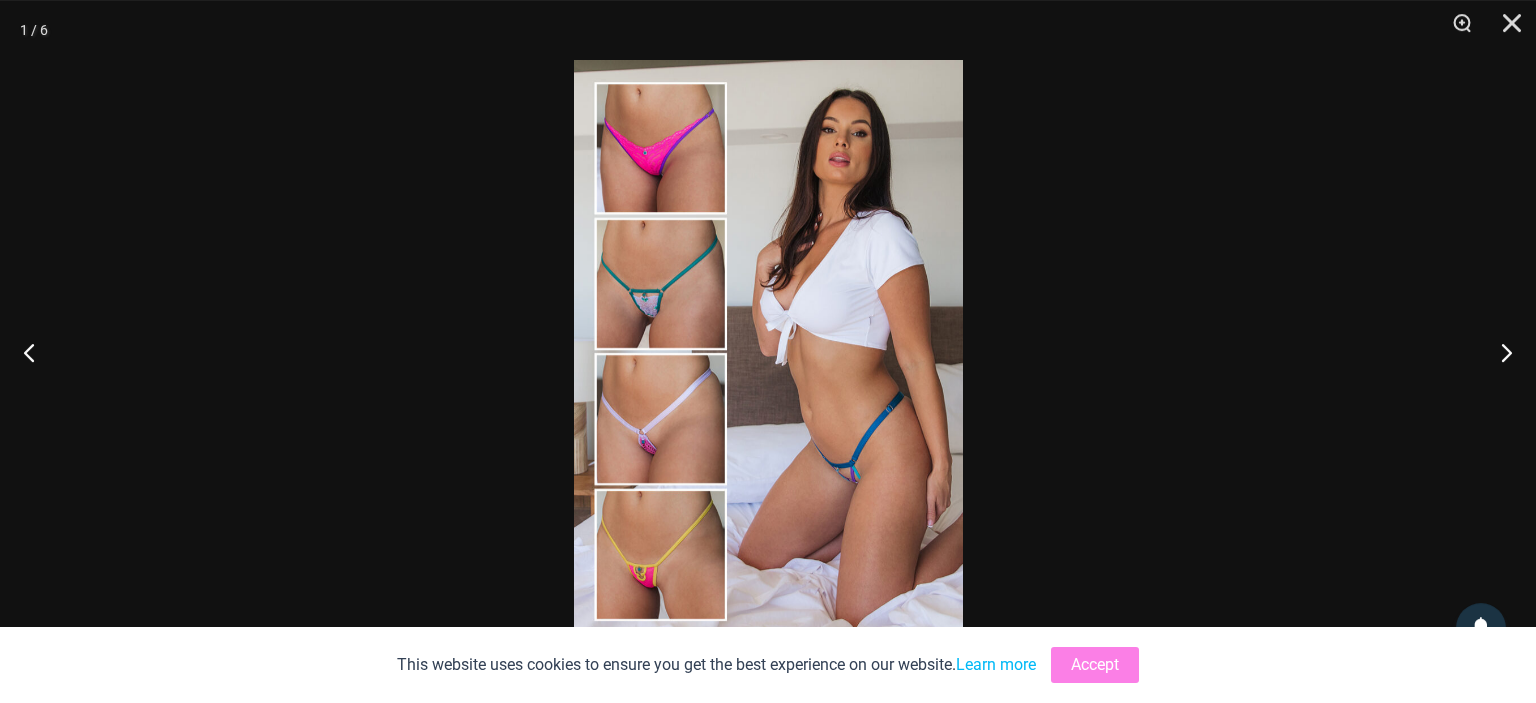 click at bounding box center (768, 351) 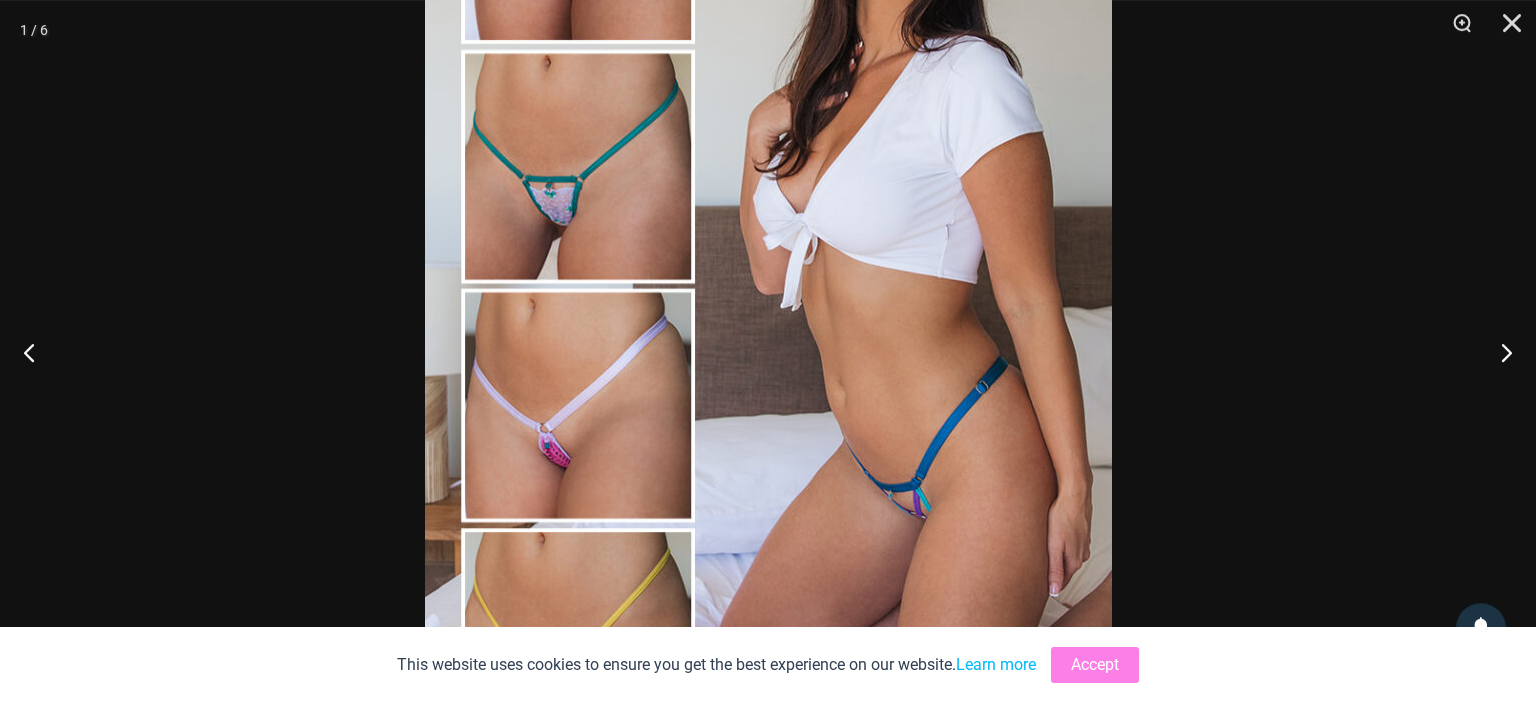 click at bounding box center (768, 286) 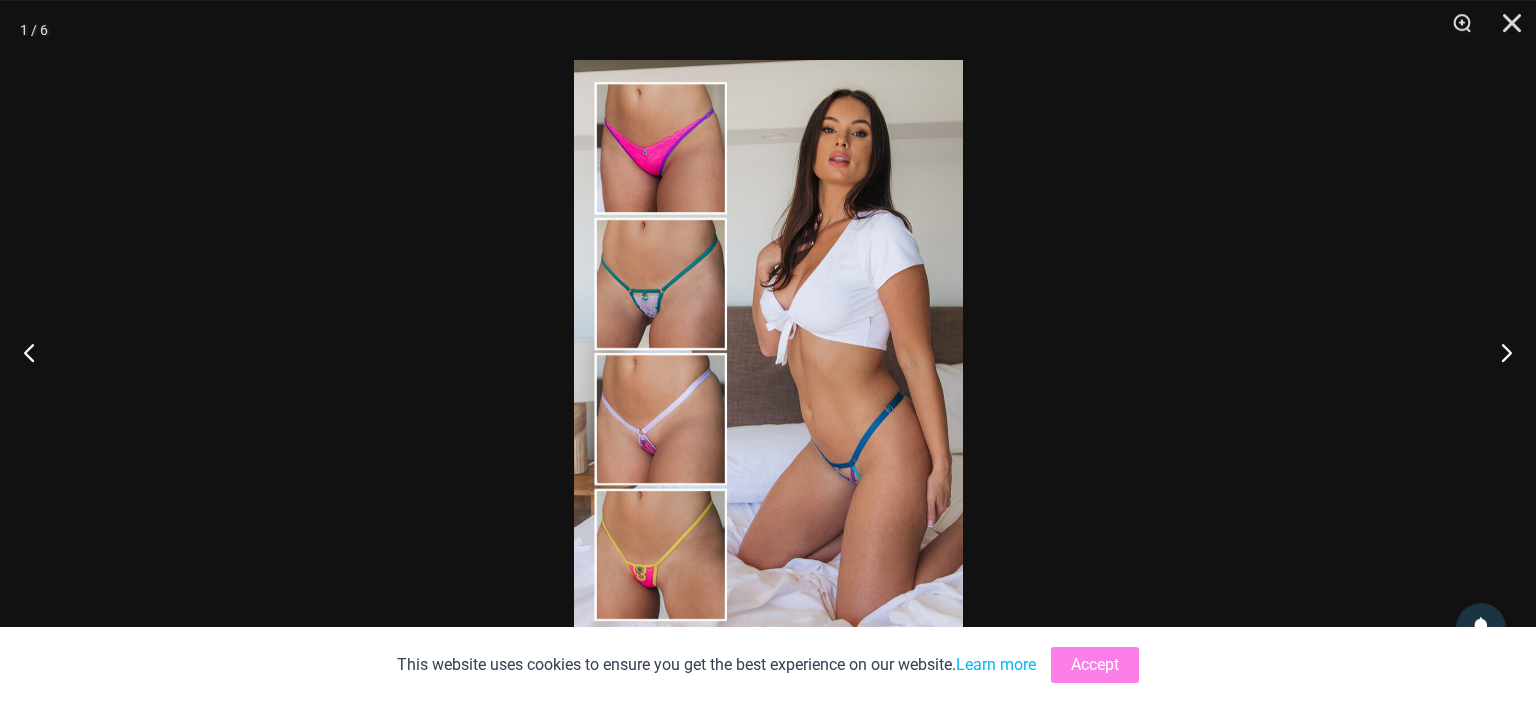 click at bounding box center (768, 351) 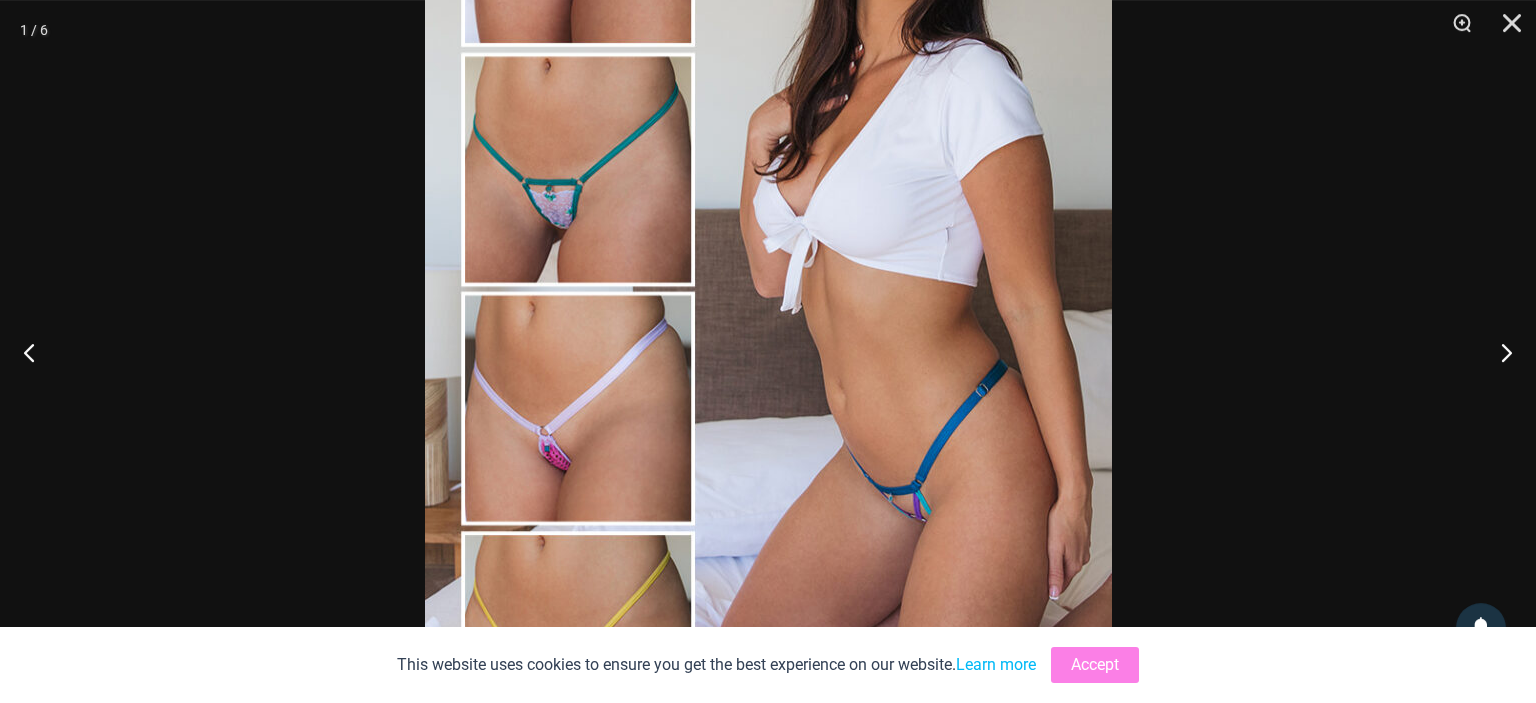 click at bounding box center (768, 289) 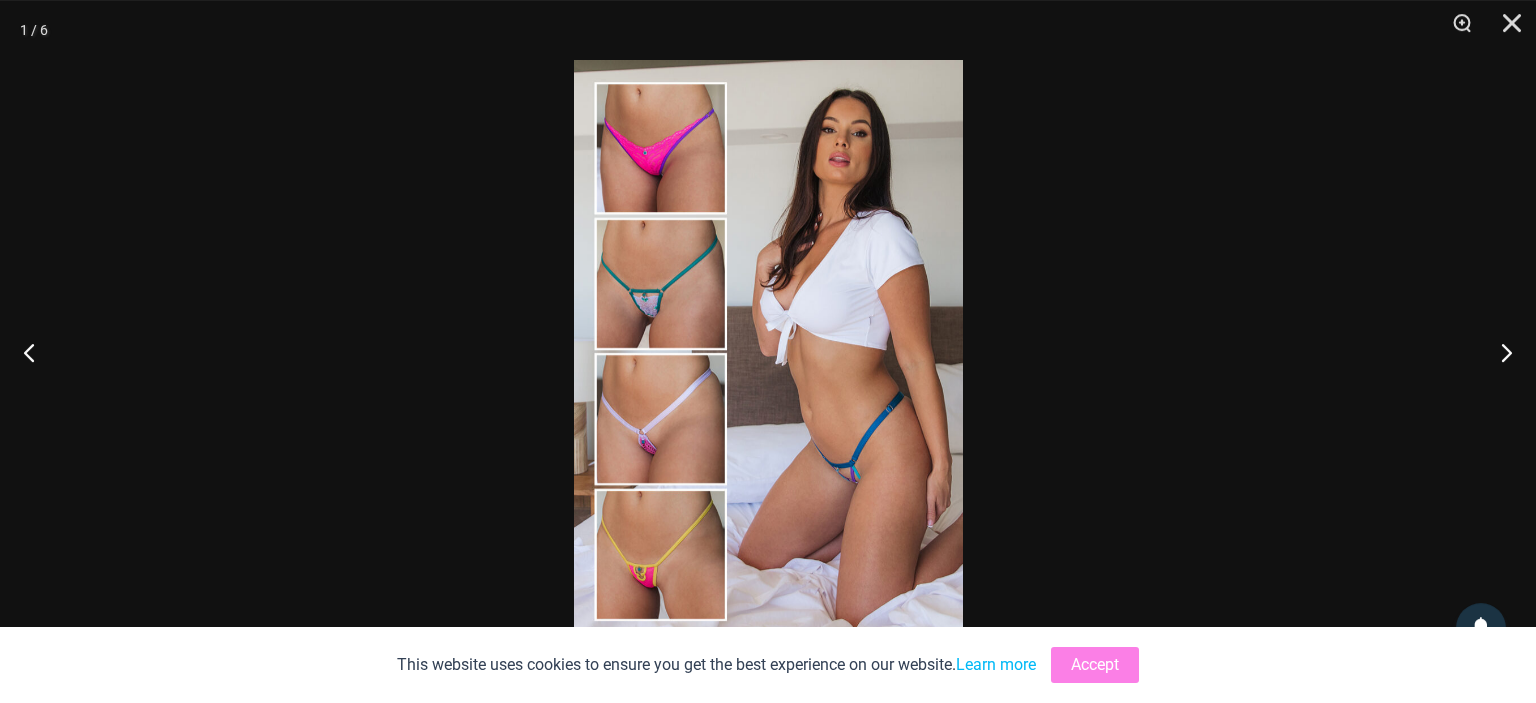 click at bounding box center (768, 351) 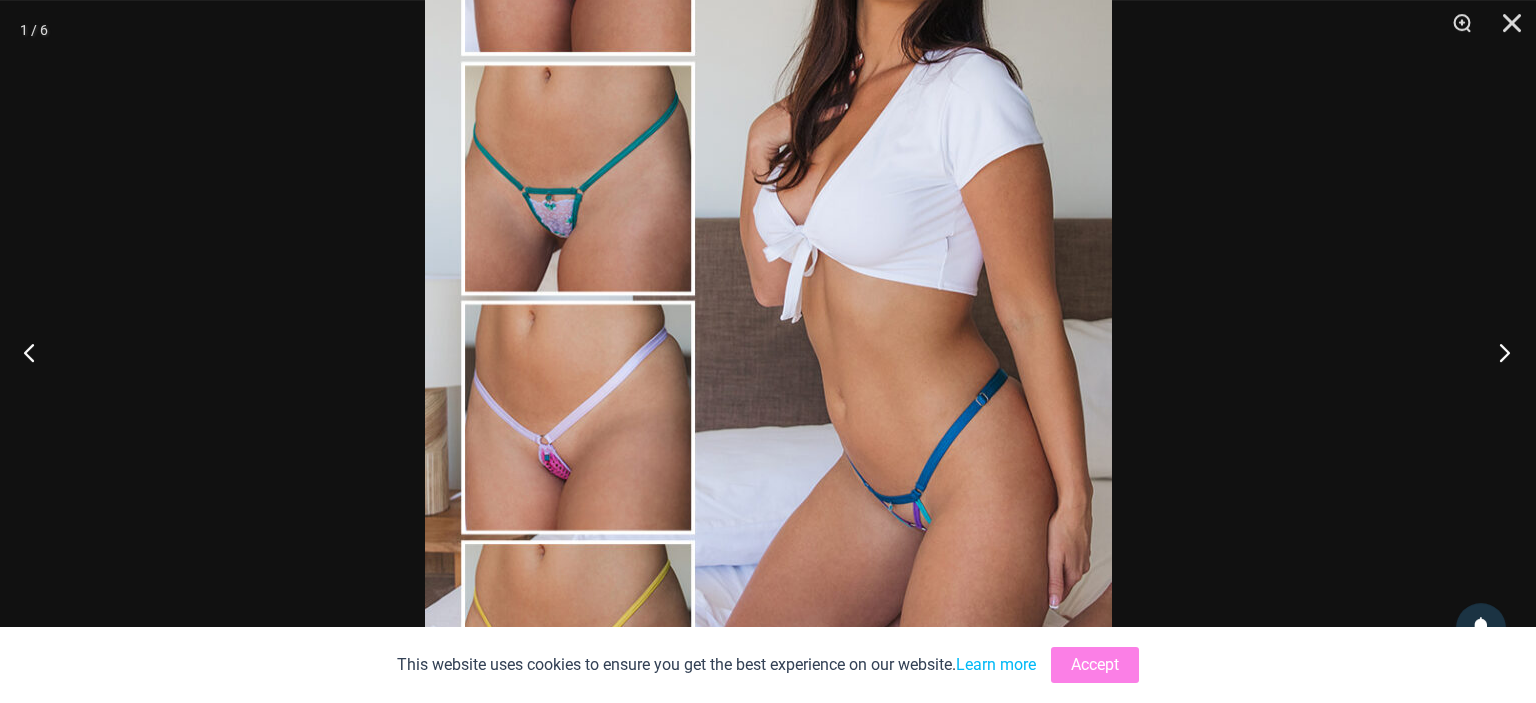 click at bounding box center (1498, 352) 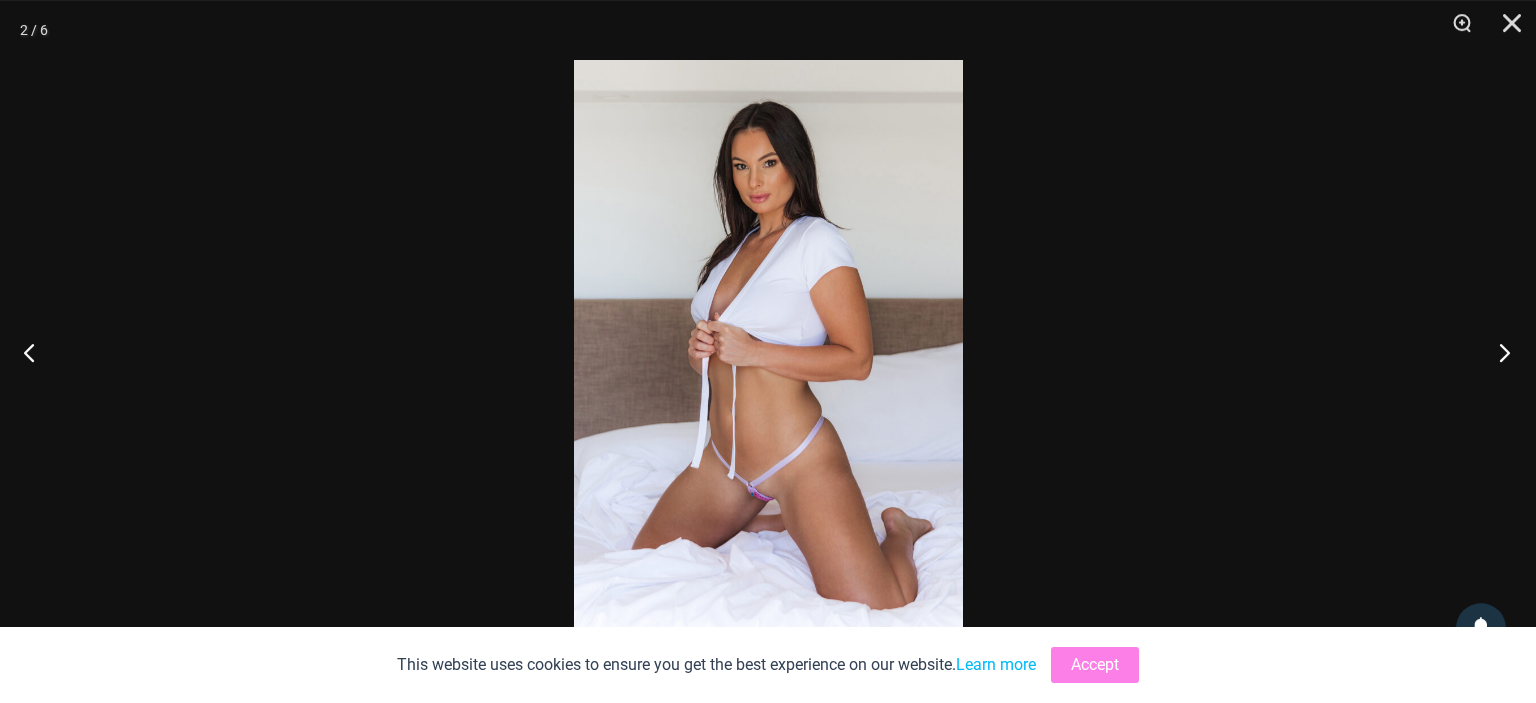 click at bounding box center (1498, 352) 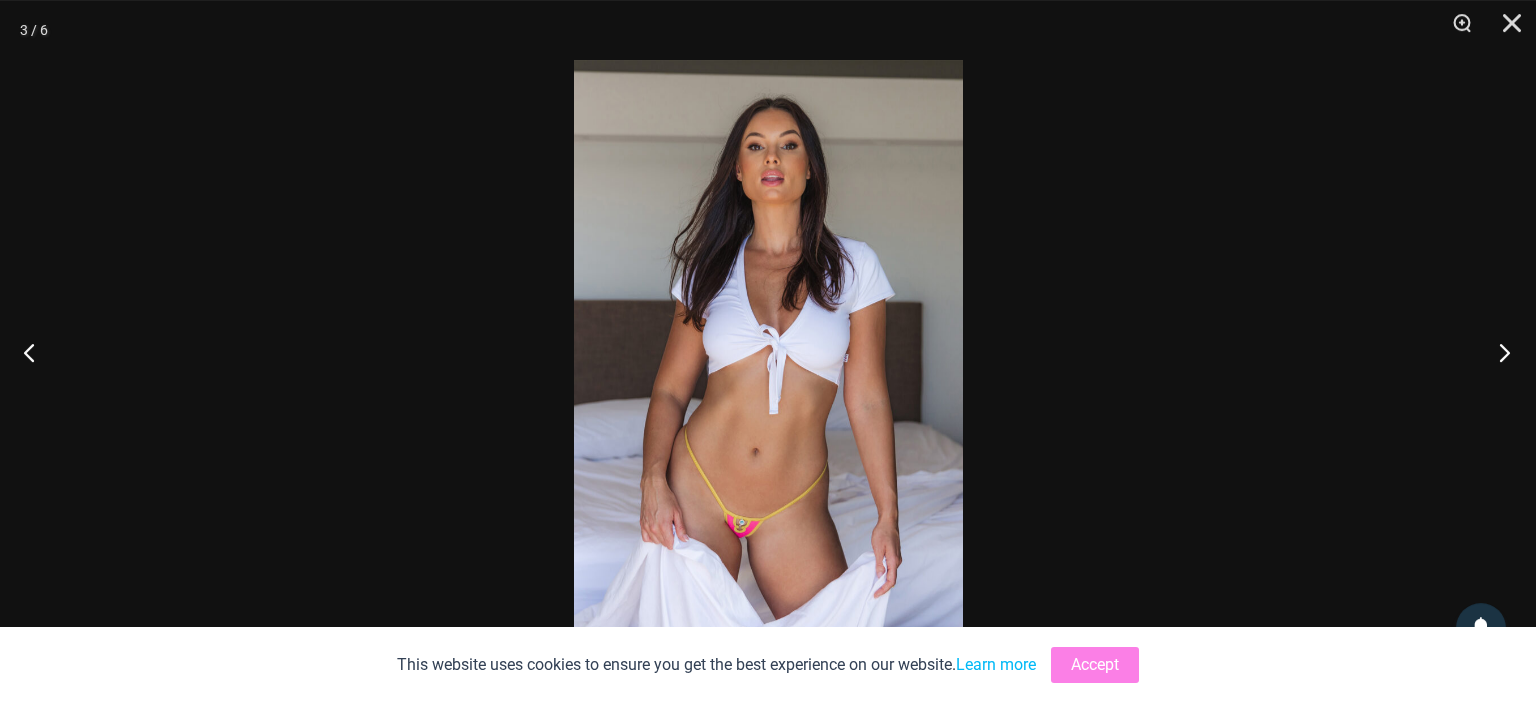 click at bounding box center (1498, 352) 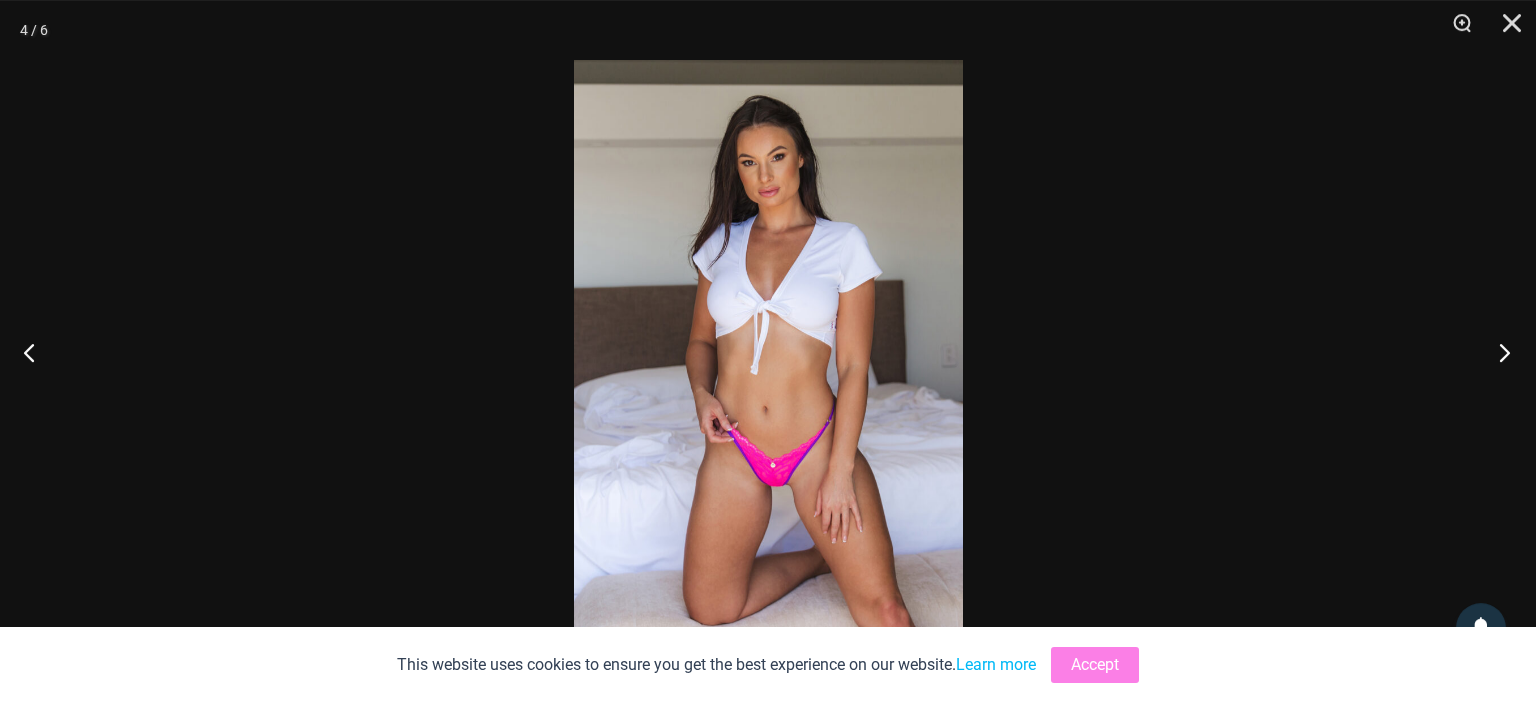 click at bounding box center [1498, 352] 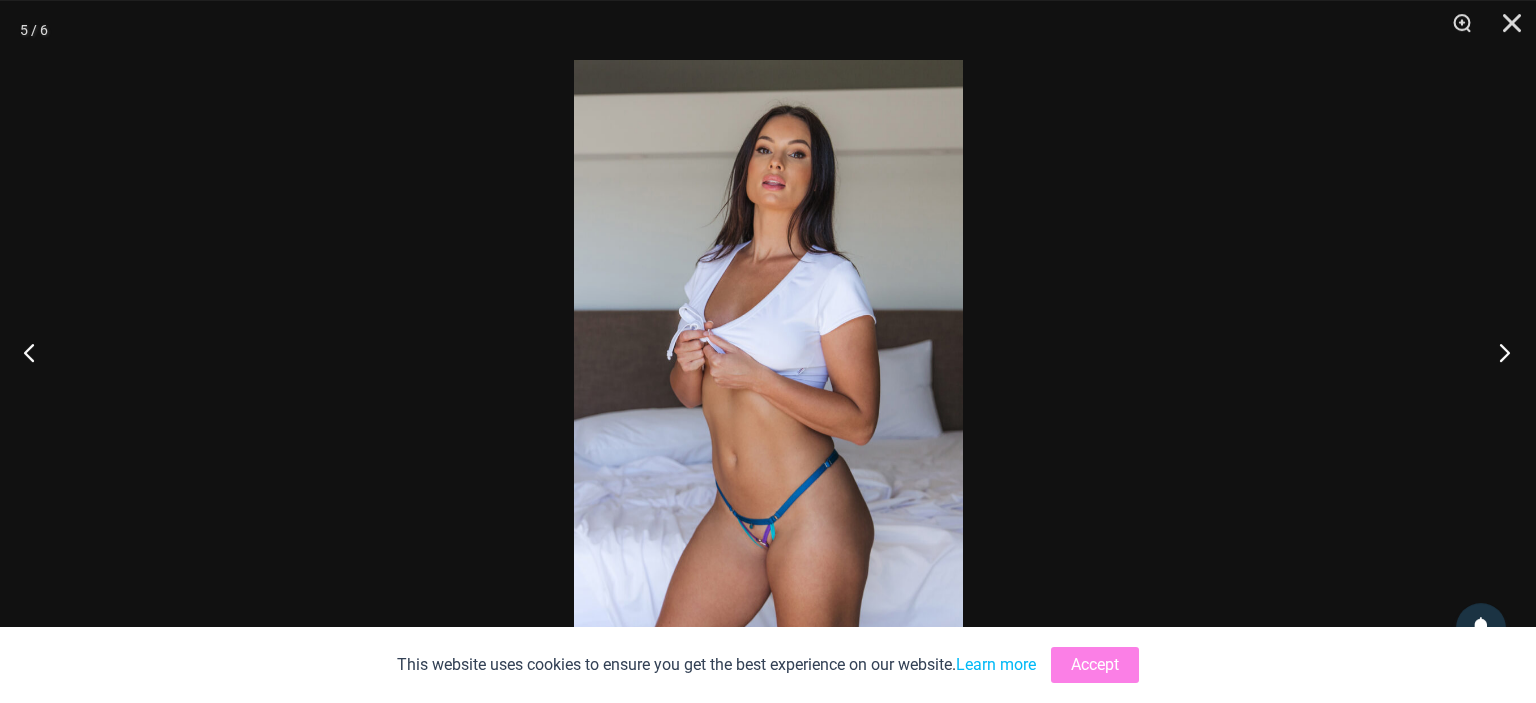 click at bounding box center [1498, 352] 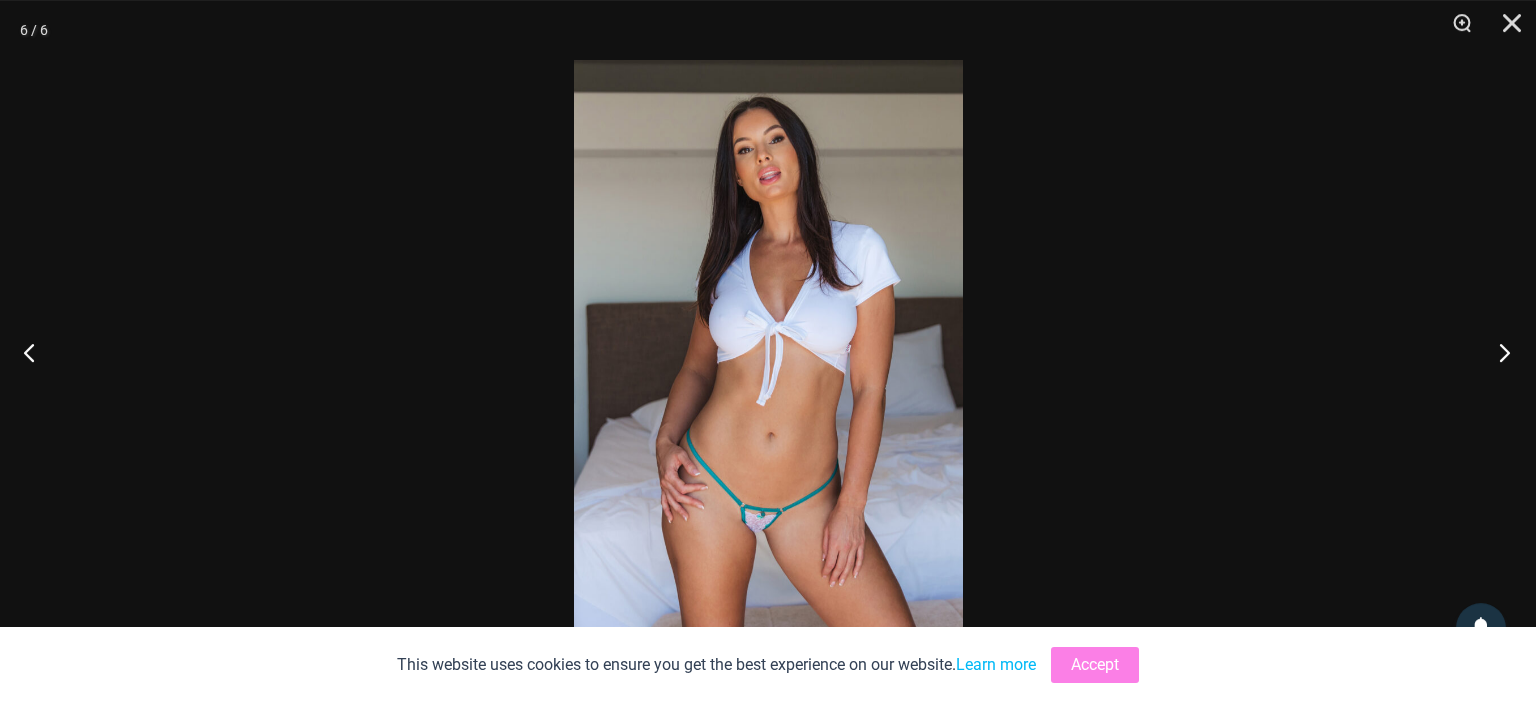 click at bounding box center (1498, 352) 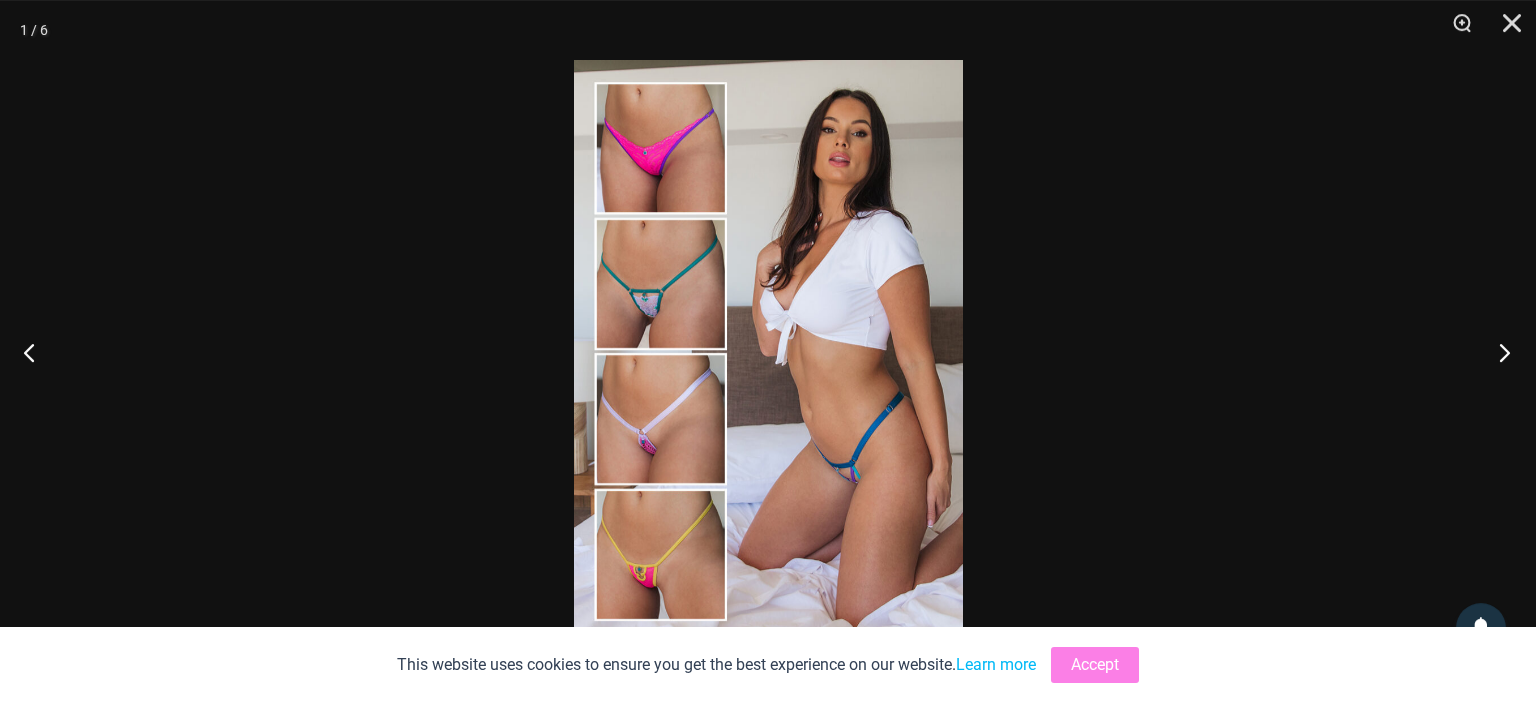 click at bounding box center (1498, 352) 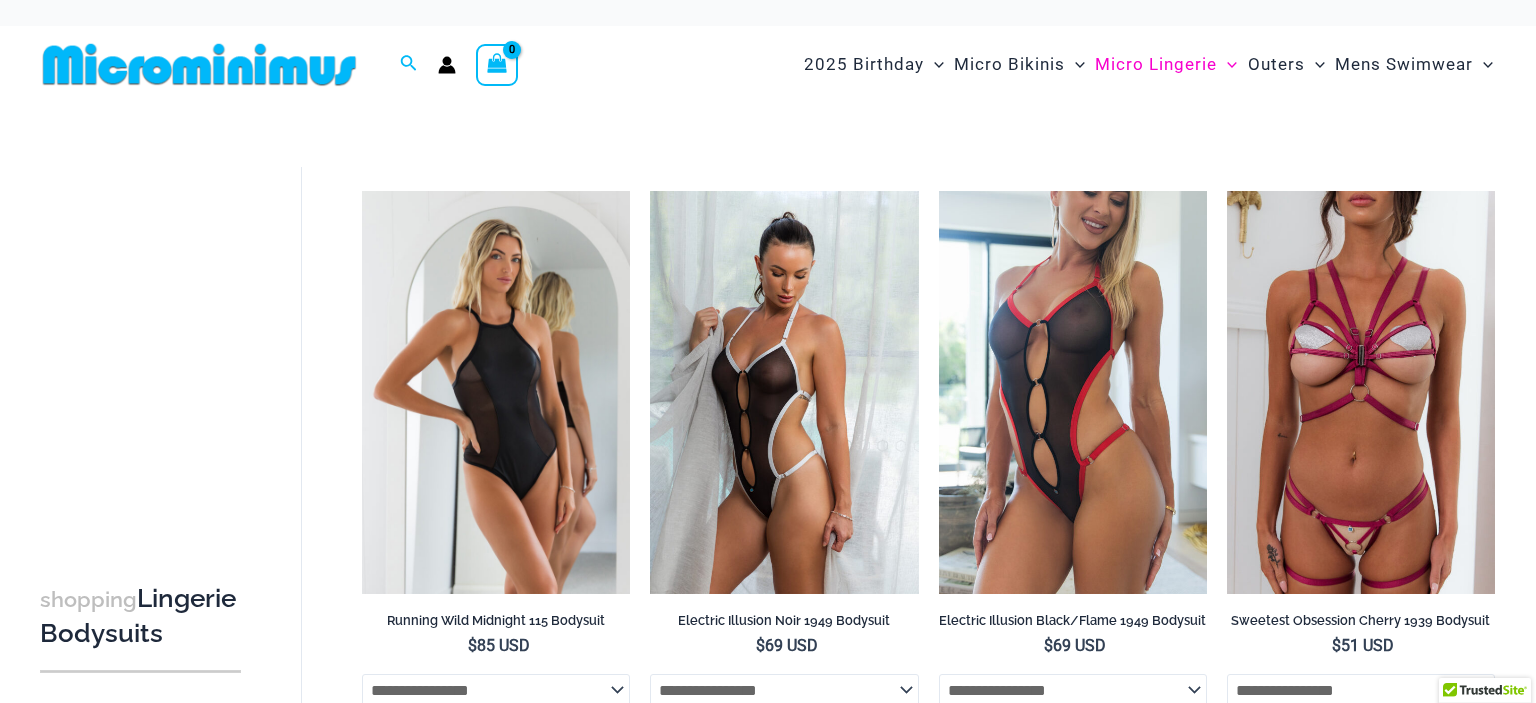 scroll, scrollTop: 0, scrollLeft: 0, axis: both 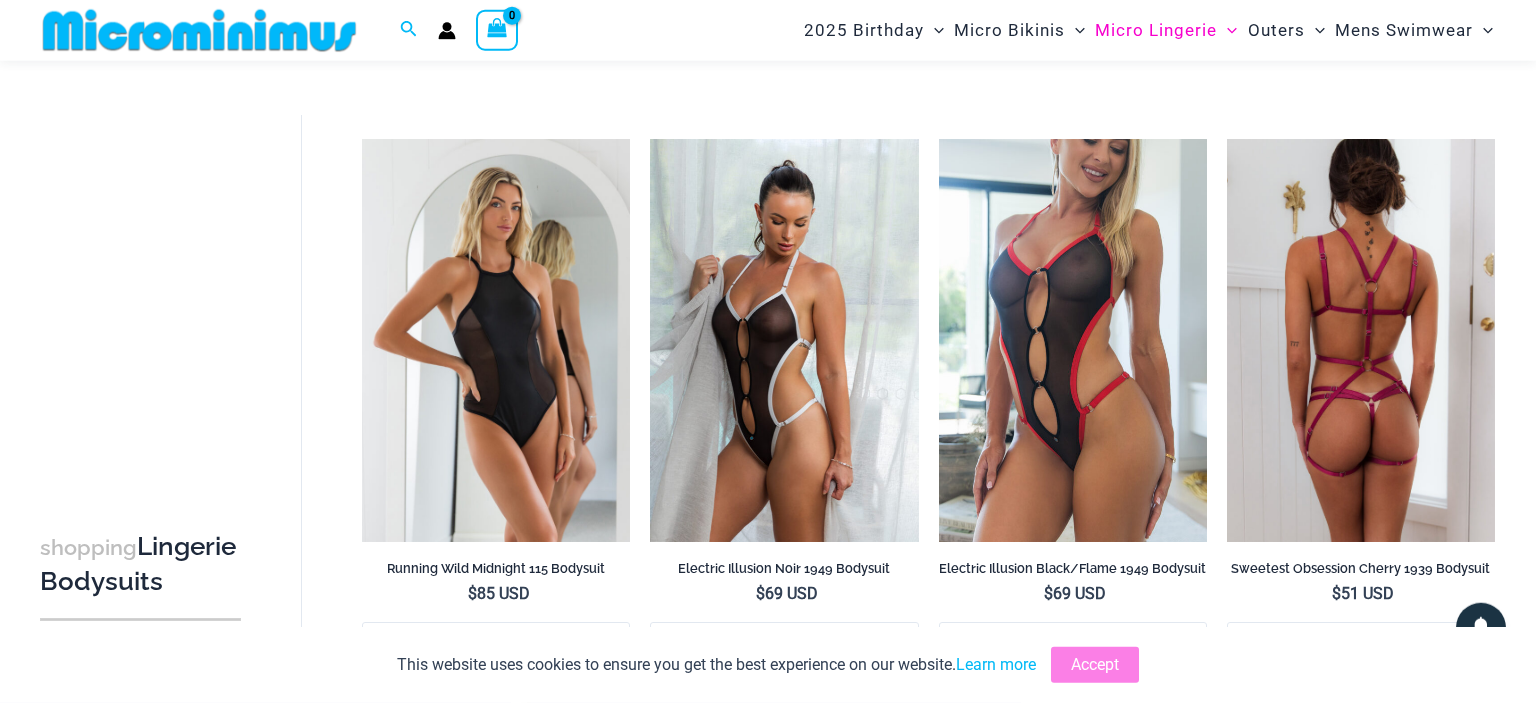 click at bounding box center [1361, 340] 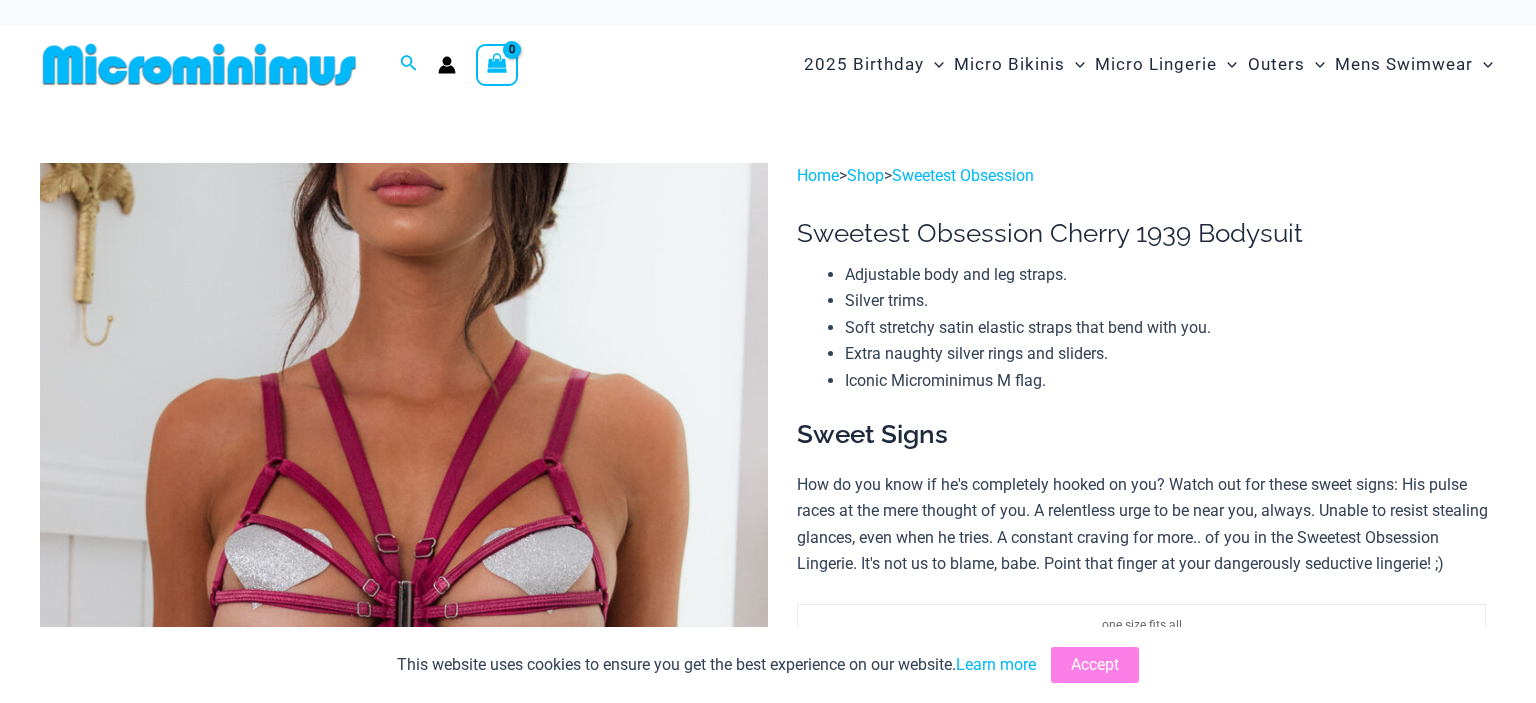 scroll, scrollTop: 0, scrollLeft: 0, axis: both 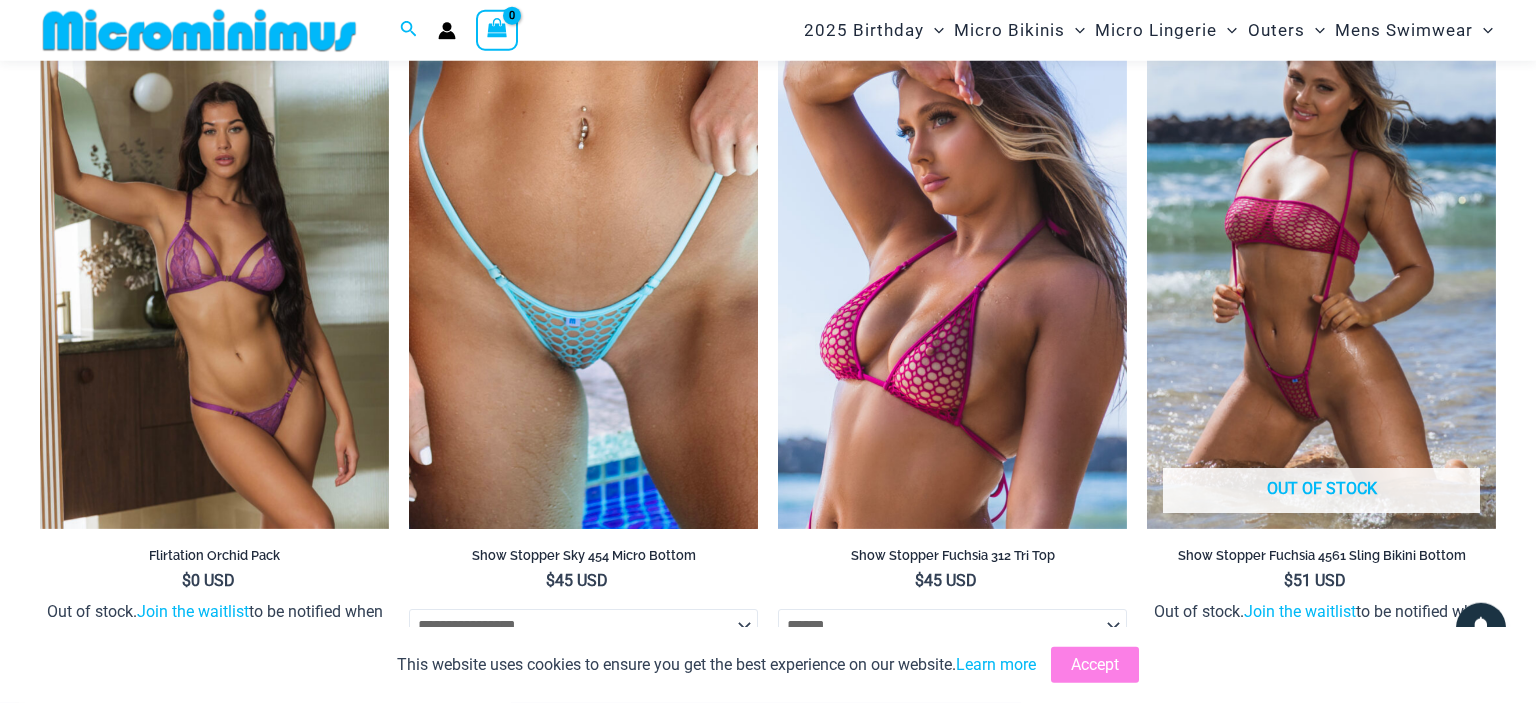 click at bounding box center (583, 268) 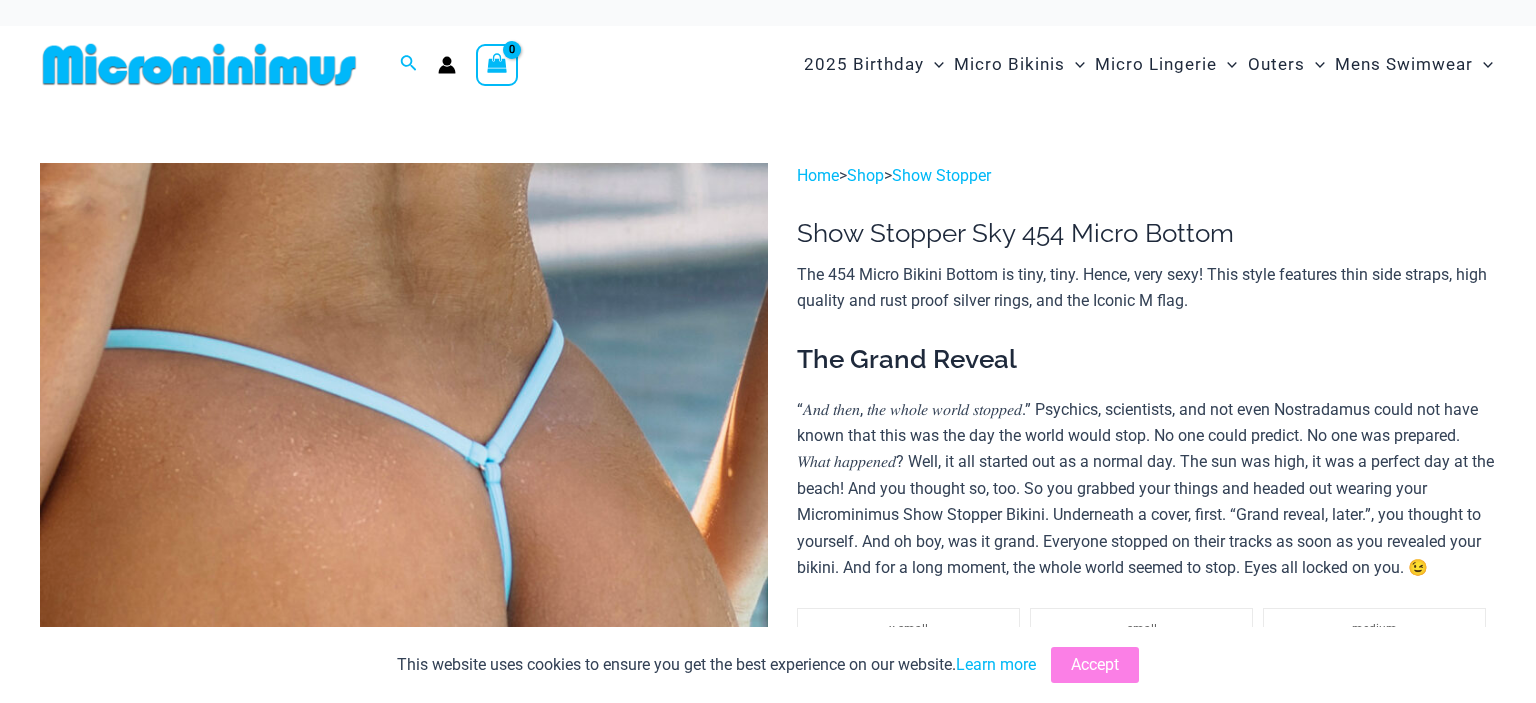 scroll, scrollTop: 0, scrollLeft: 0, axis: both 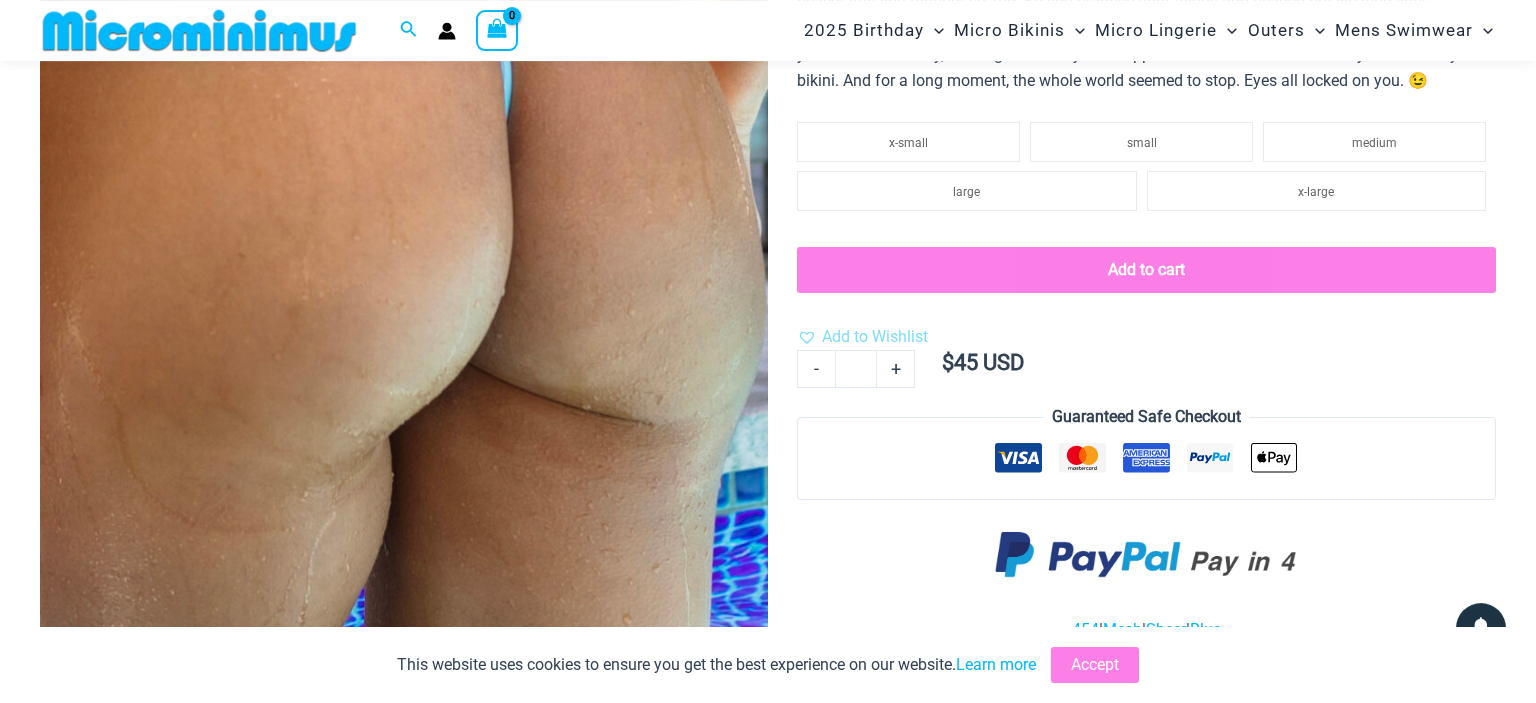 click at bounding box center [404, 222] 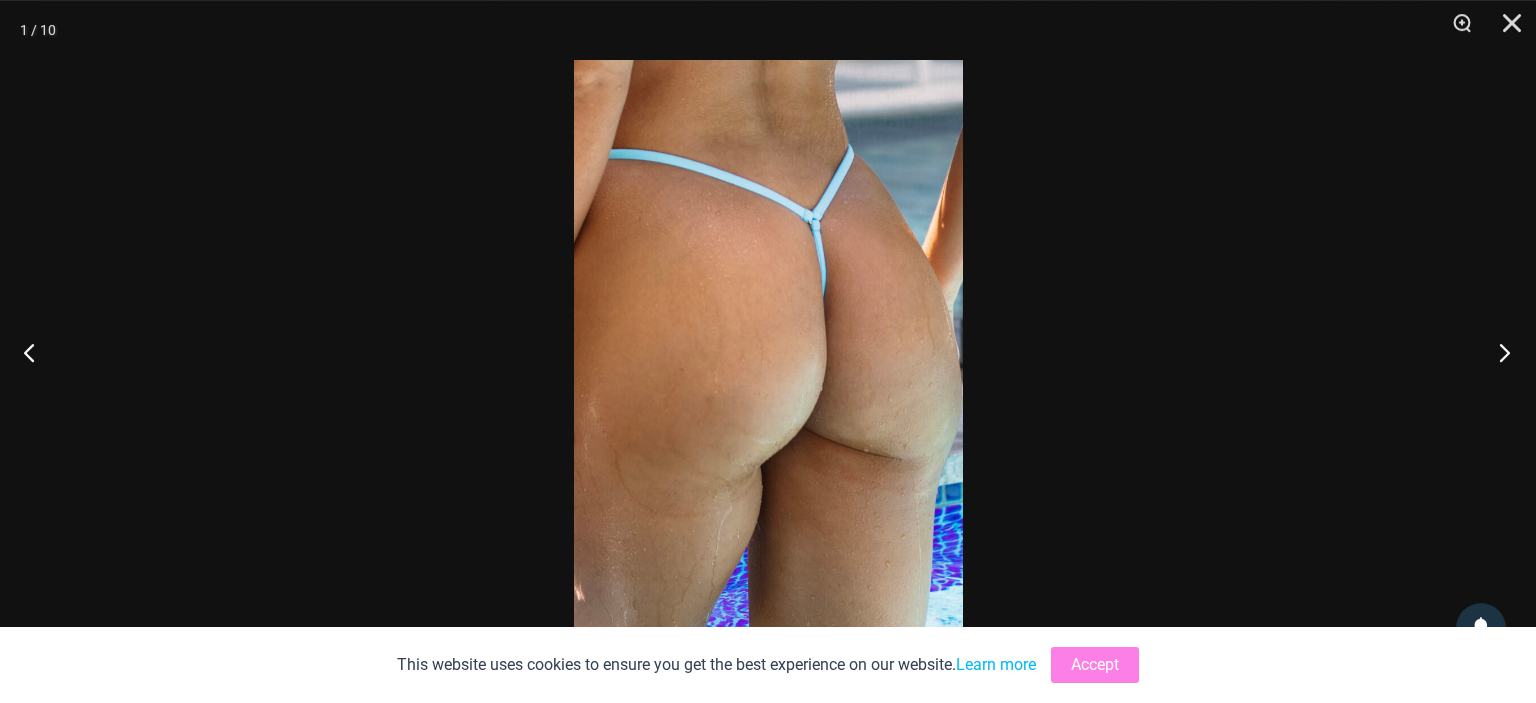click at bounding box center (1498, 352) 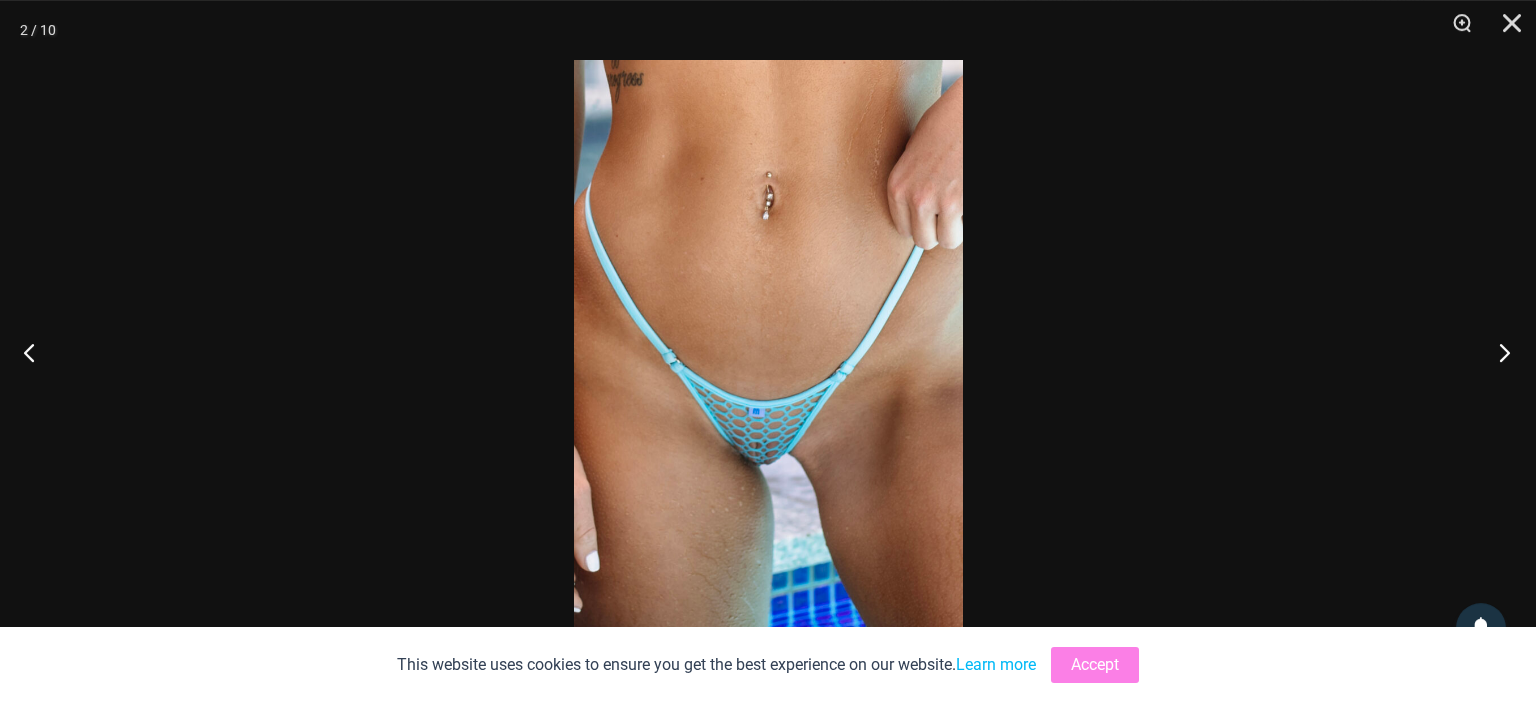 click at bounding box center [1498, 352] 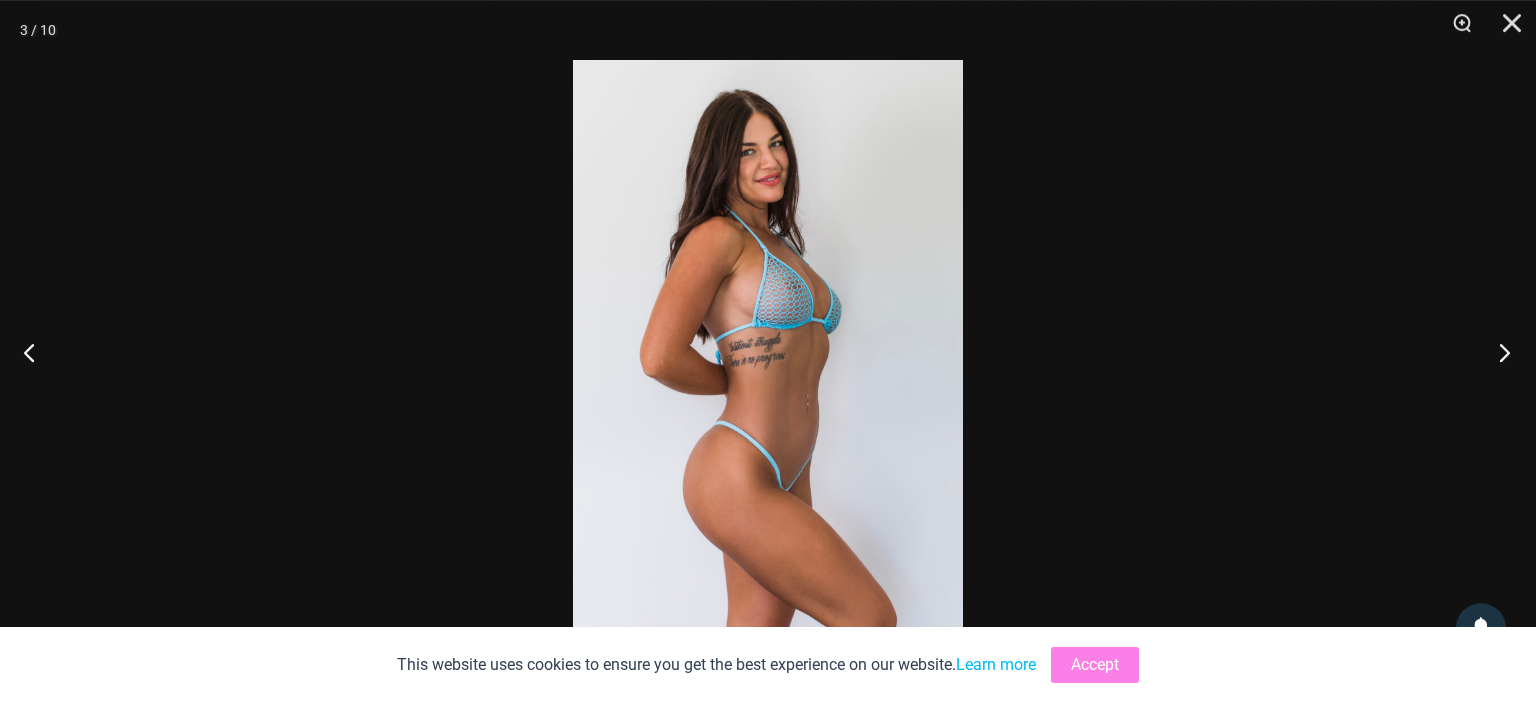 click at bounding box center (1498, 352) 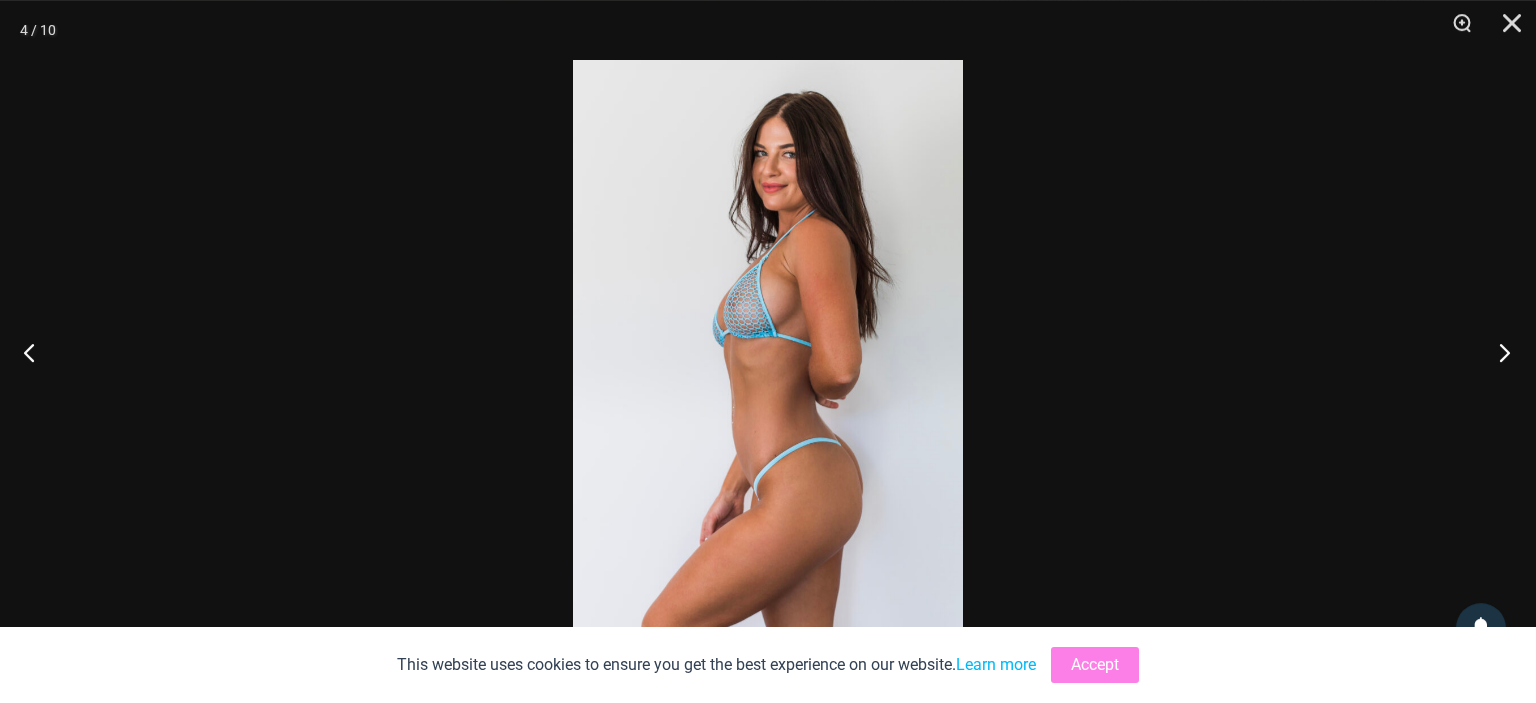 click at bounding box center [1498, 352] 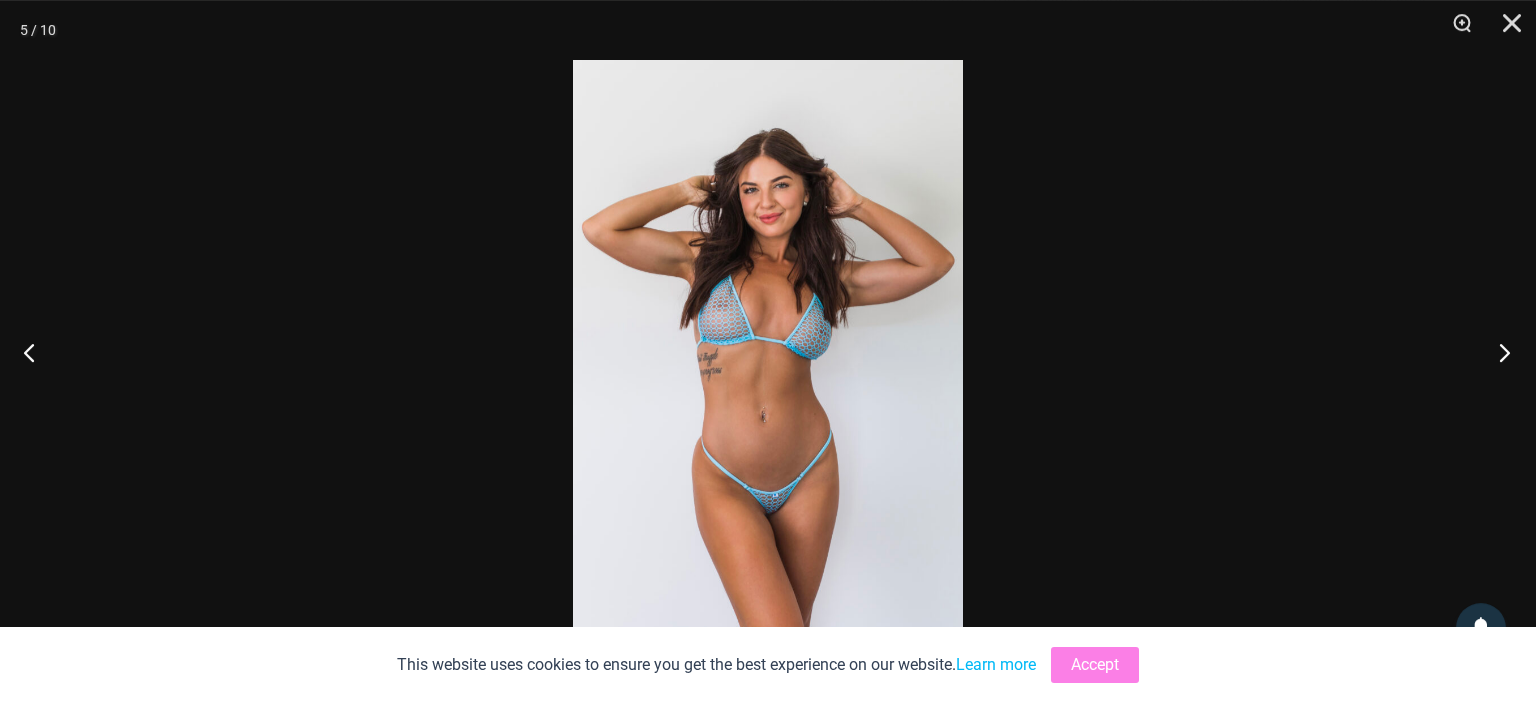 click at bounding box center (1498, 352) 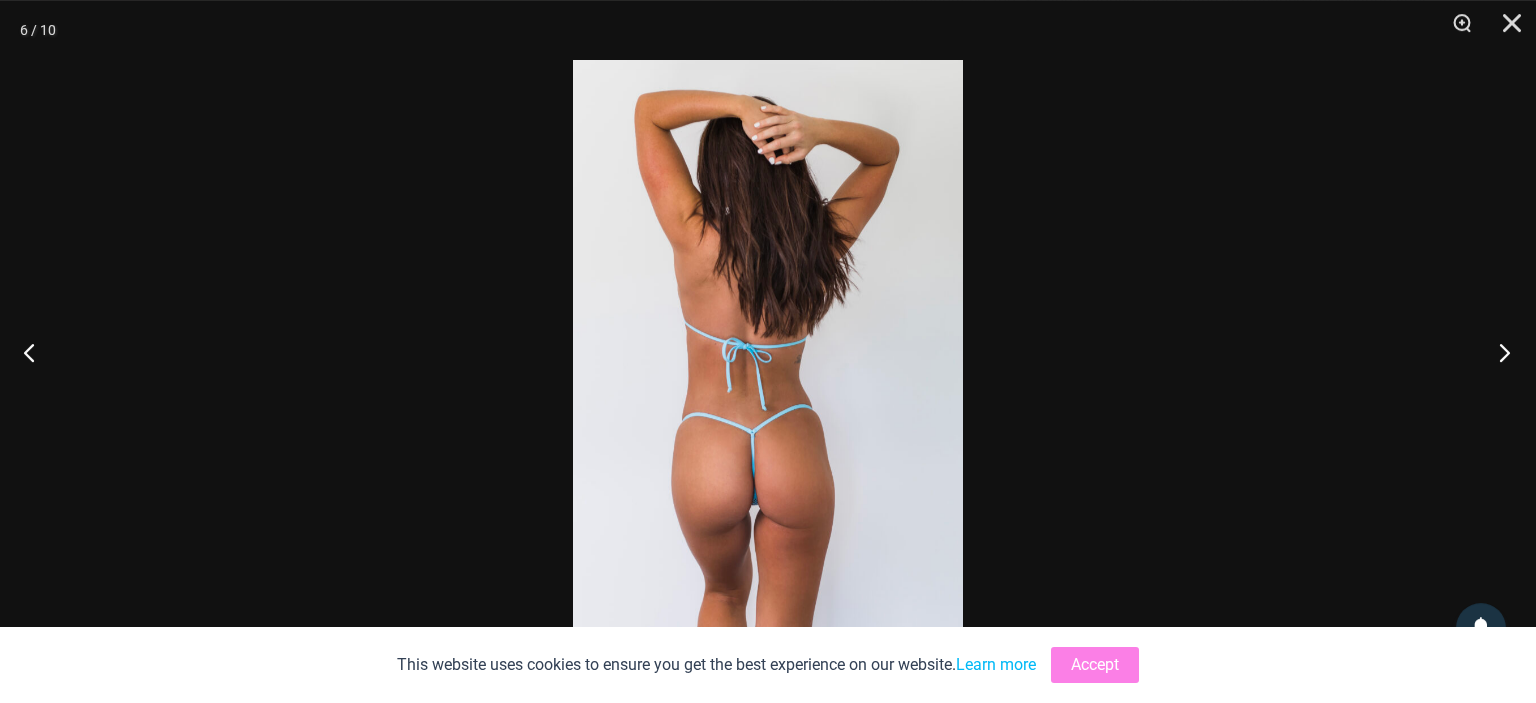 click at bounding box center (1498, 352) 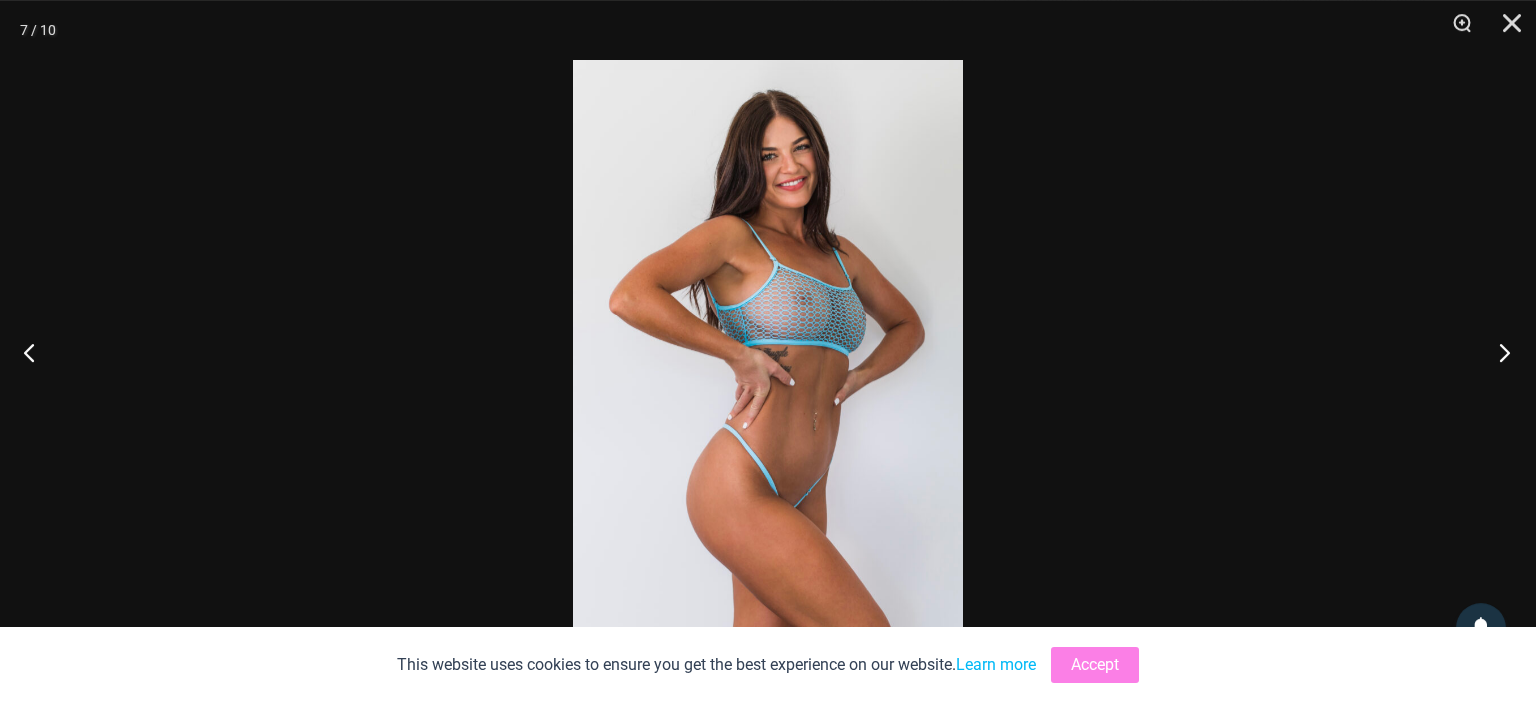 click at bounding box center (1498, 352) 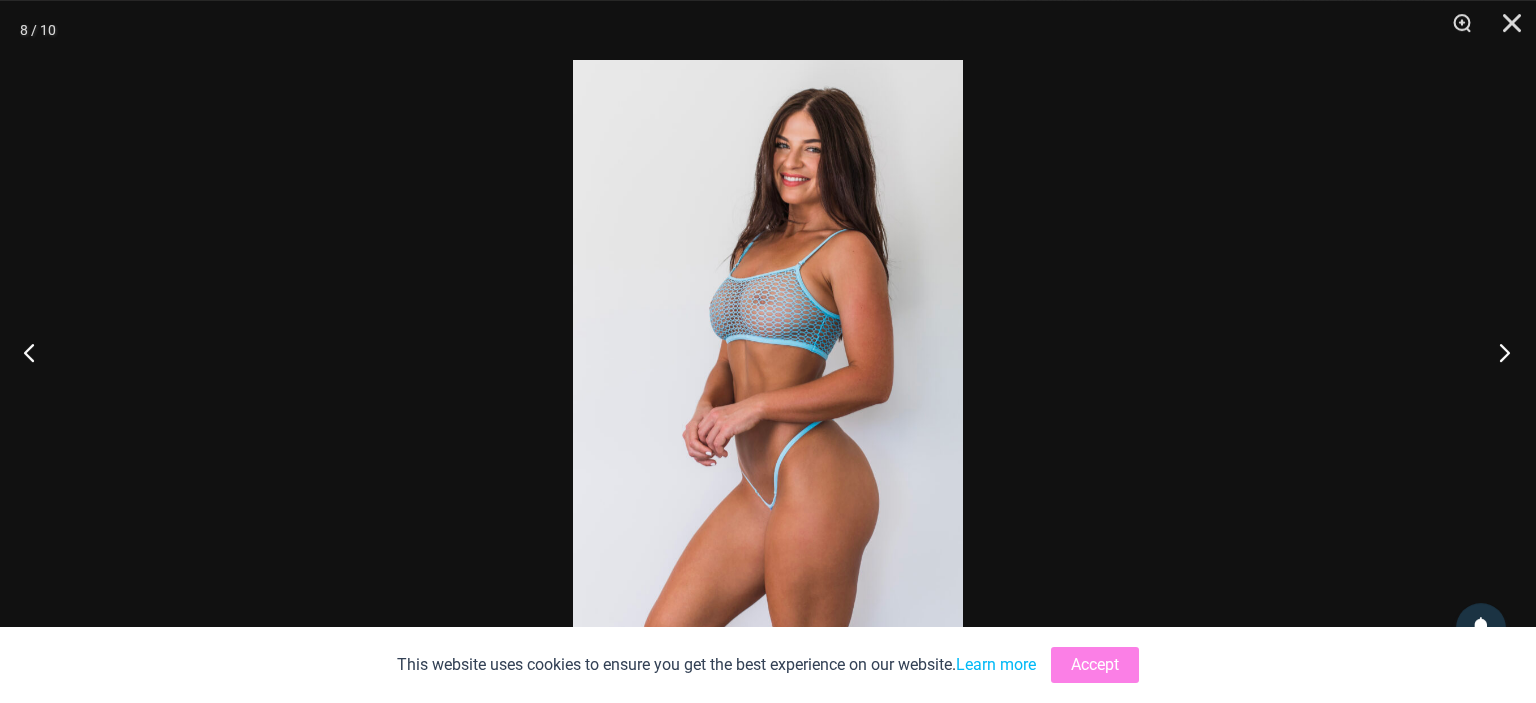 click at bounding box center [1498, 352] 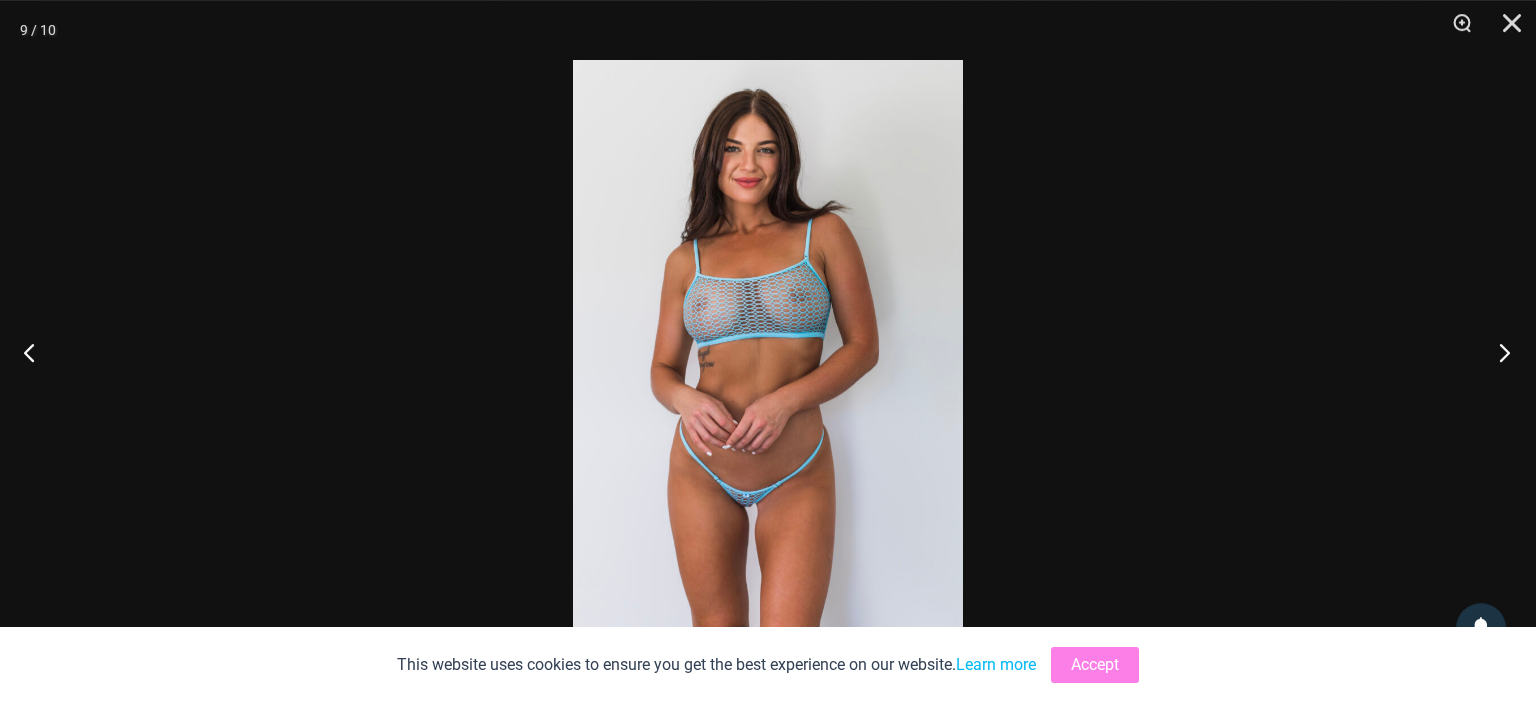 click at bounding box center [1498, 352] 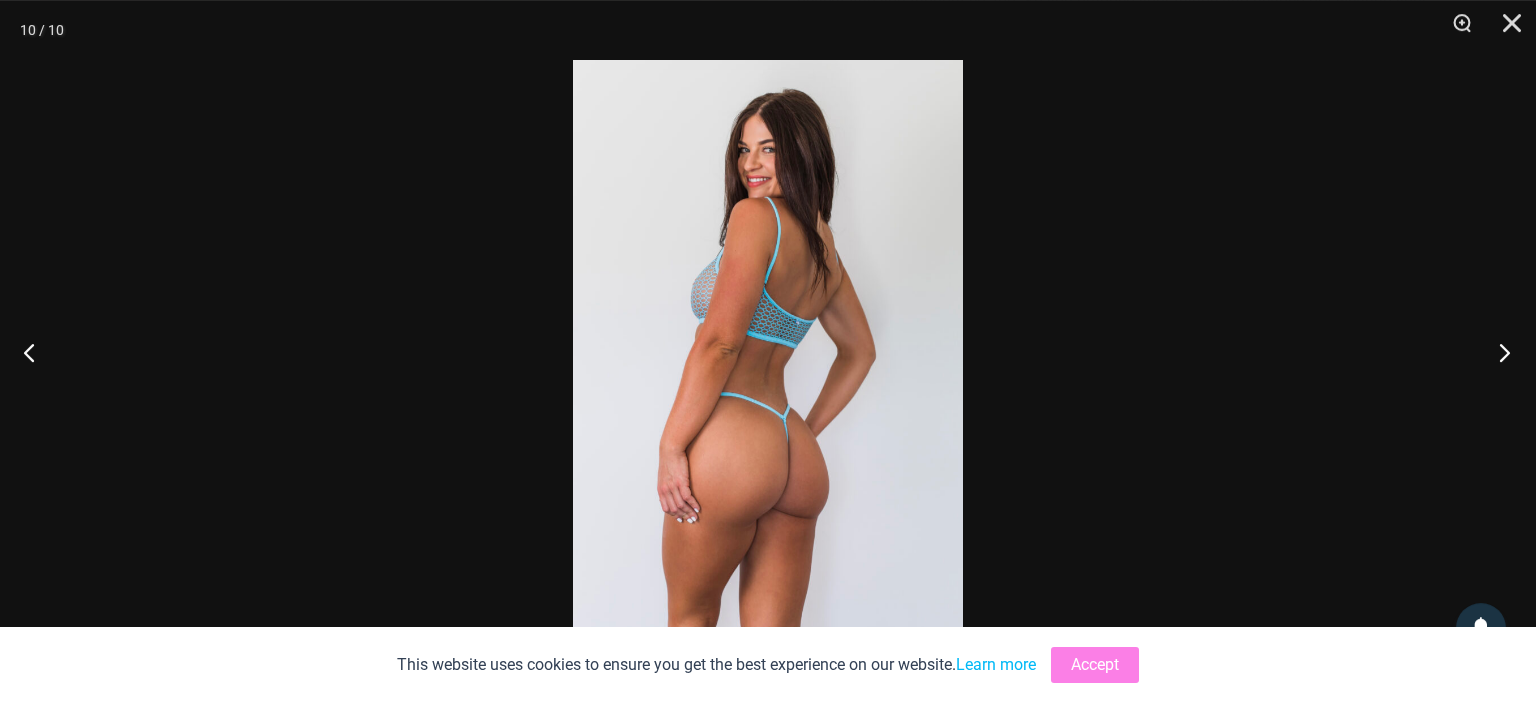 click at bounding box center [1498, 352] 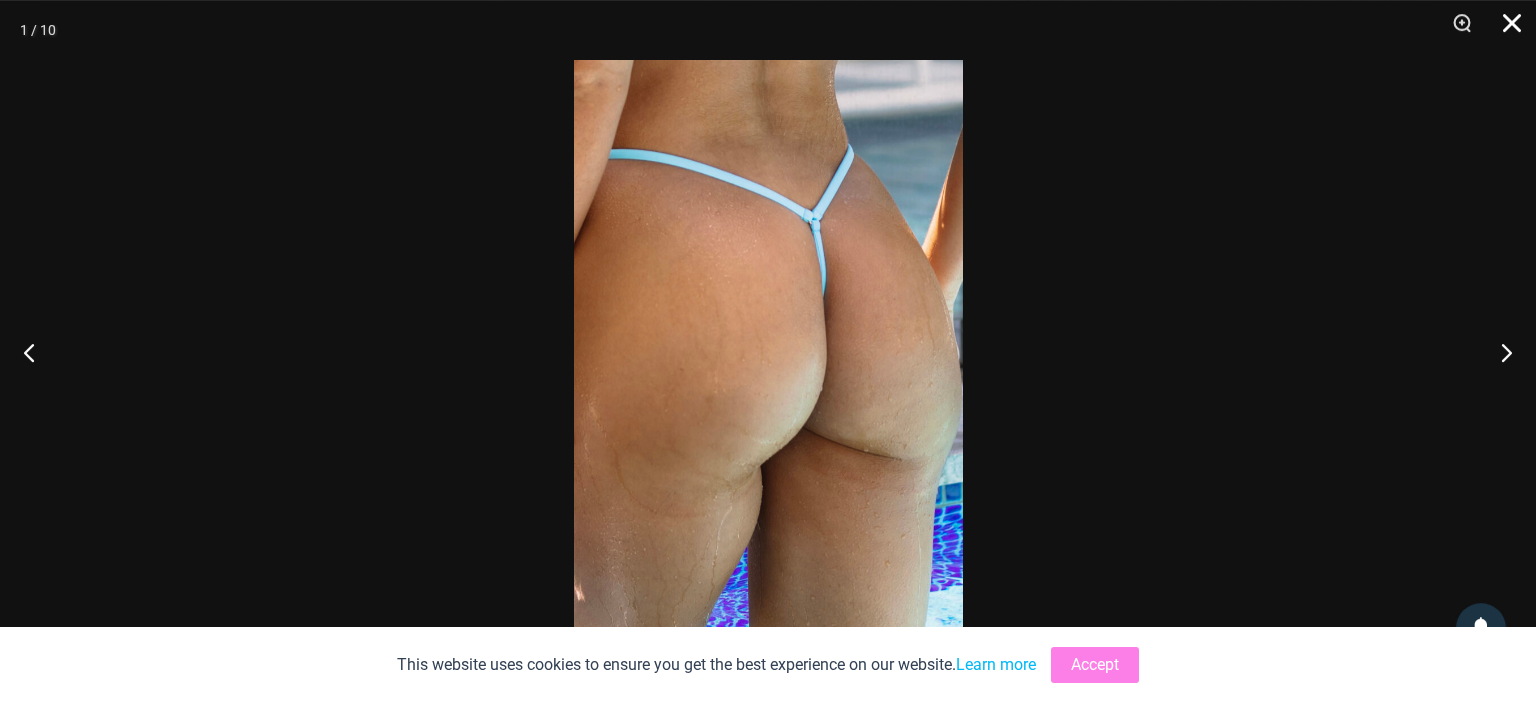 click at bounding box center (1505, 30) 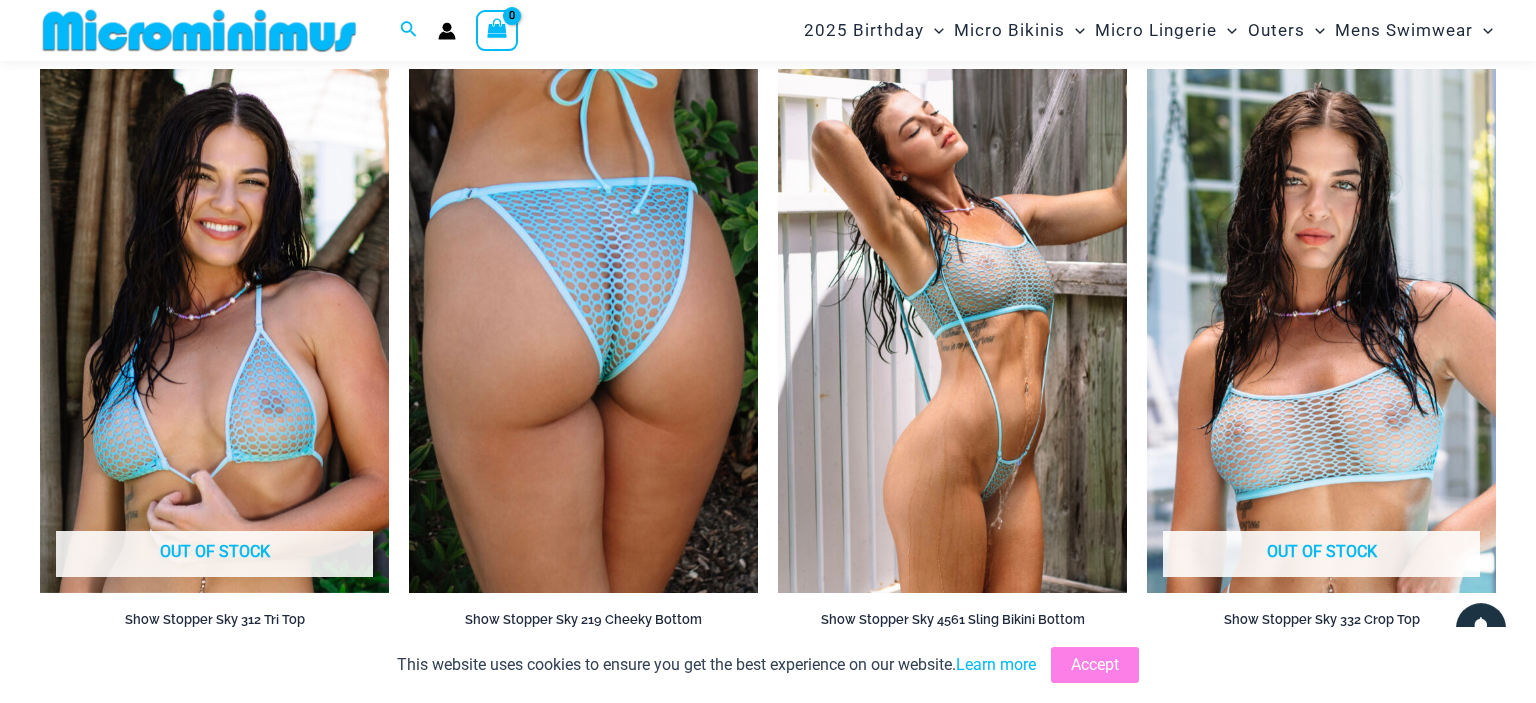 scroll, scrollTop: 2280, scrollLeft: 0, axis: vertical 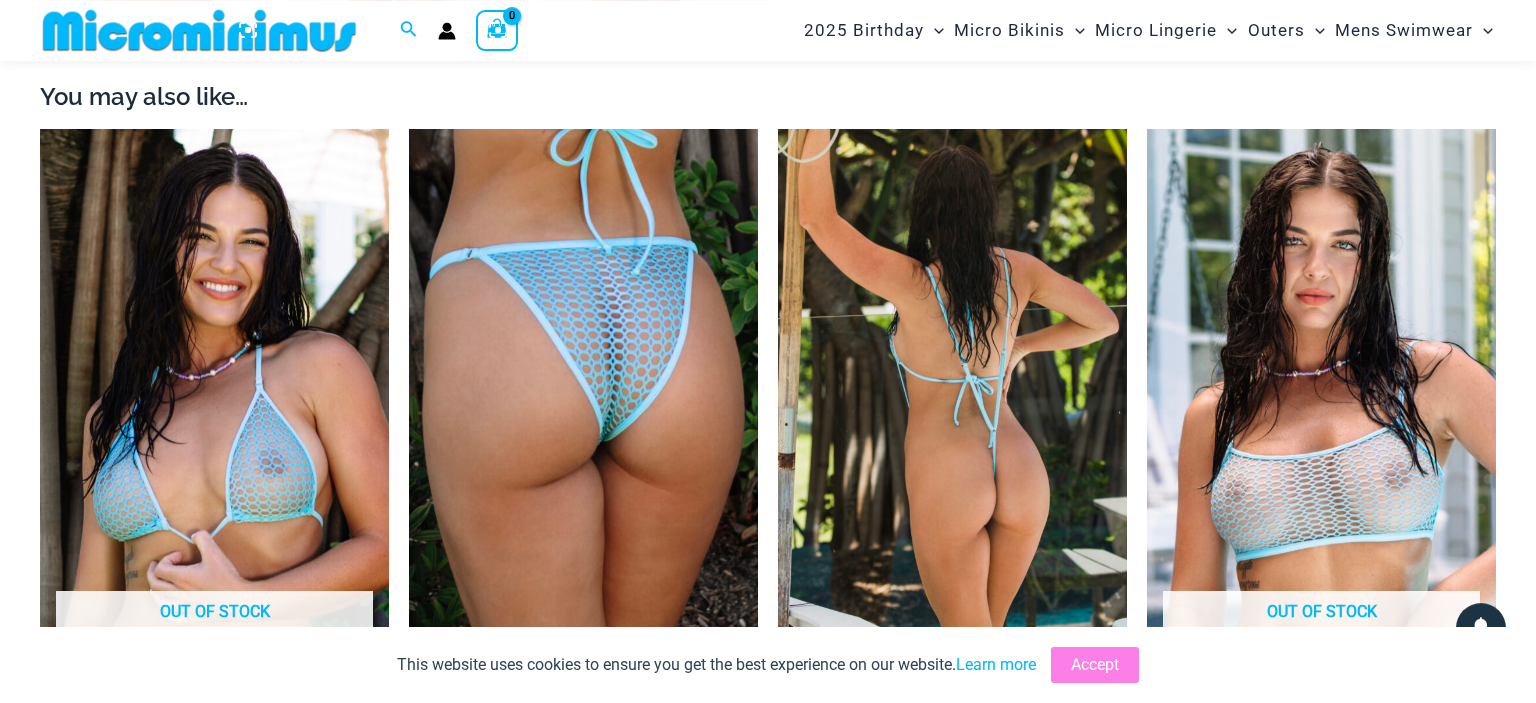 click at bounding box center [952, 391] 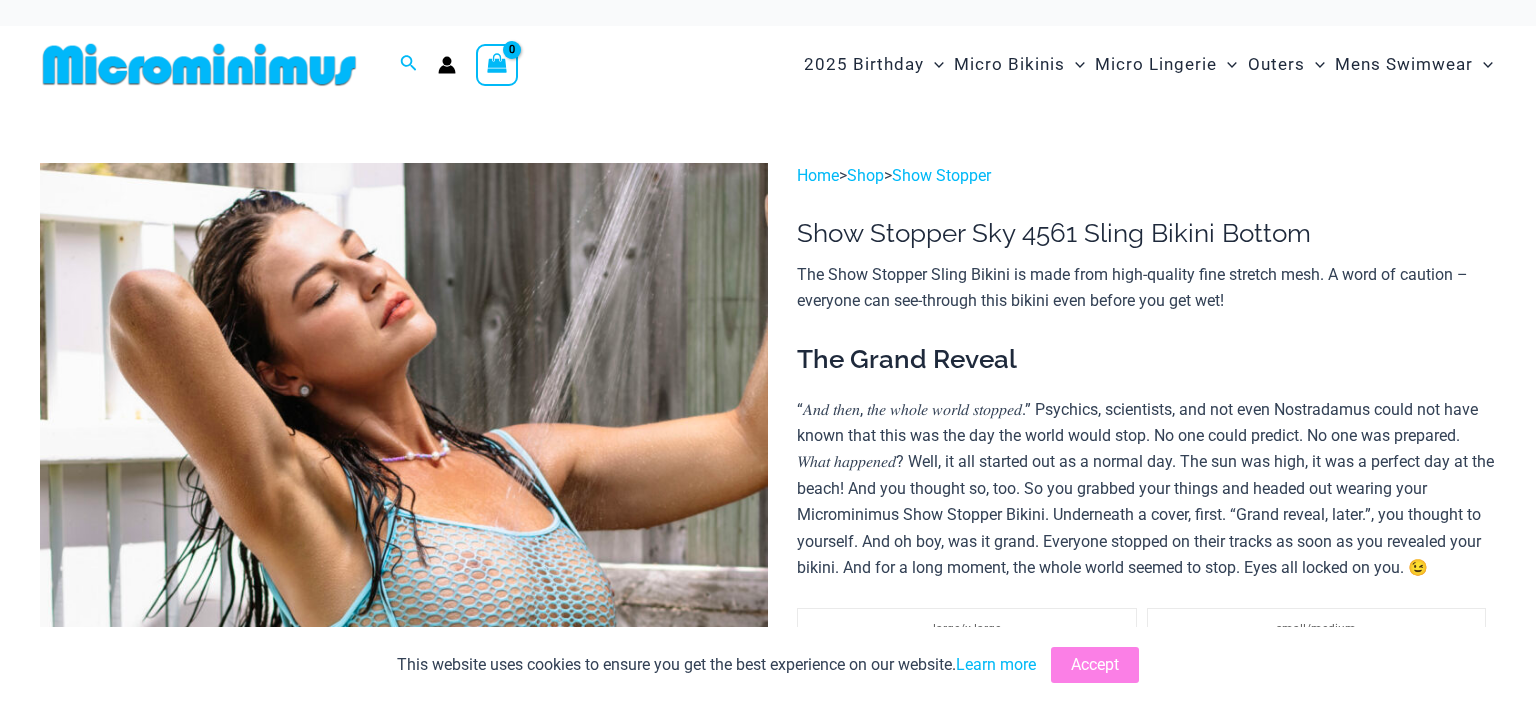 scroll, scrollTop: 0, scrollLeft: 0, axis: both 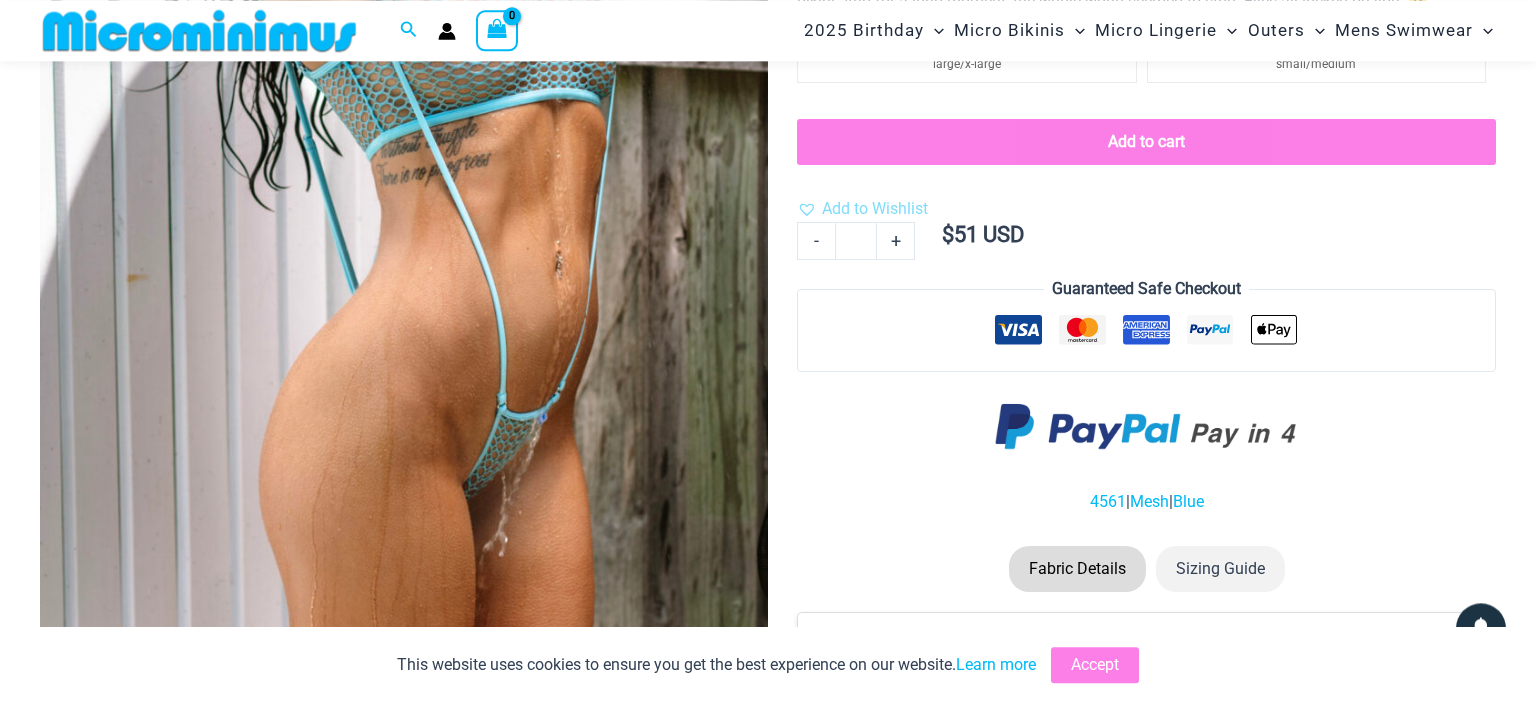 click at bounding box center [404, 143] 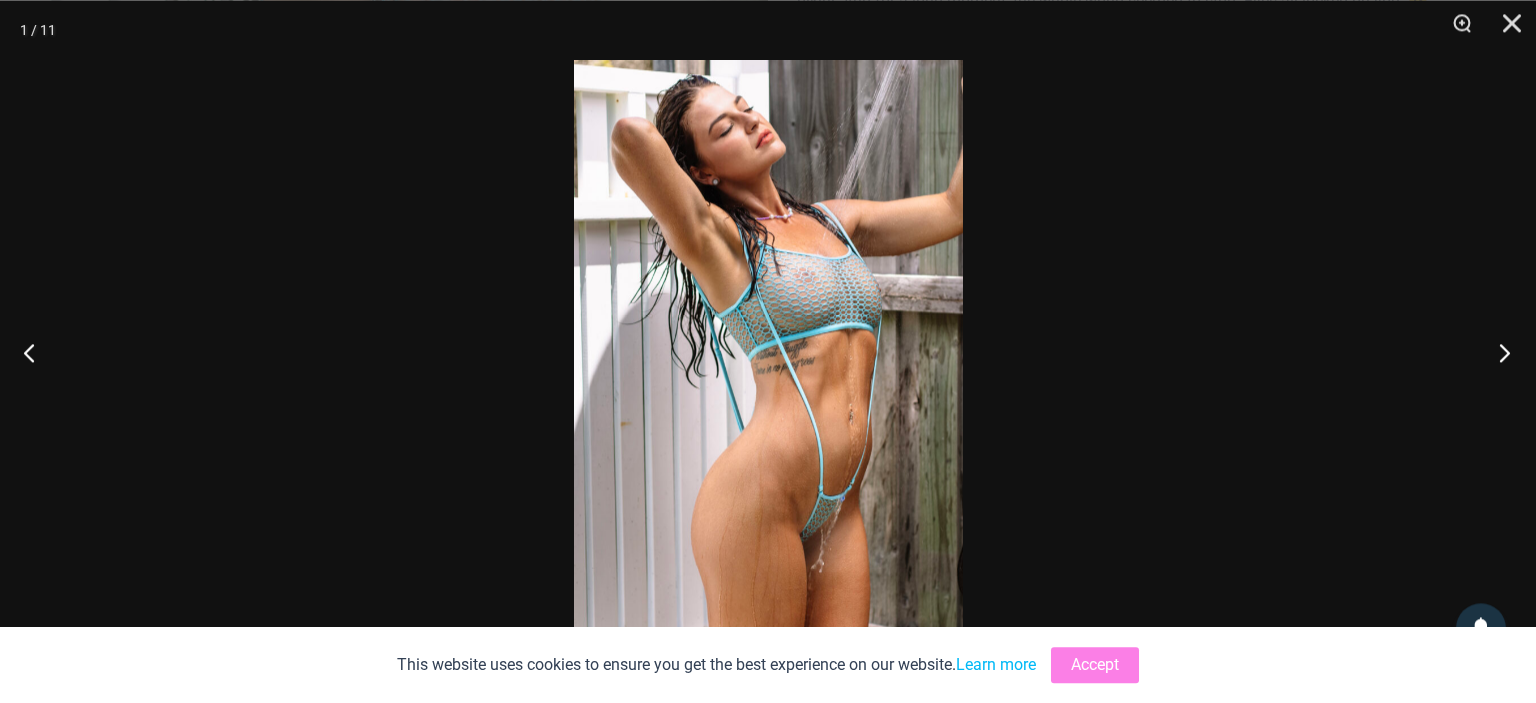 click at bounding box center (1498, 352) 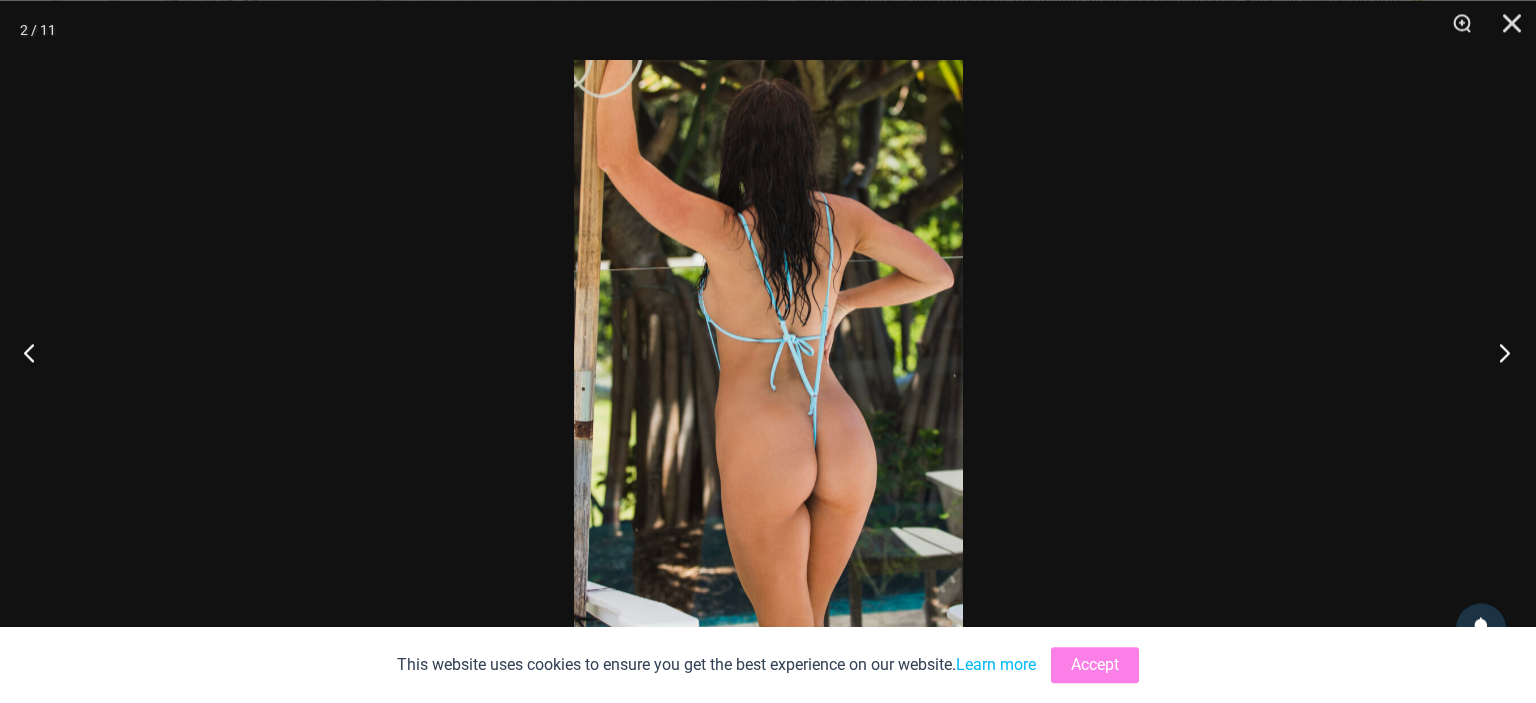 click at bounding box center (1498, 352) 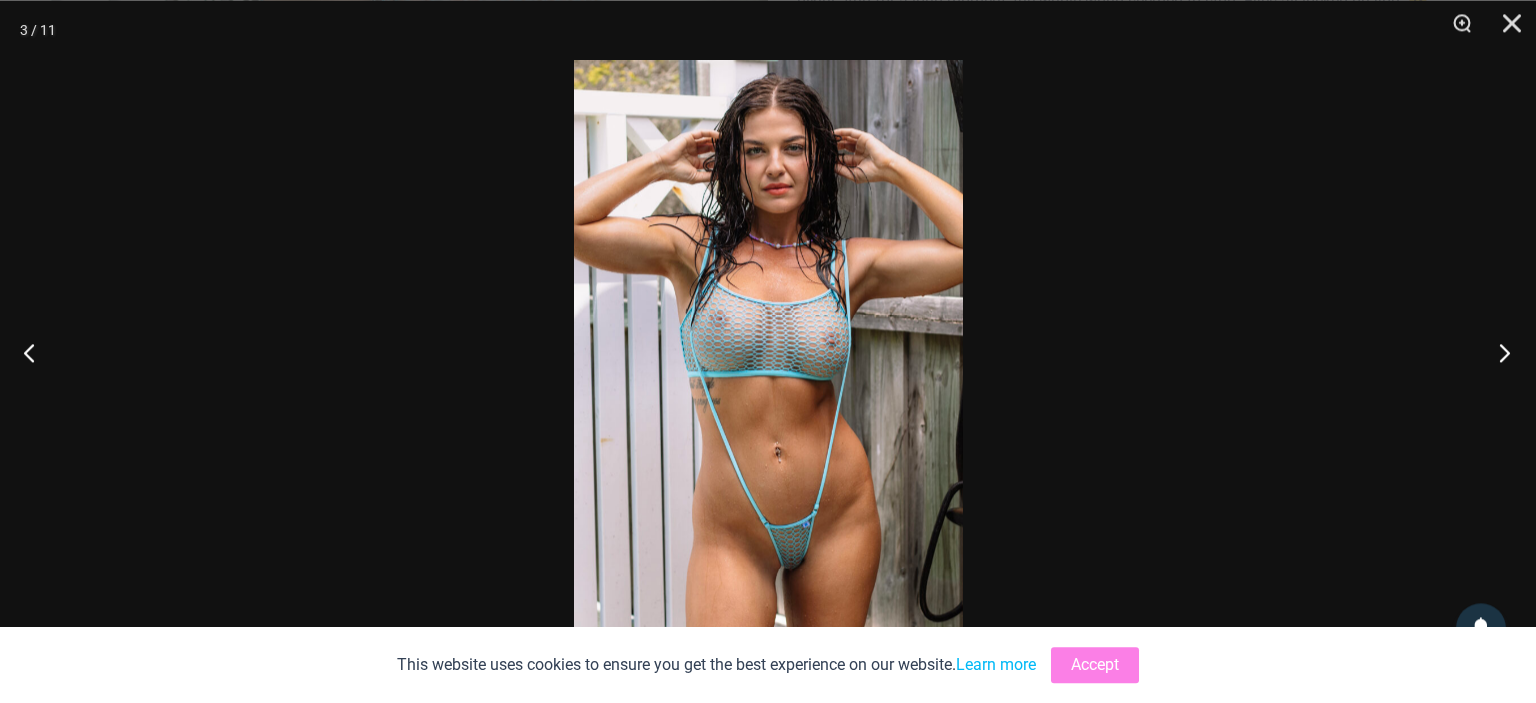 click at bounding box center (1498, 352) 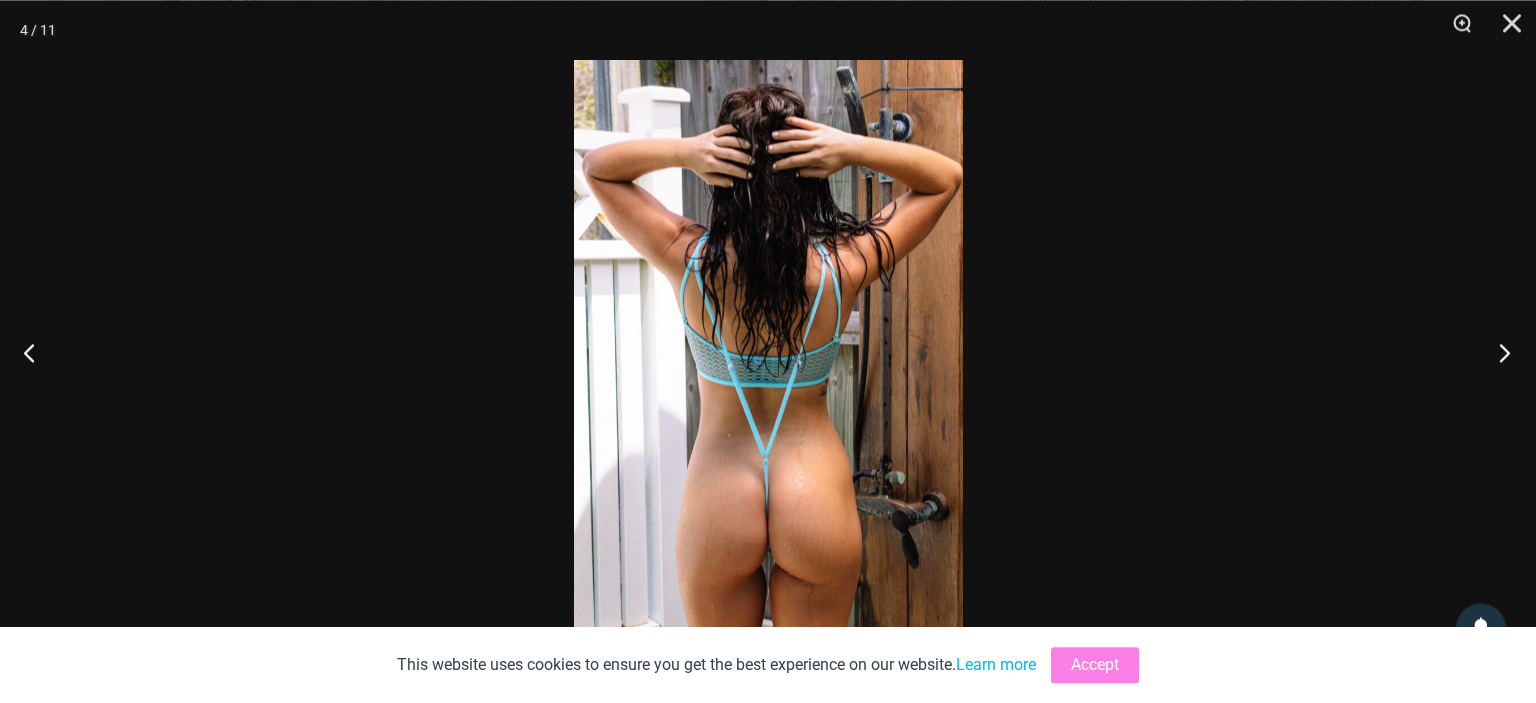 click at bounding box center (1498, 352) 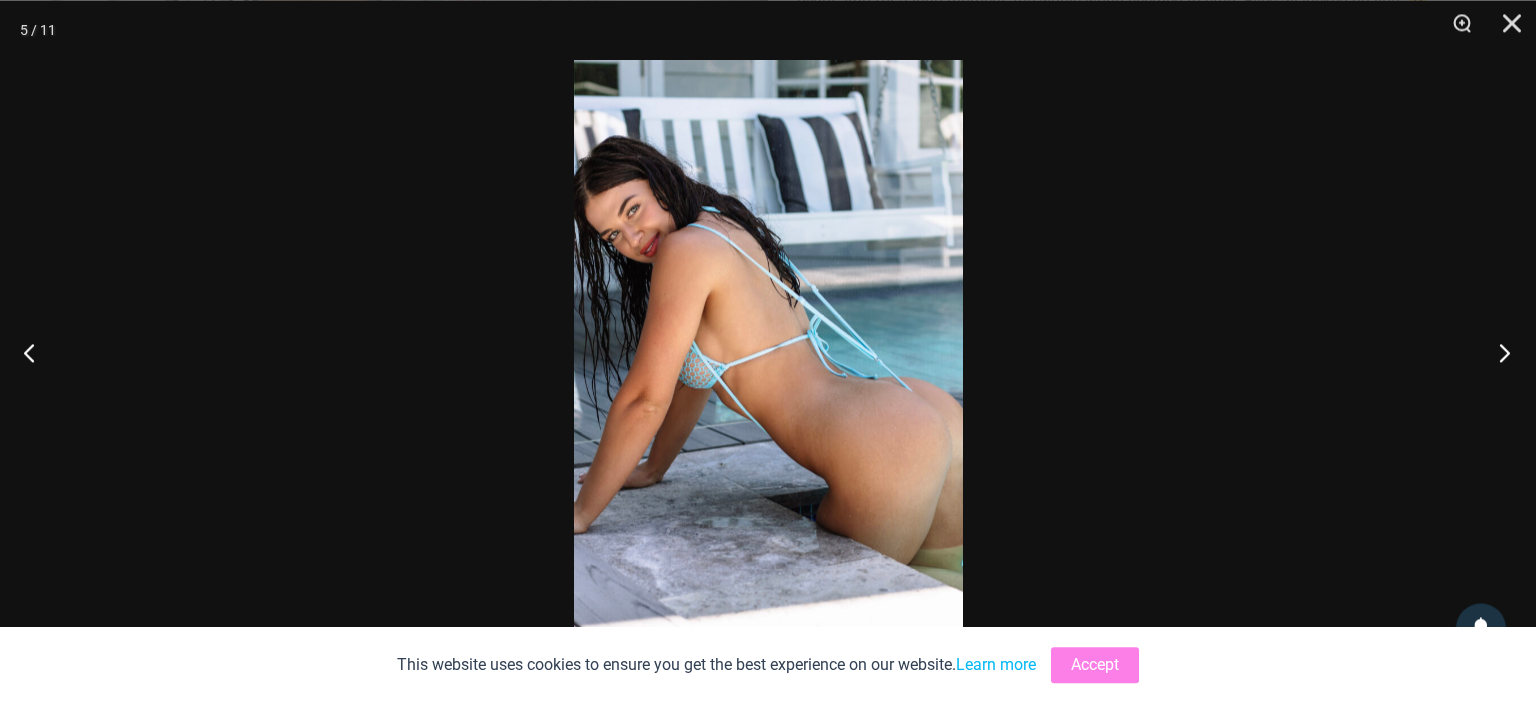 click at bounding box center [1498, 352] 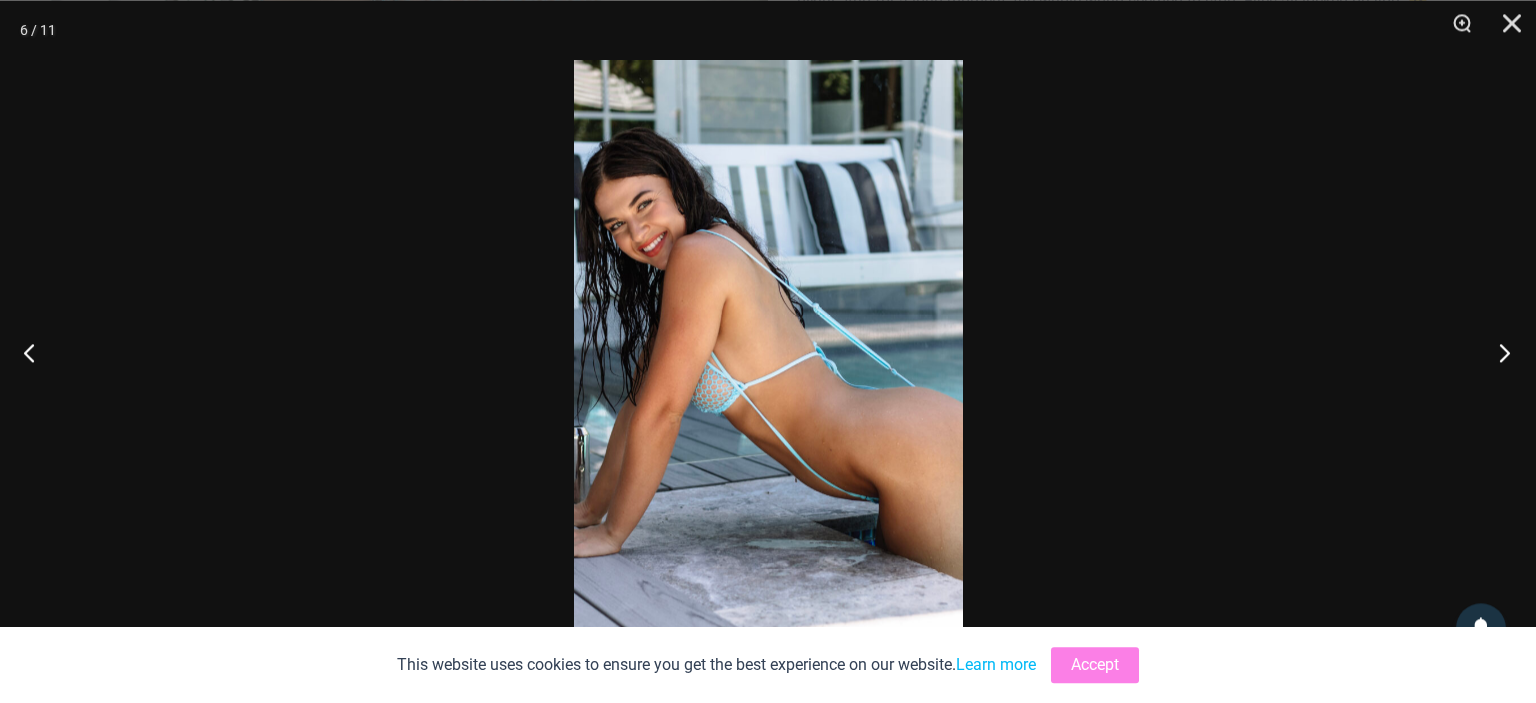 click at bounding box center (1498, 352) 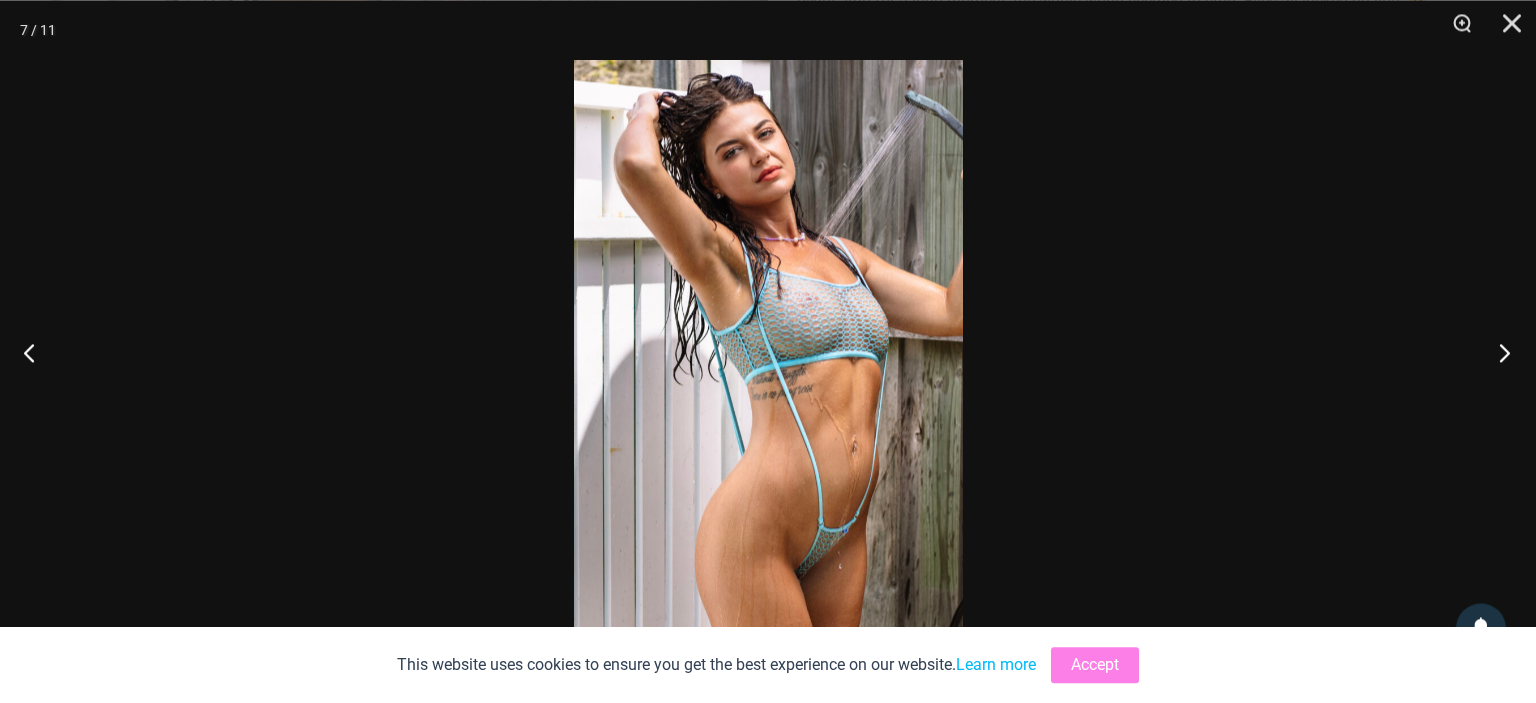 click at bounding box center [1498, 352] 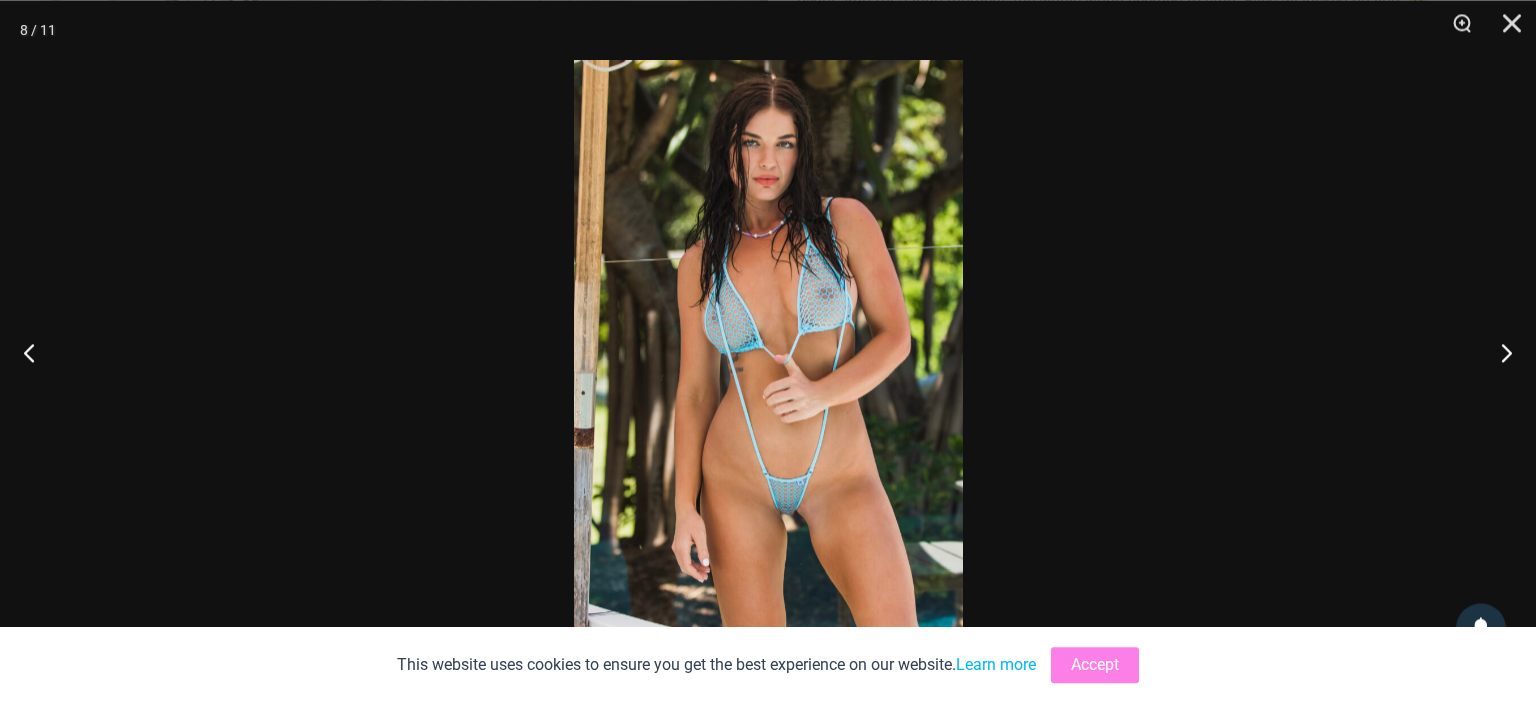 click at bounding box center (768, 351) 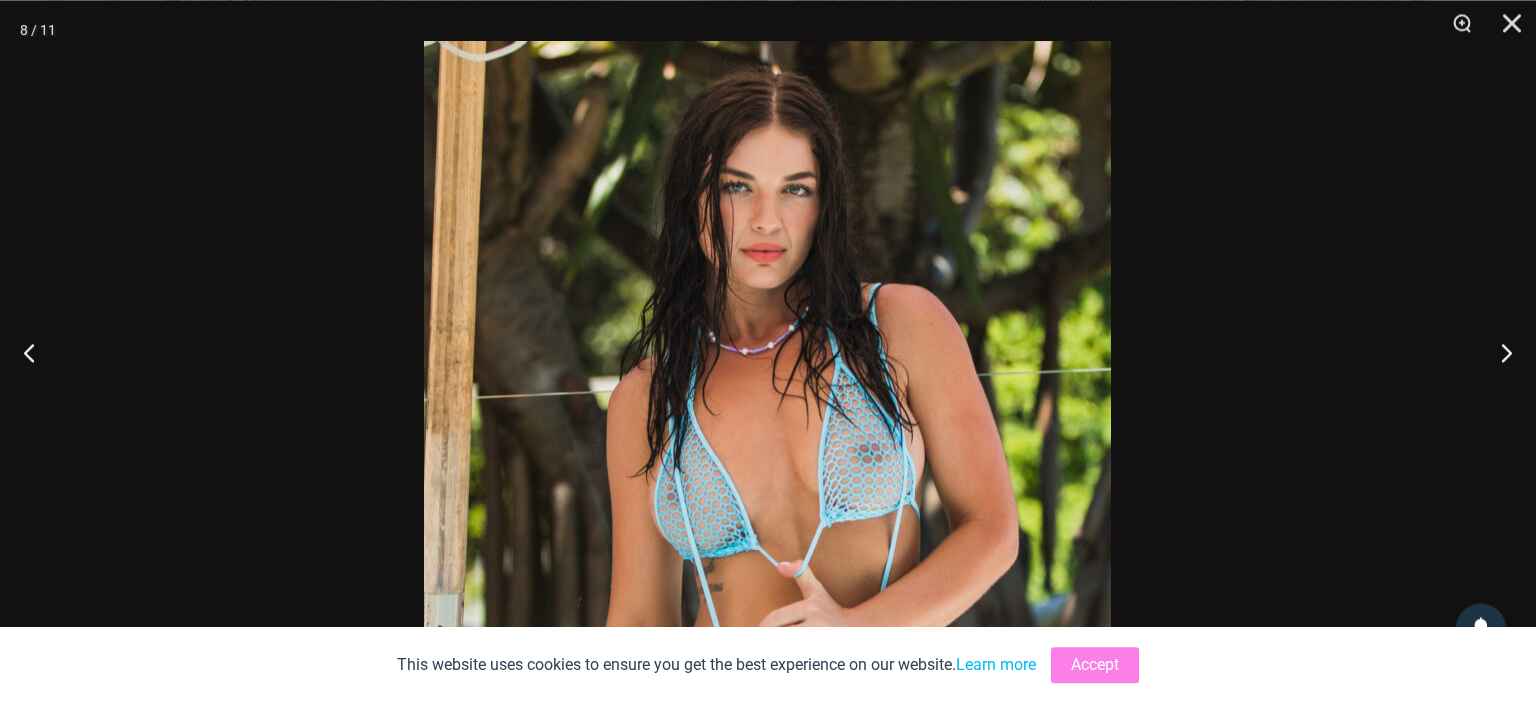 click at bounding box center [767, 556] 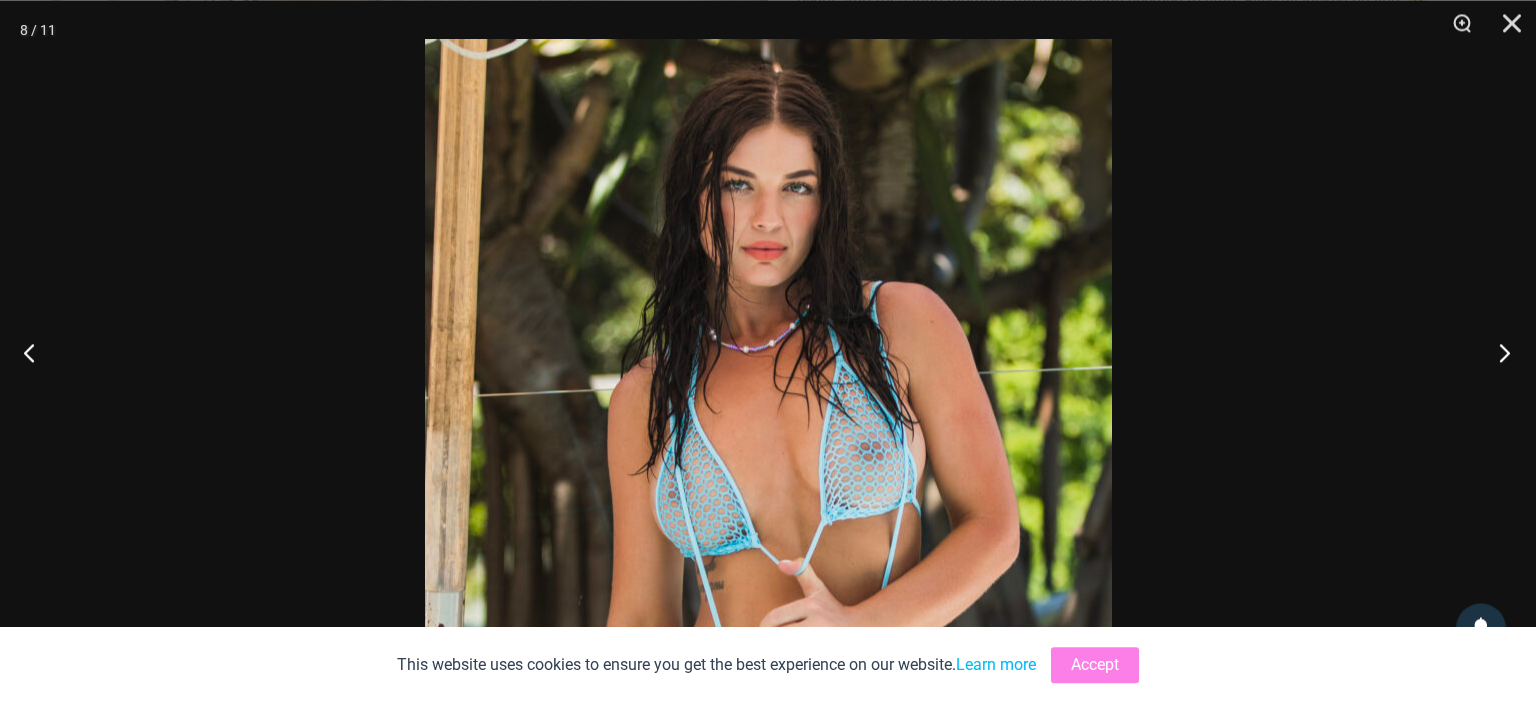 click at bounding box center [1498, 352] 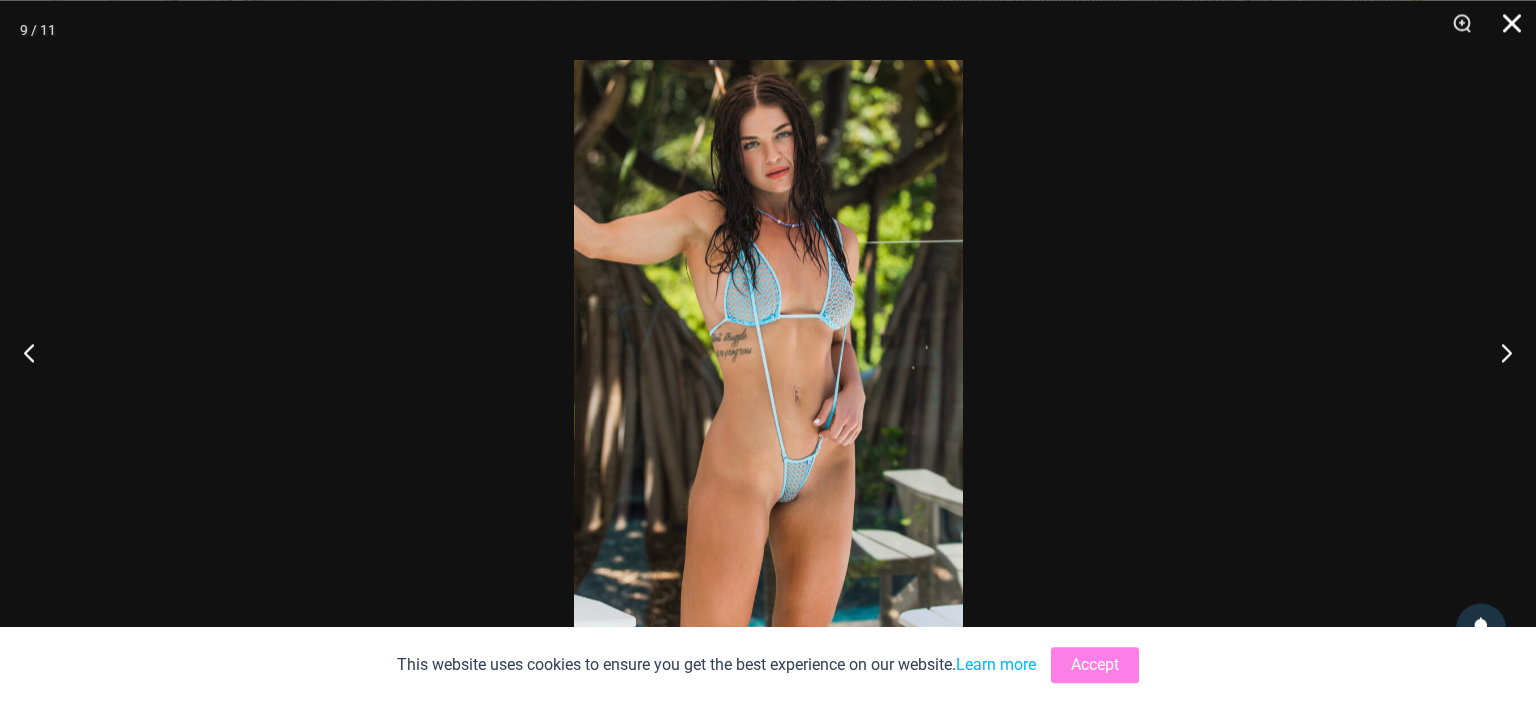click at bounding box center [1505, 30] 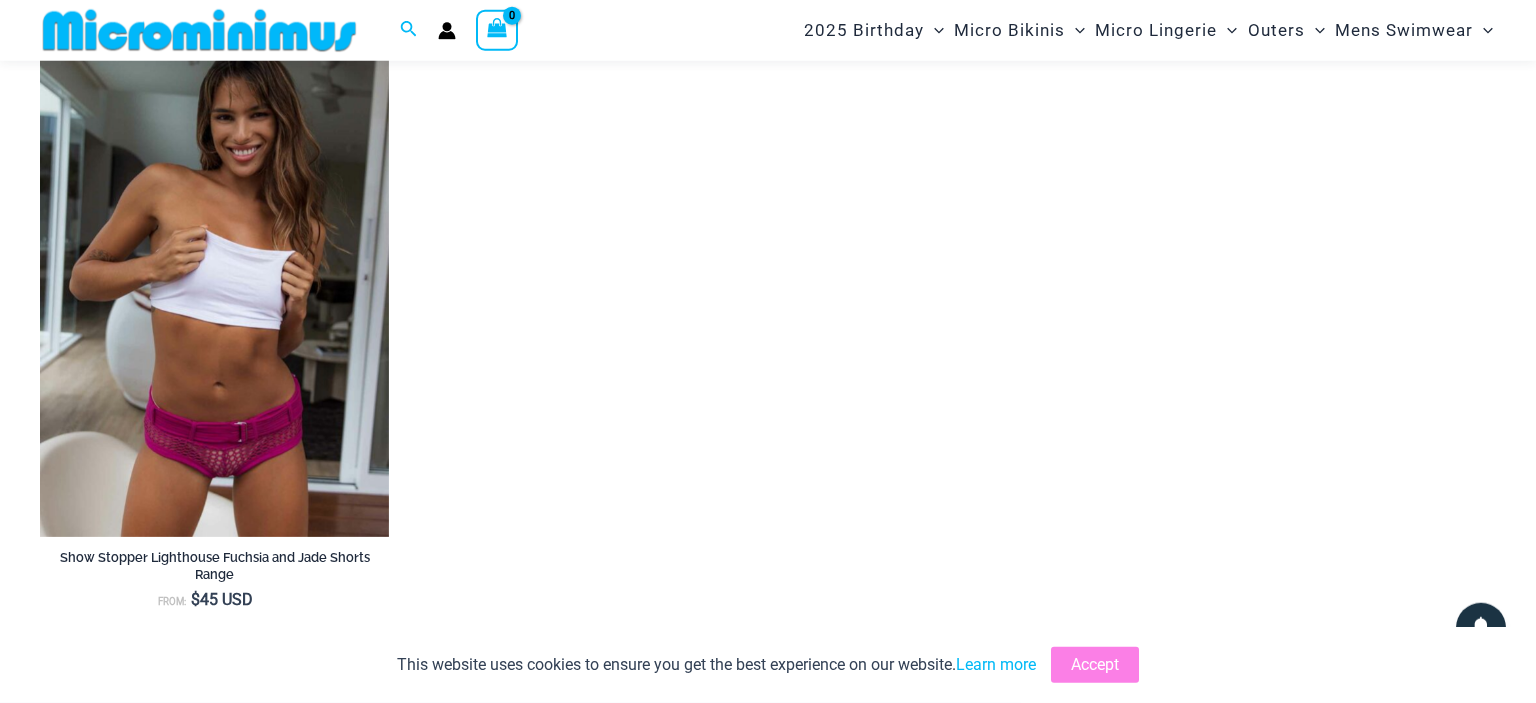 scroll, scrollTop: 3603, scrollLeft: 0, axis: vertical 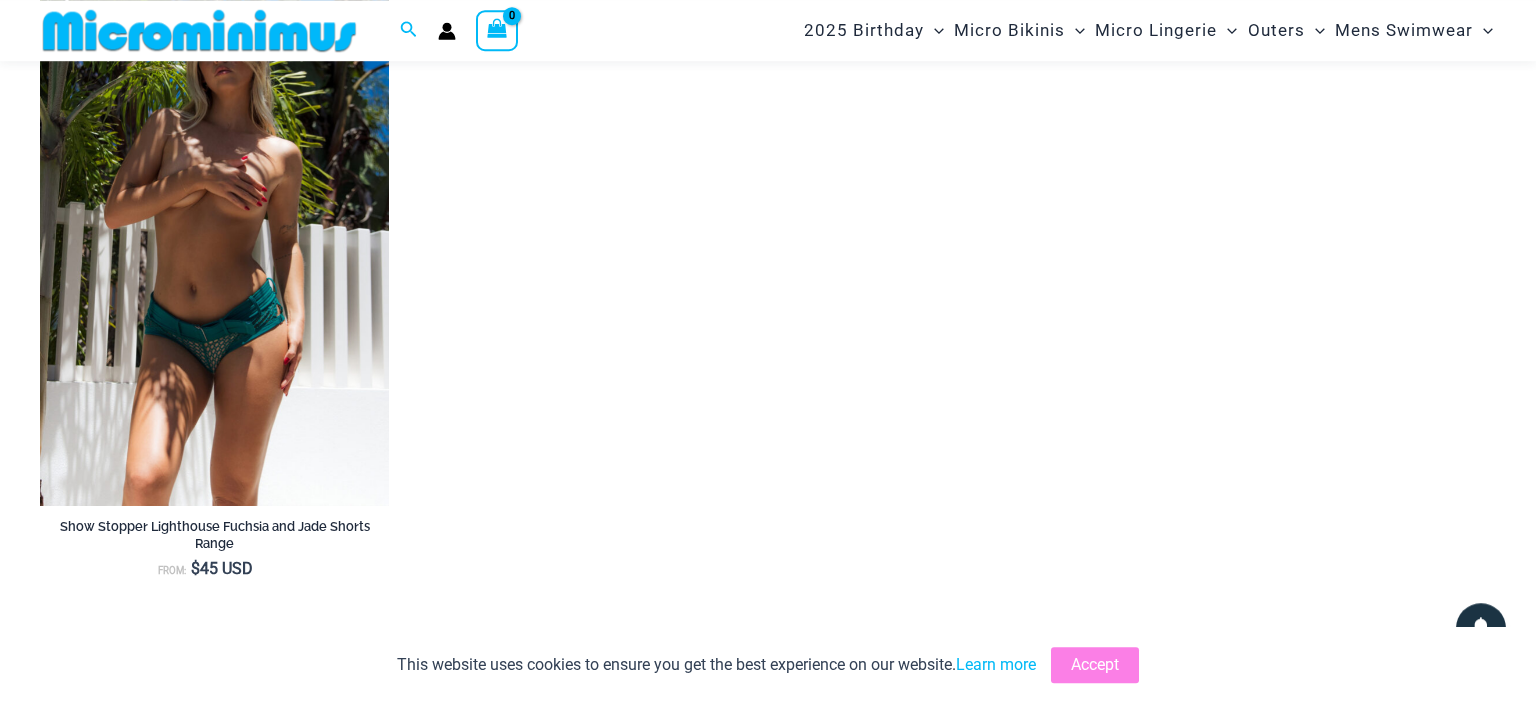 click at bounding box center [214, 245] 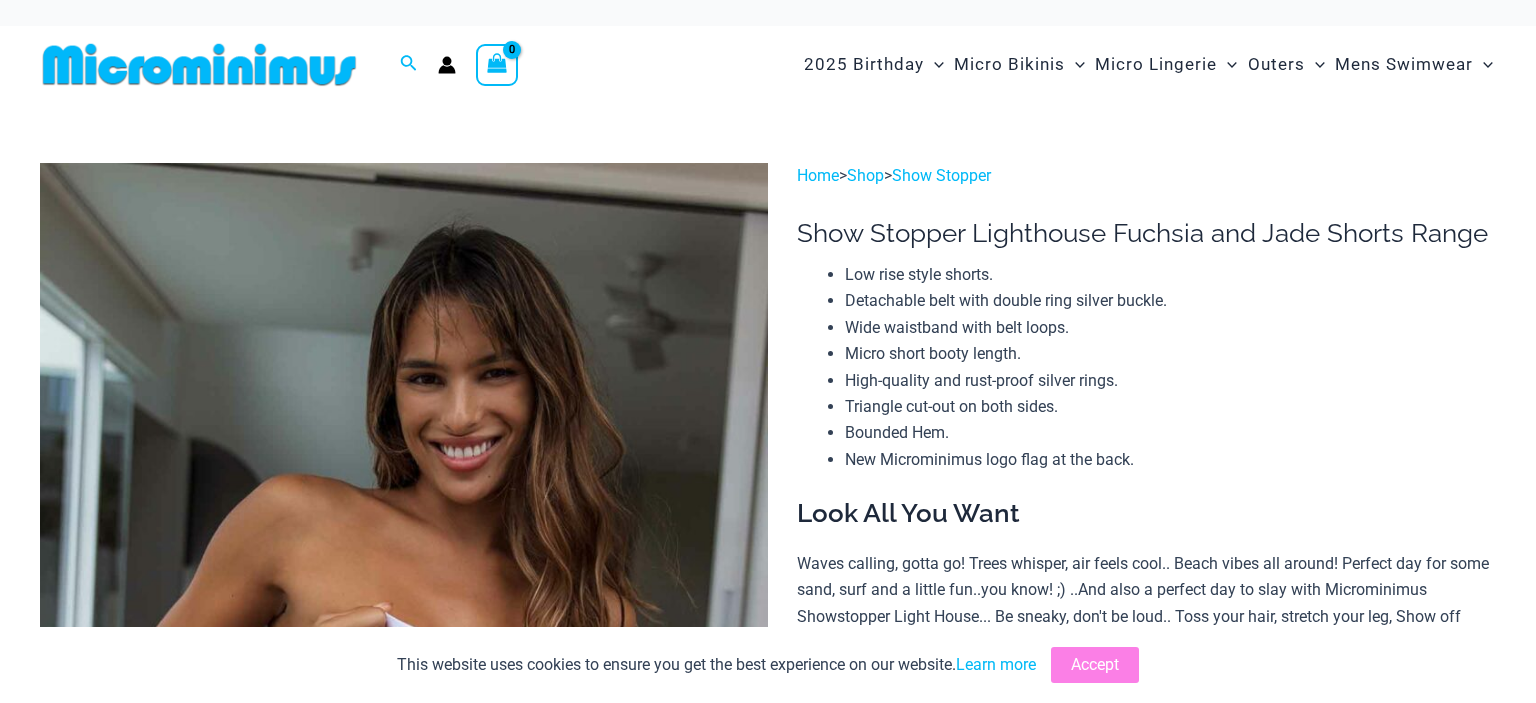 scroll, scrollTop: 0, scrollLeft: 0, axis: both 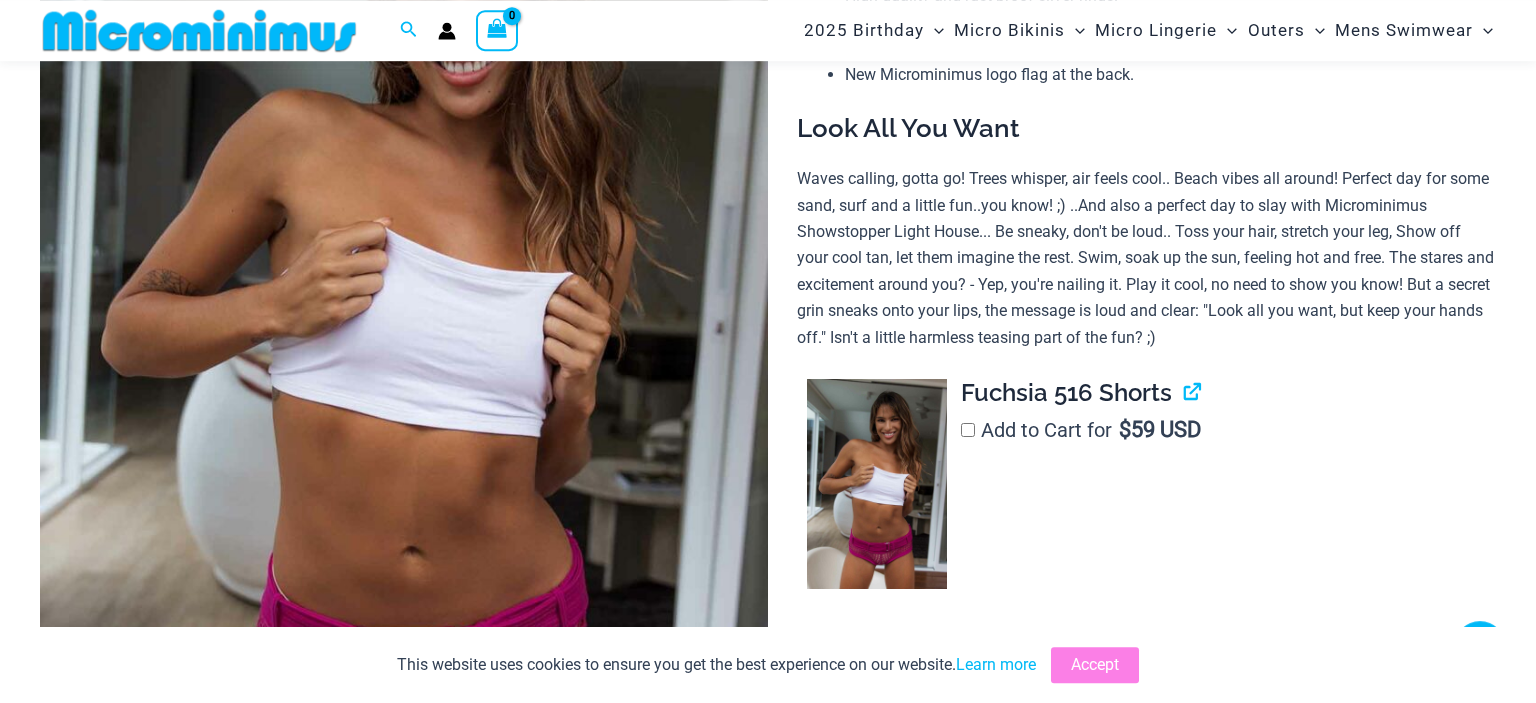 click at bounding box center (404, 324) 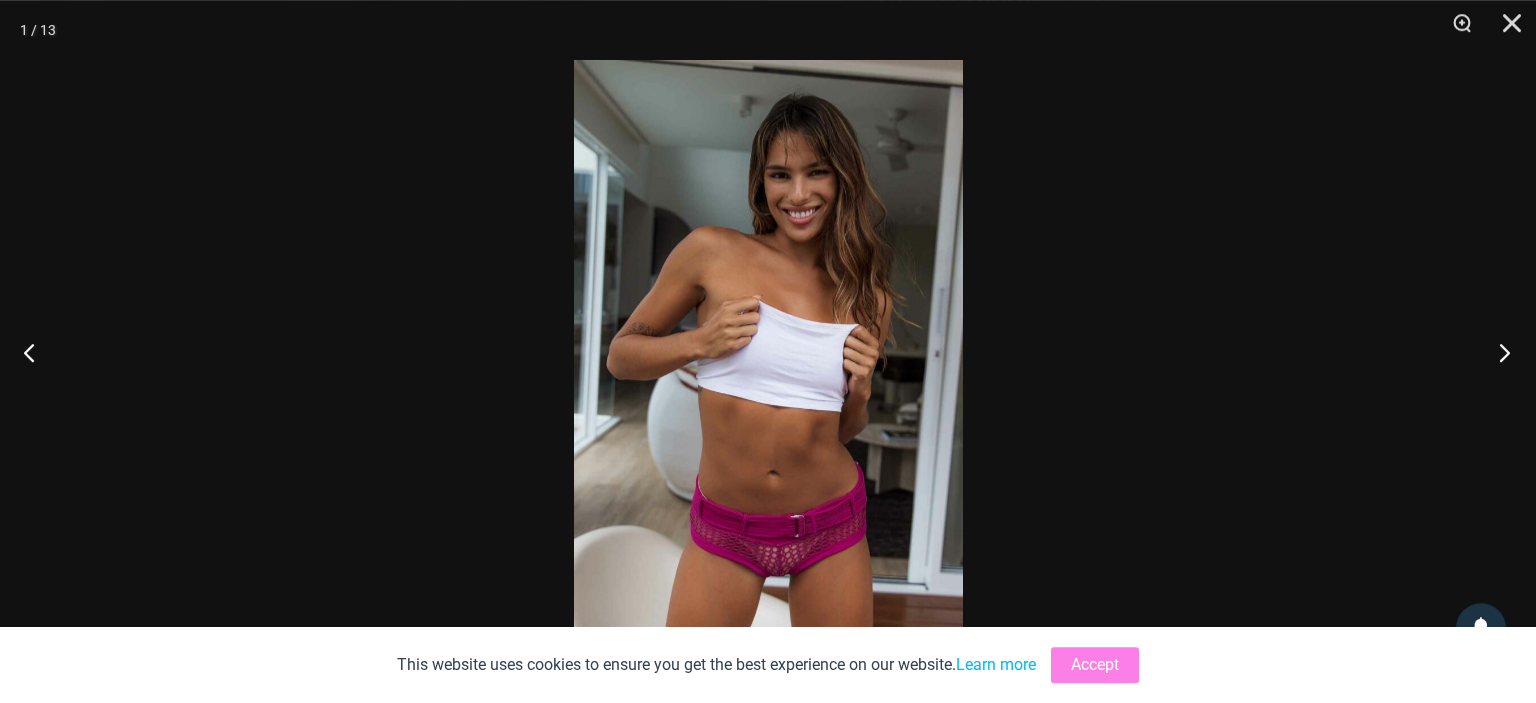 click at bounding box center [1498, 352] 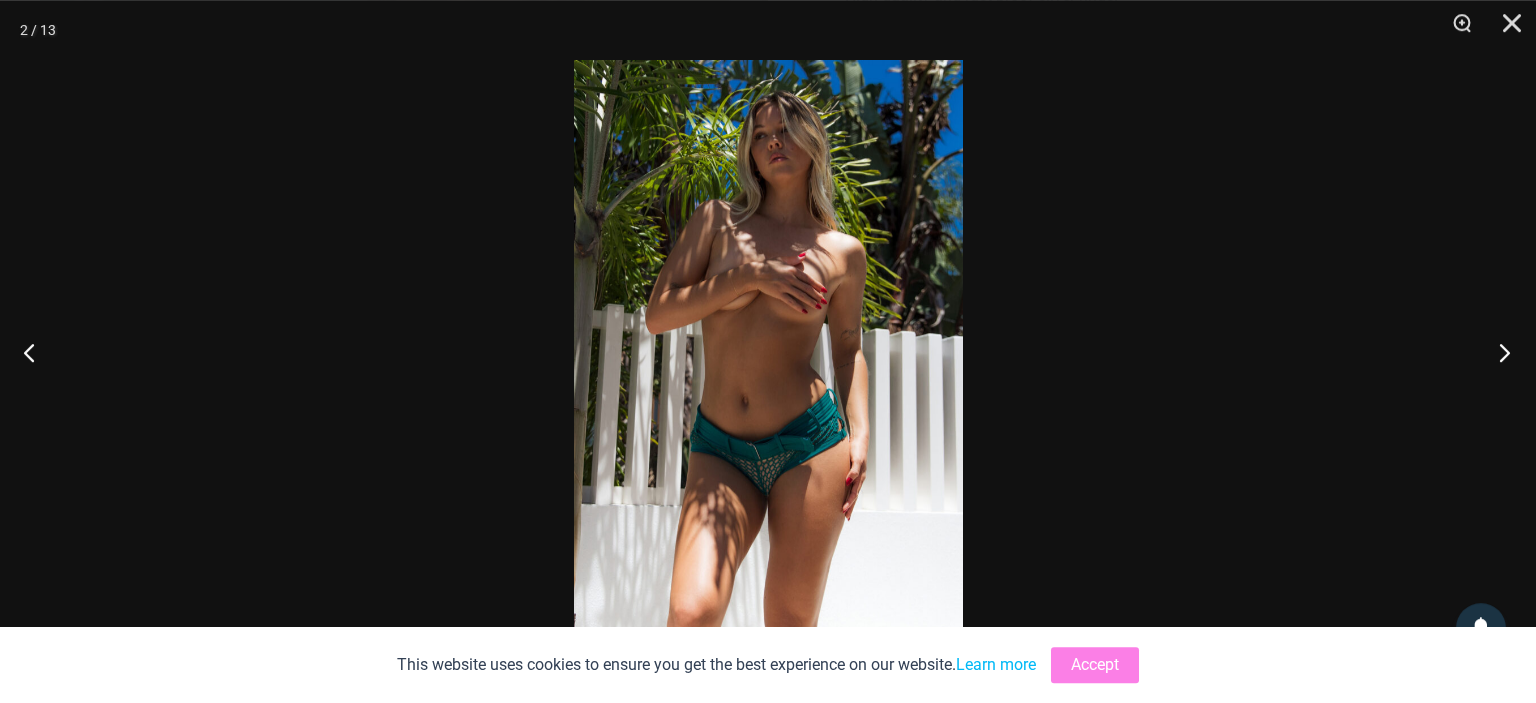 click at bounding box center [1498, 352] 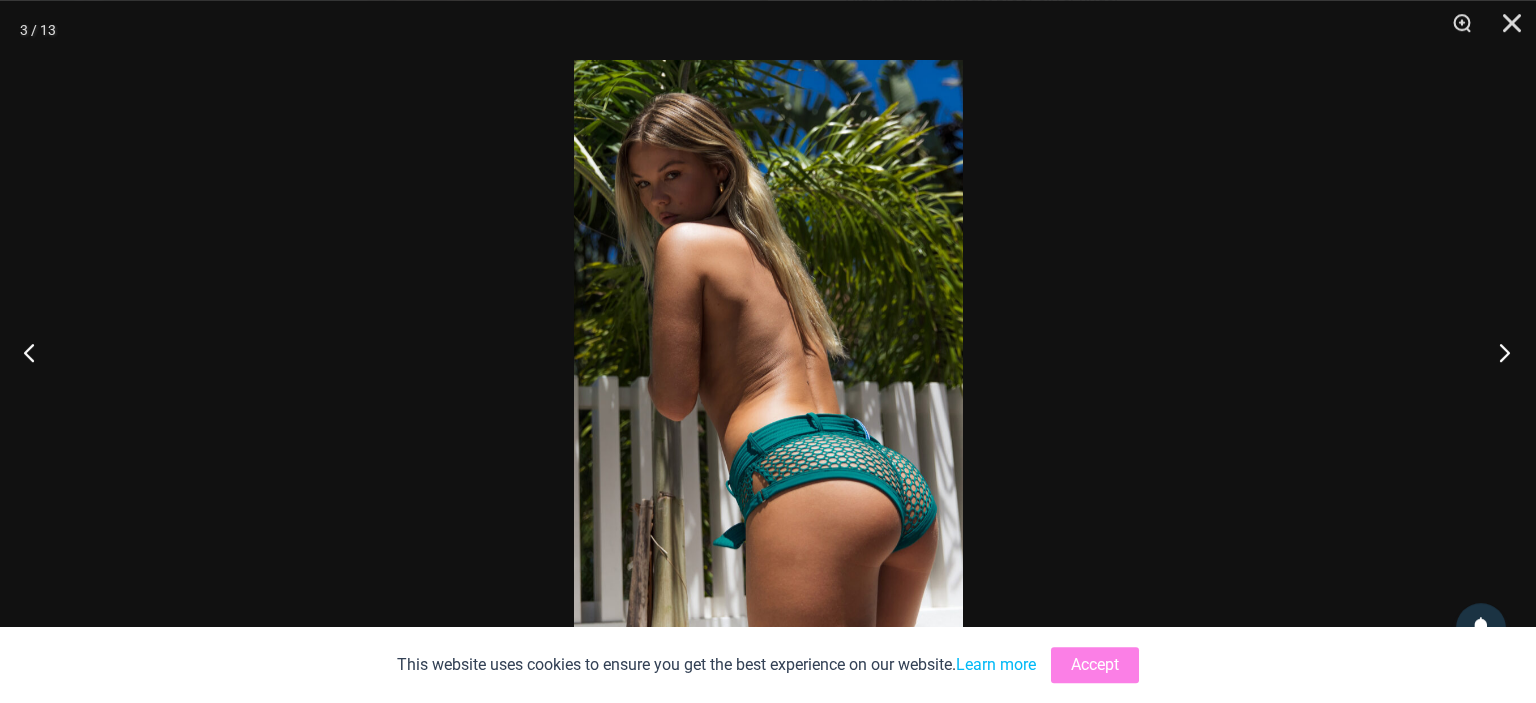 click at bounding box center [1498, 352] 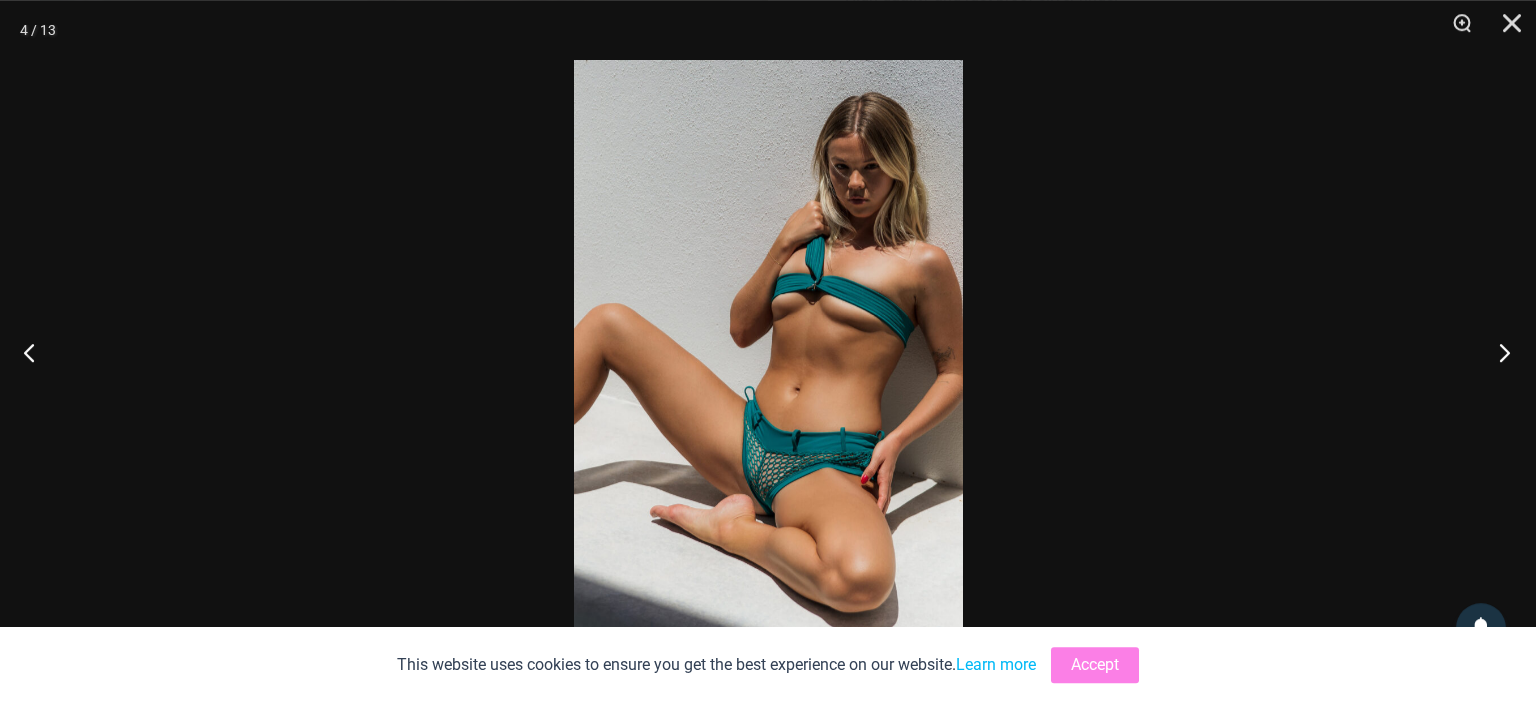 click at bounding box center [1498, 352] 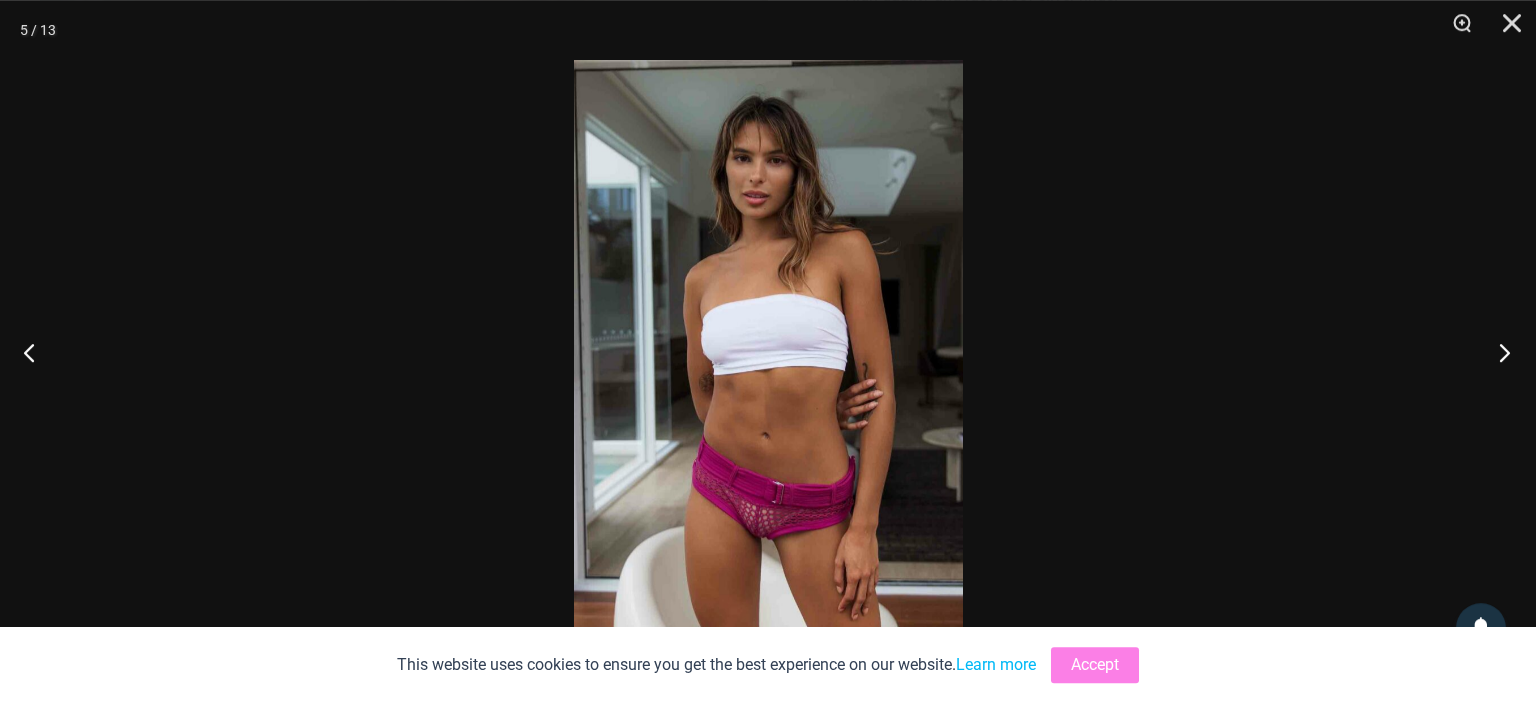 click at bounding box center [1498, 352] 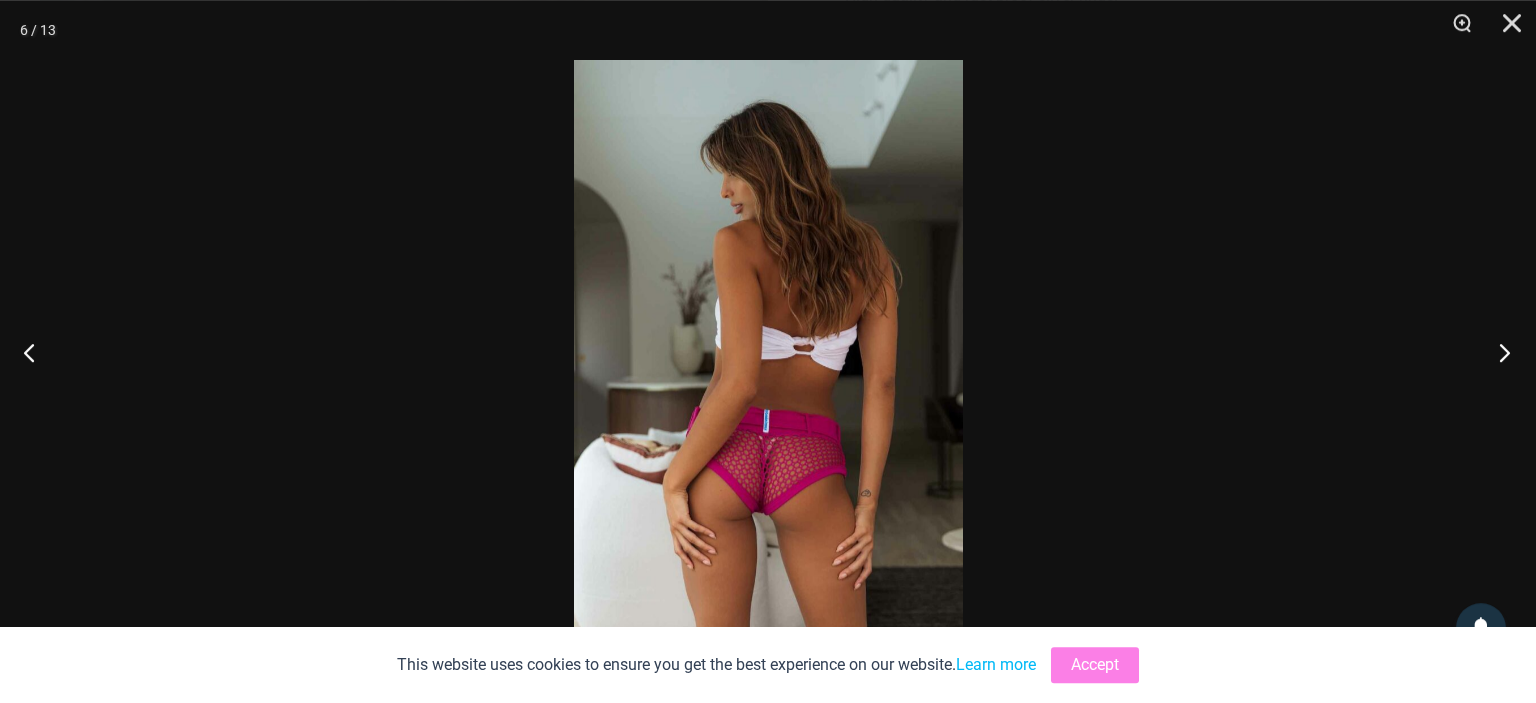 click at bounding box center (1498, 352) 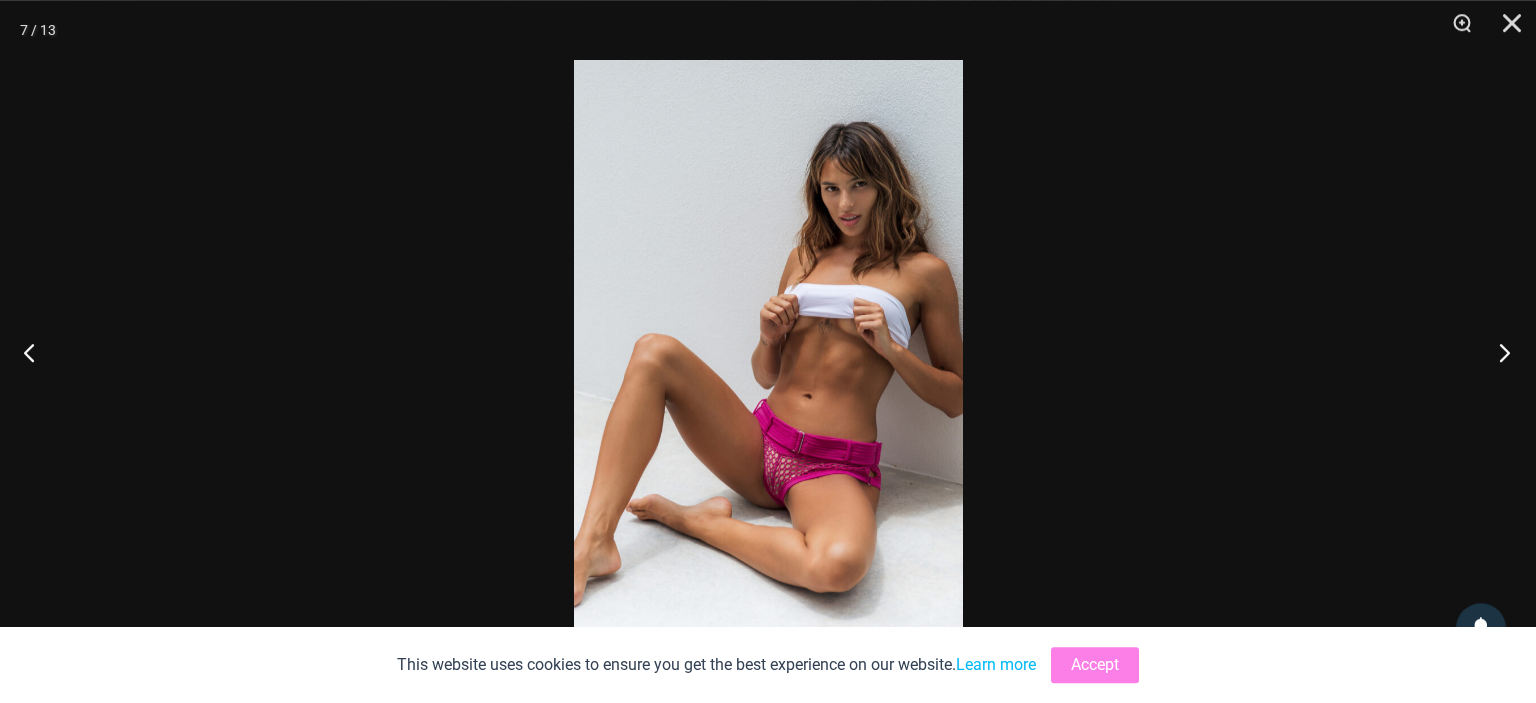 click at bounding box center [1498, 352] 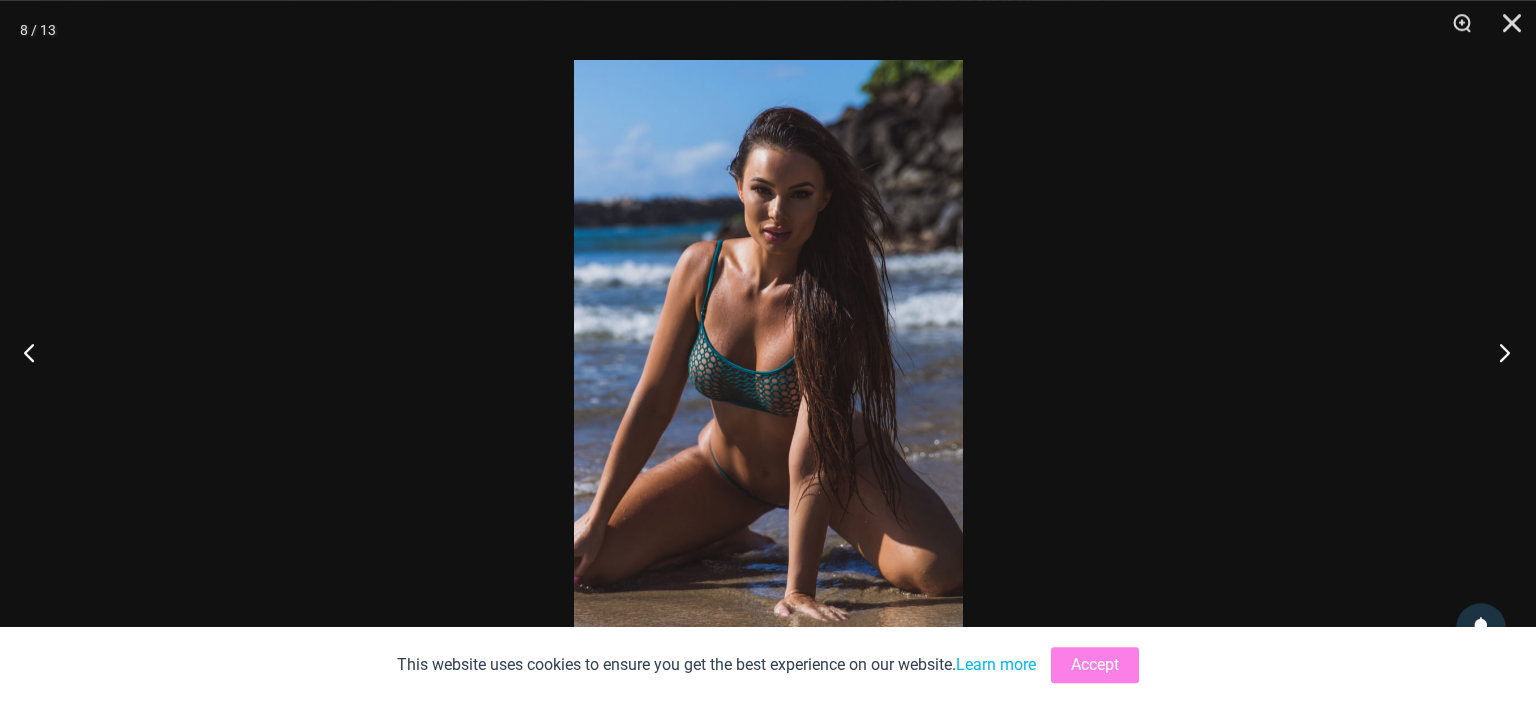 click at bounding box center (1498, 352) 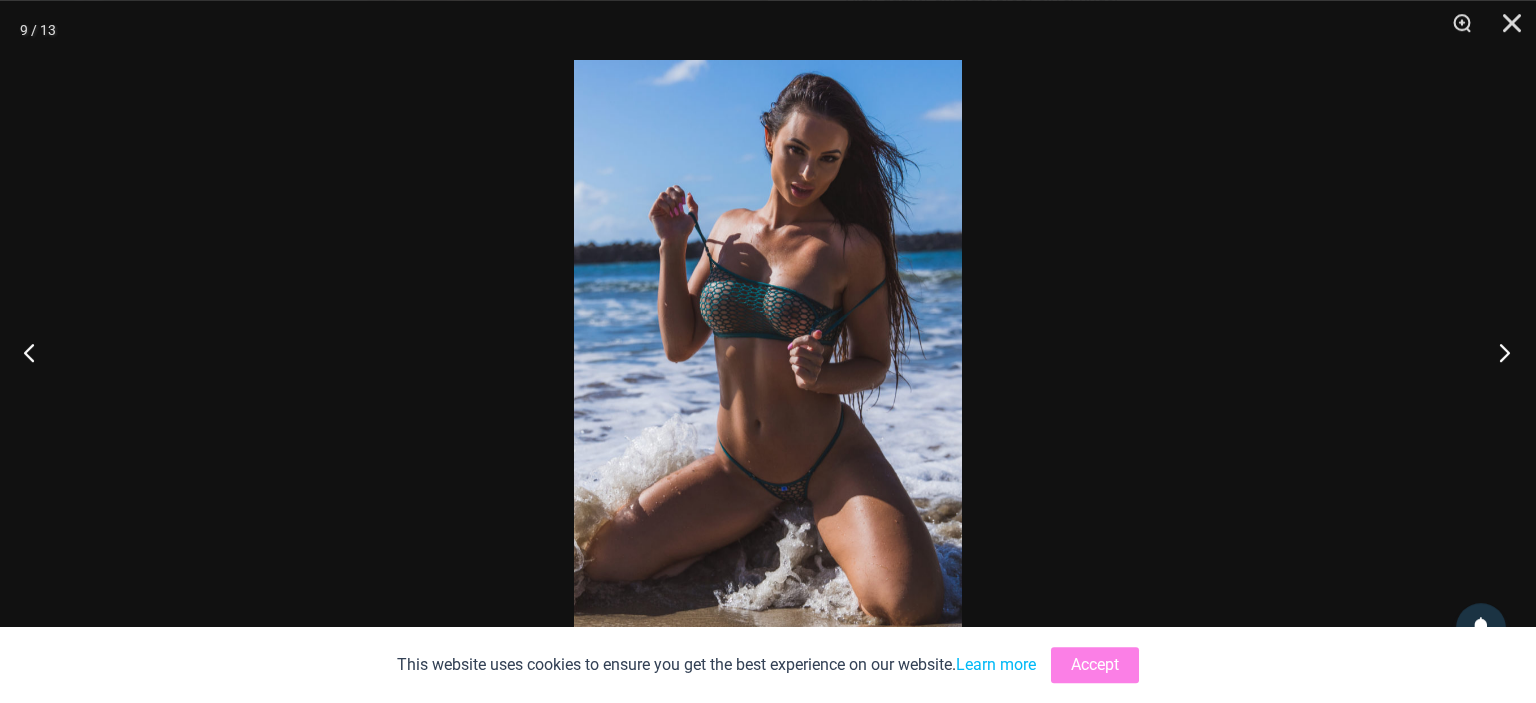 click at bounding box center (1498, 352) 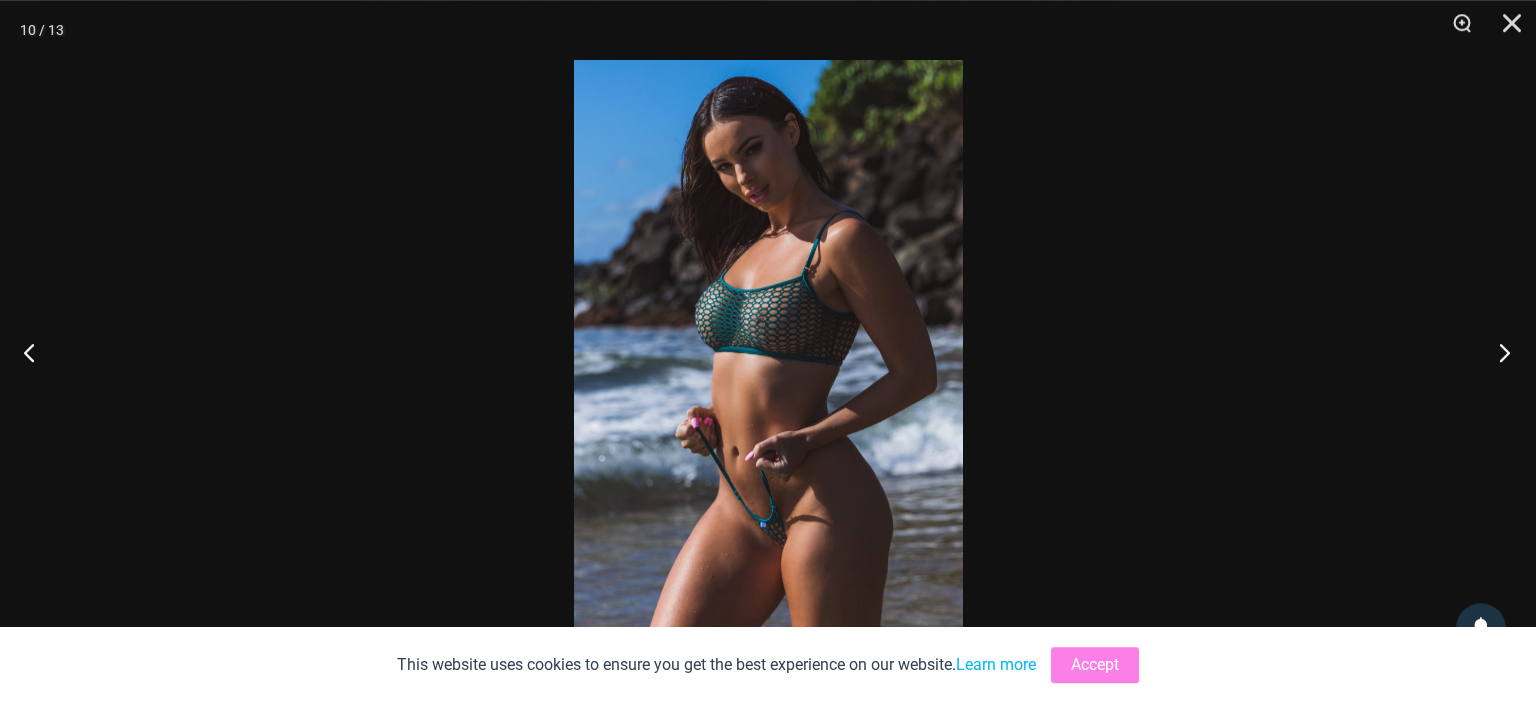 click at bounding box center [1498, 352] 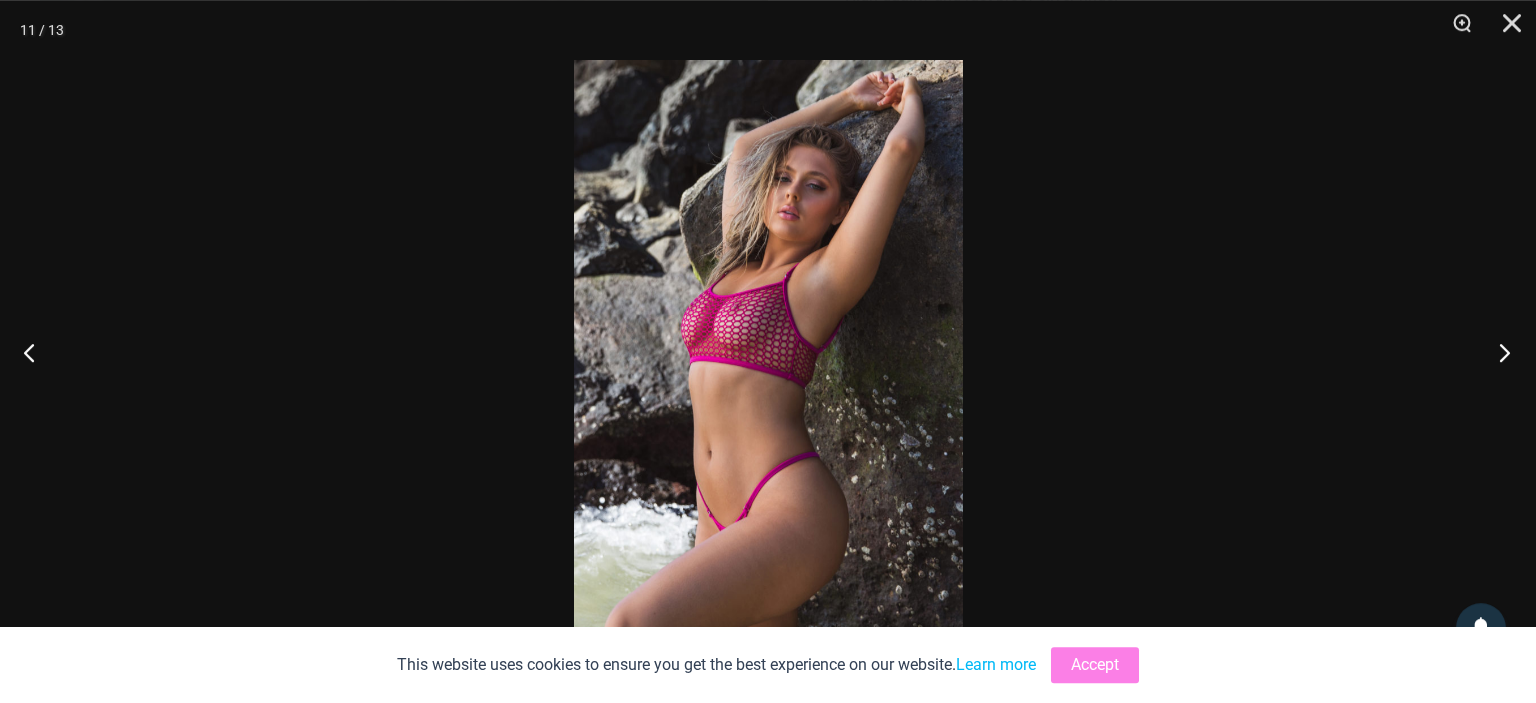 click at bounding box center [1498, 352] 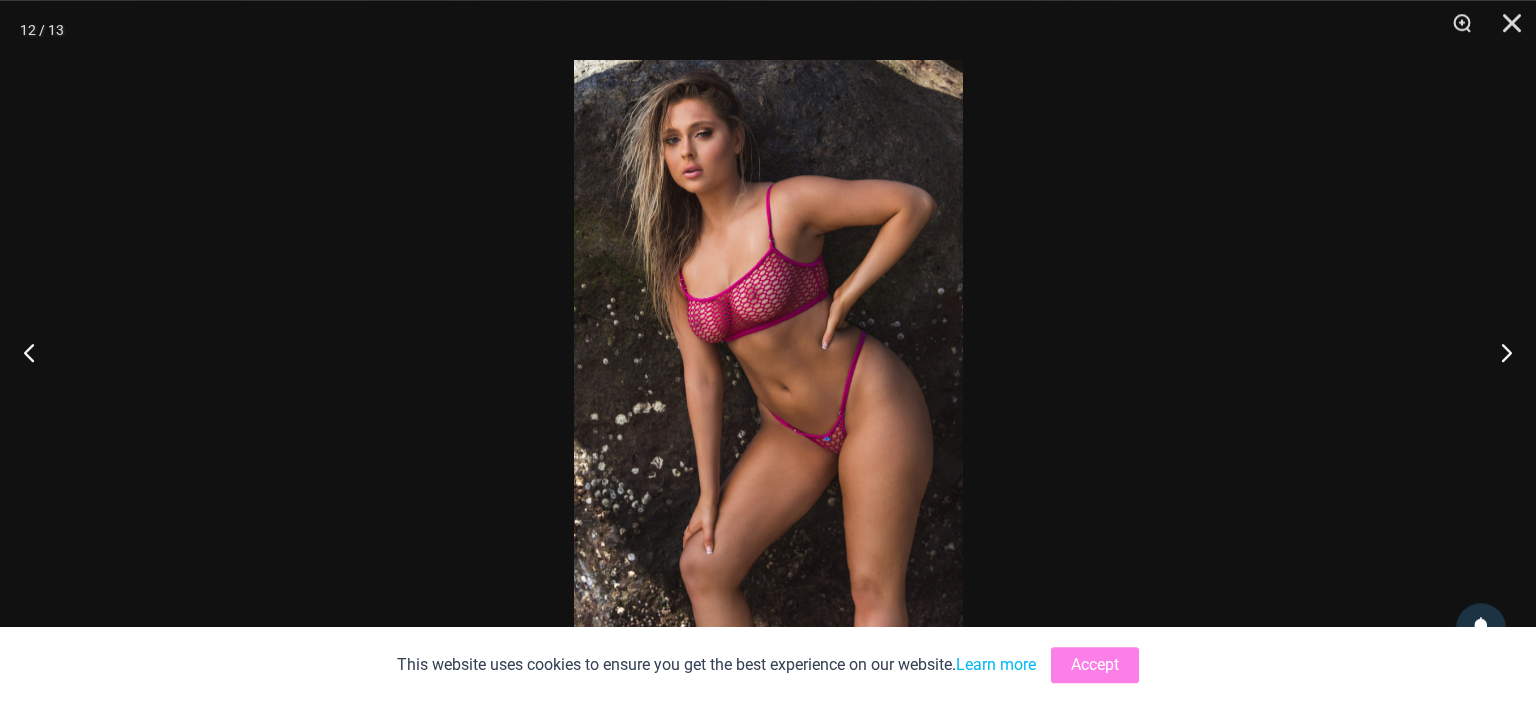 click at bounding box center [768, 351] 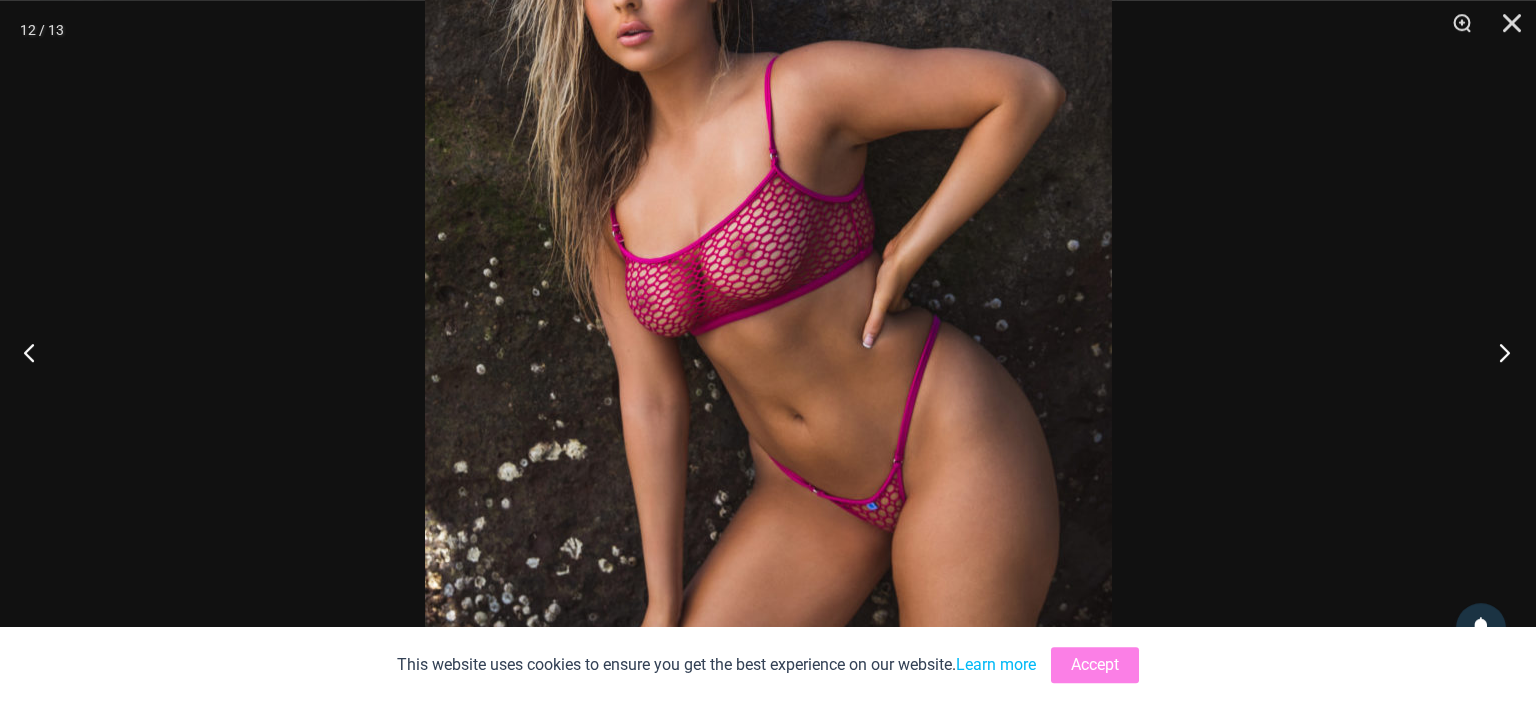 click at bounding box center (1498, 352) 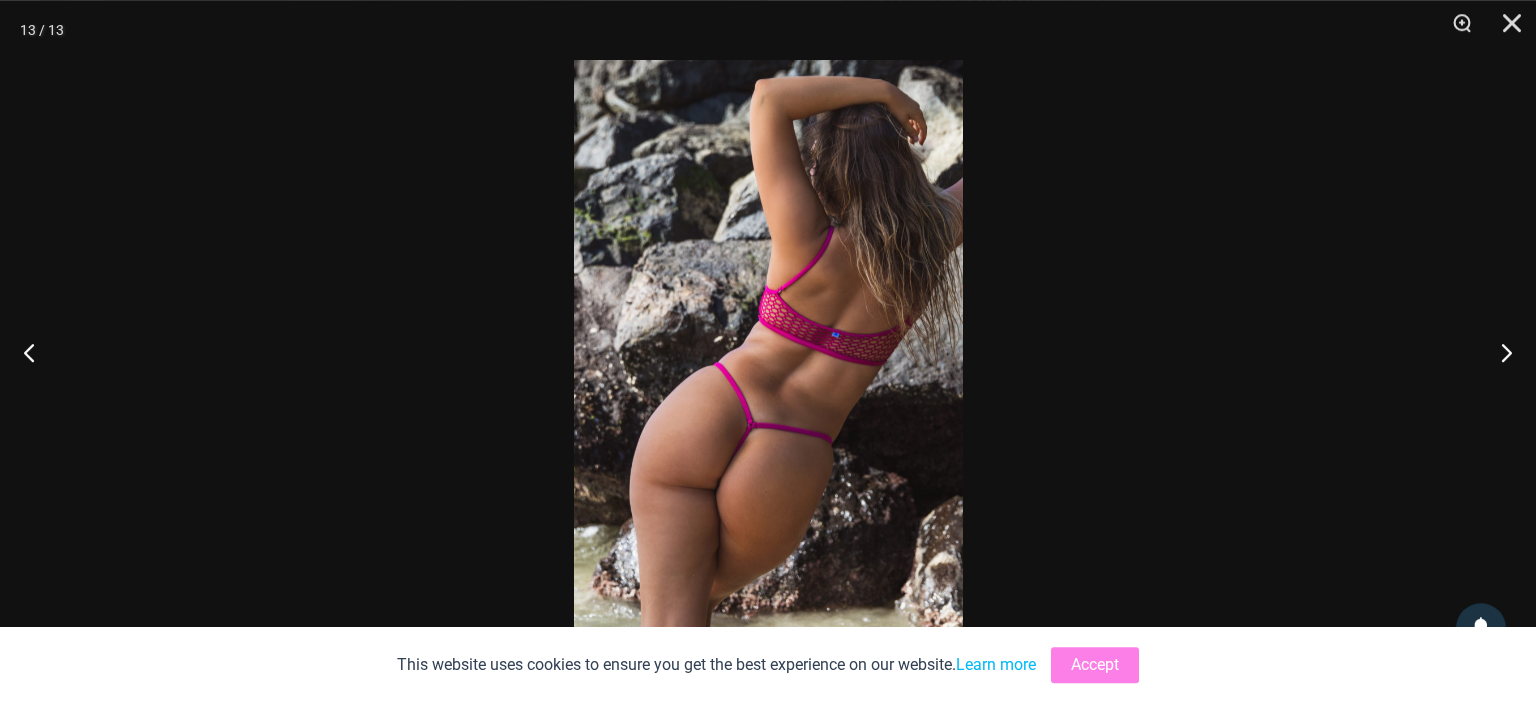 click at bounding box center [768, 351] 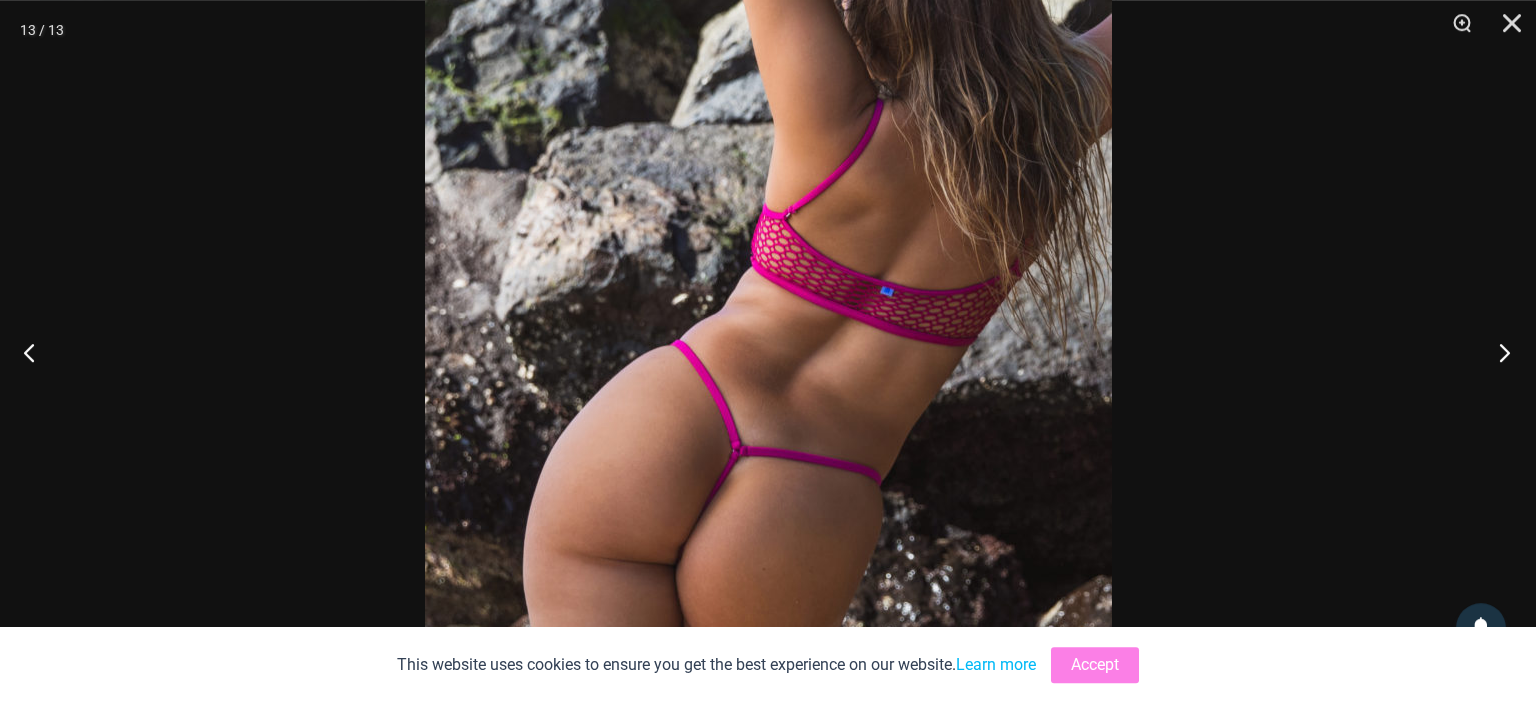 click at bounding box center (1498, 352) 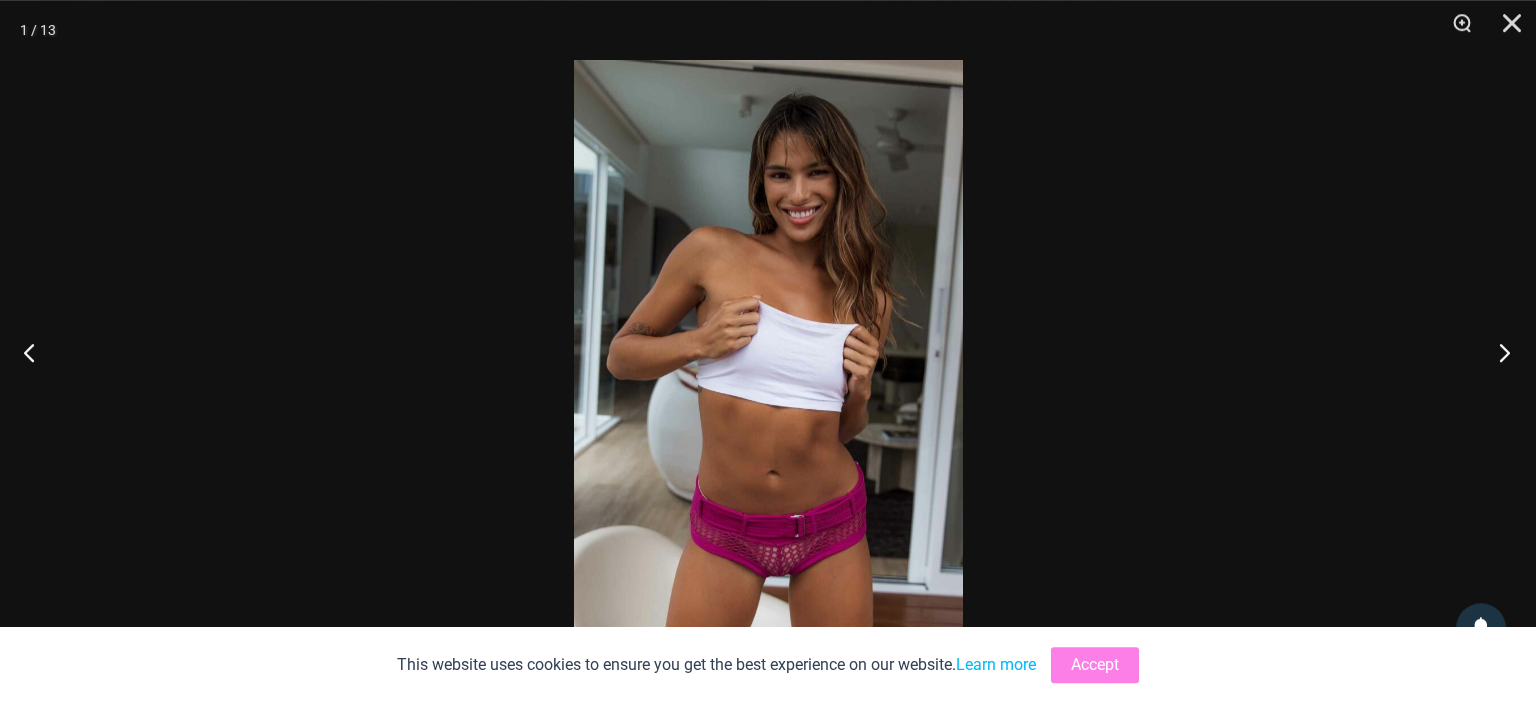 click at bounding box center (1498, 352) 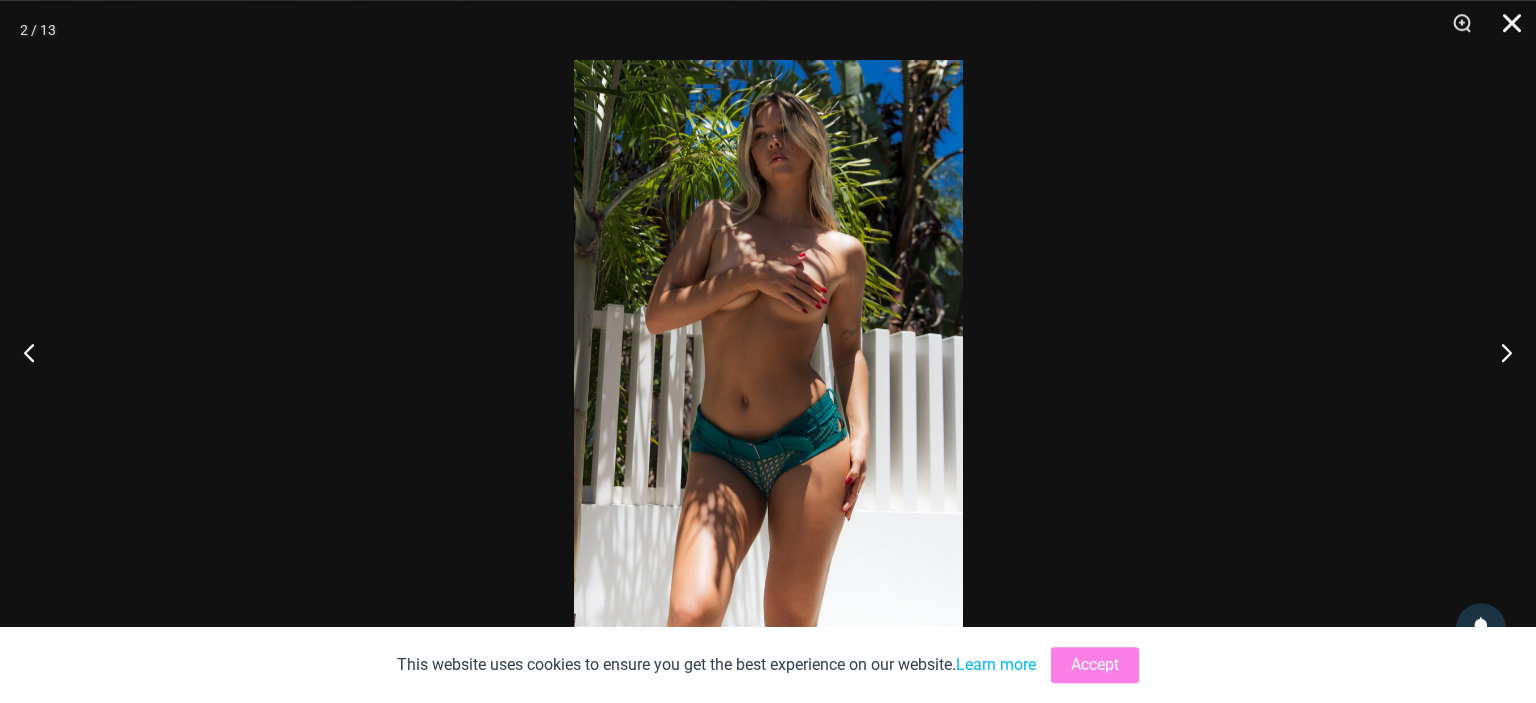 click at bounding box center (1505, 30) 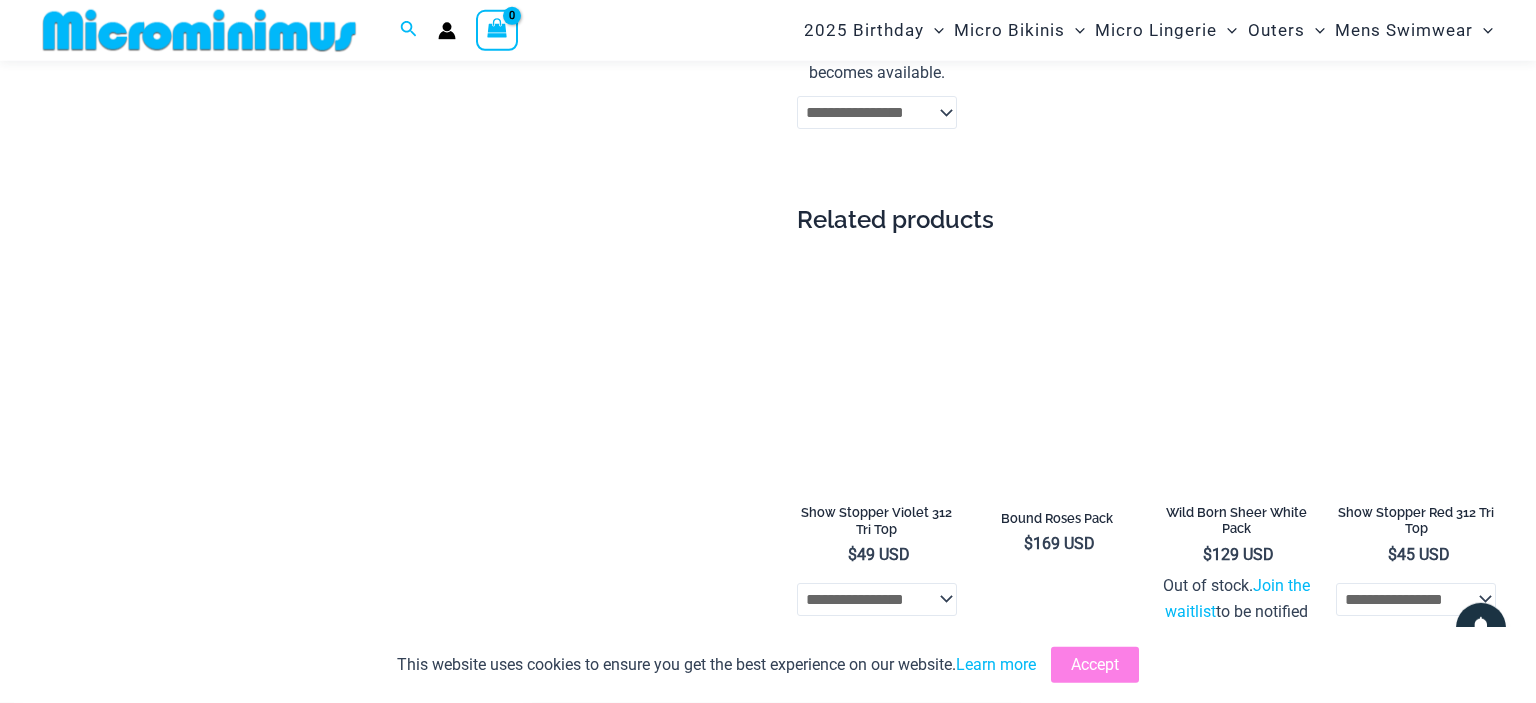 scroll, scrollTop: 4348, scrollLeft: 0, axis: vertical 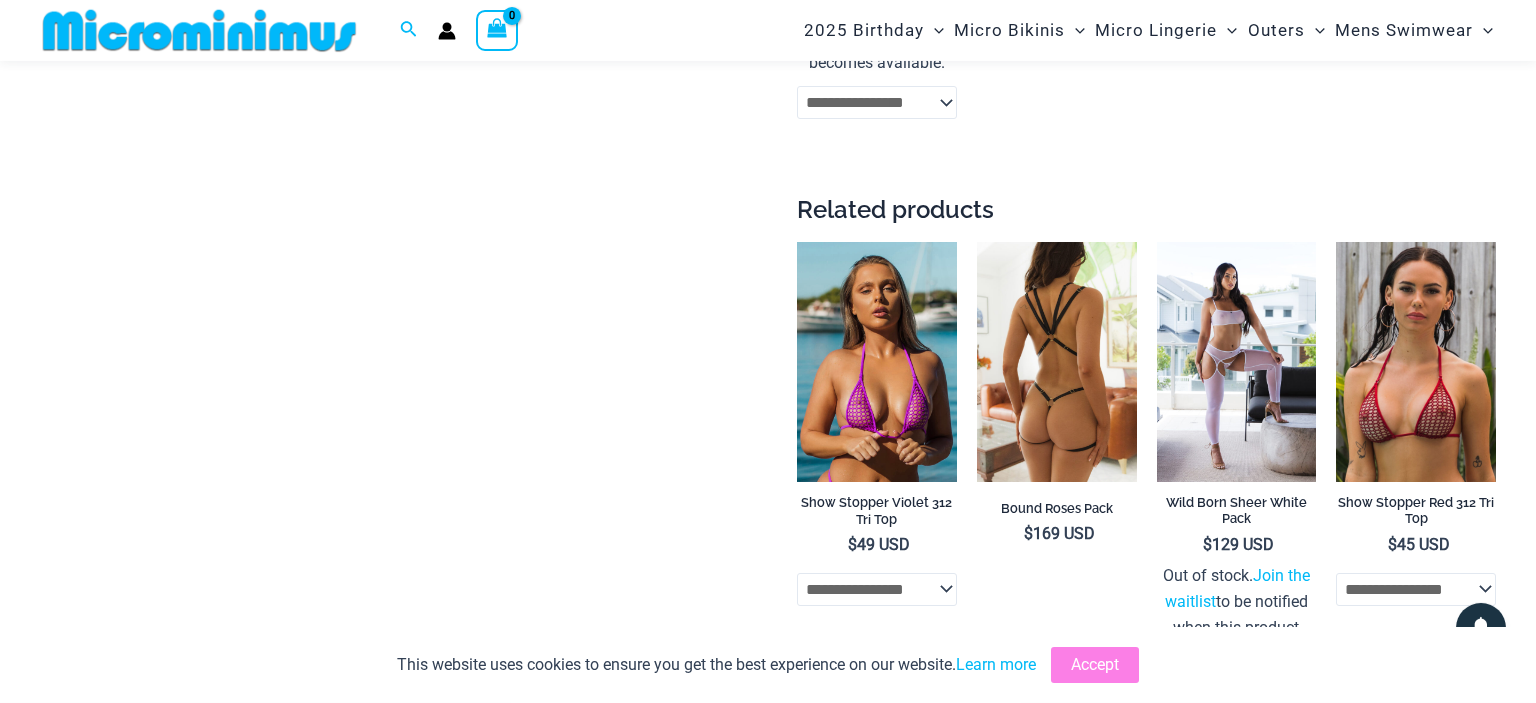 click at bounding box center [1057, 362] 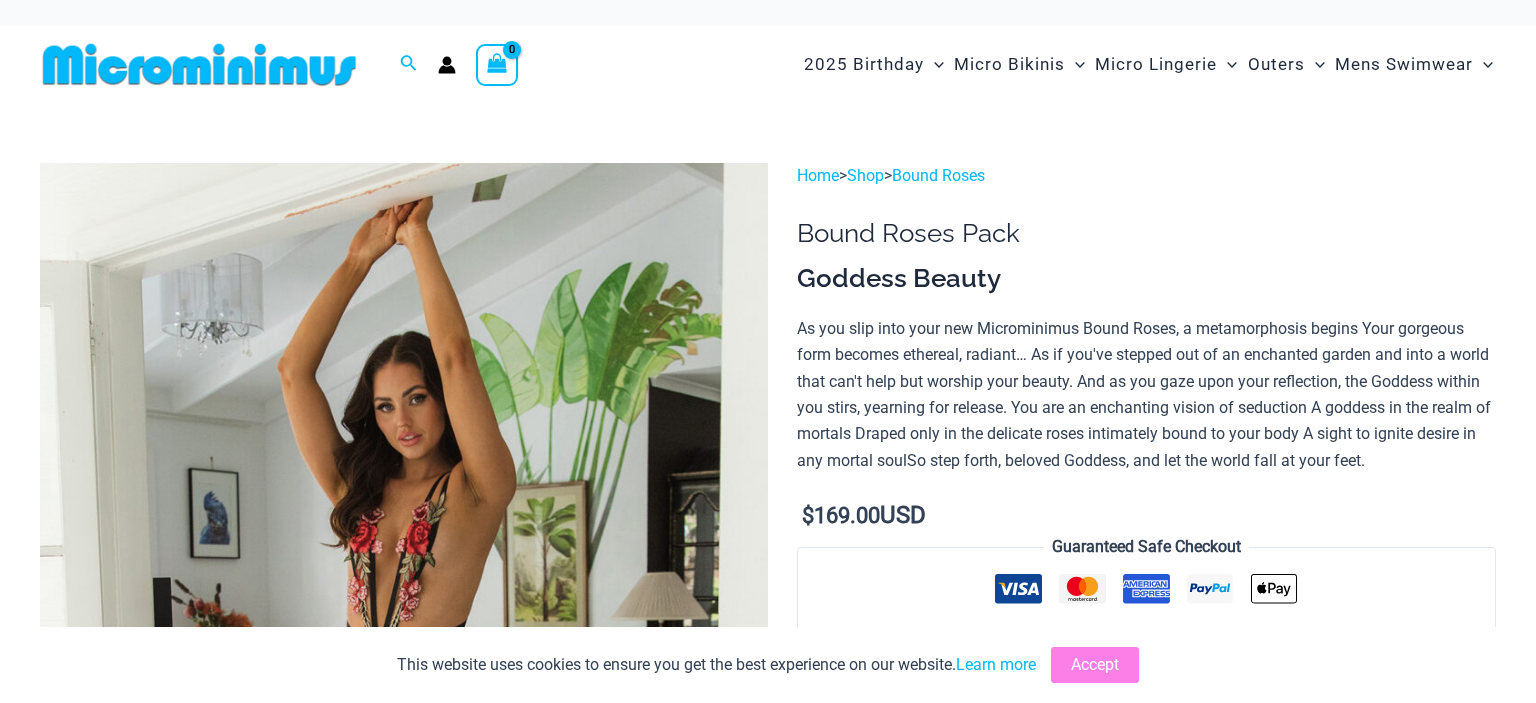 scroll, scrollTop: 0, scrollLeft: 0, axis: both 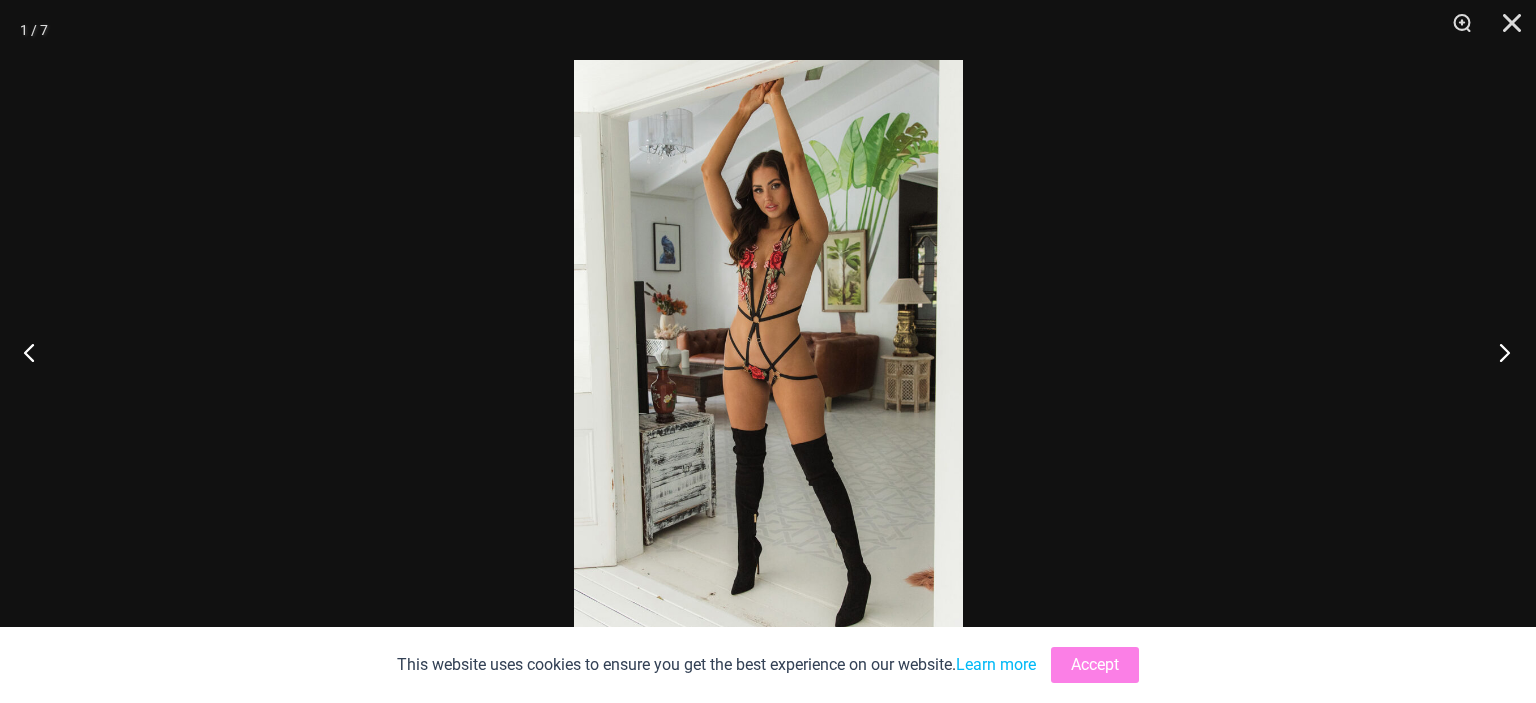 click at bounding box center (1498, 352) 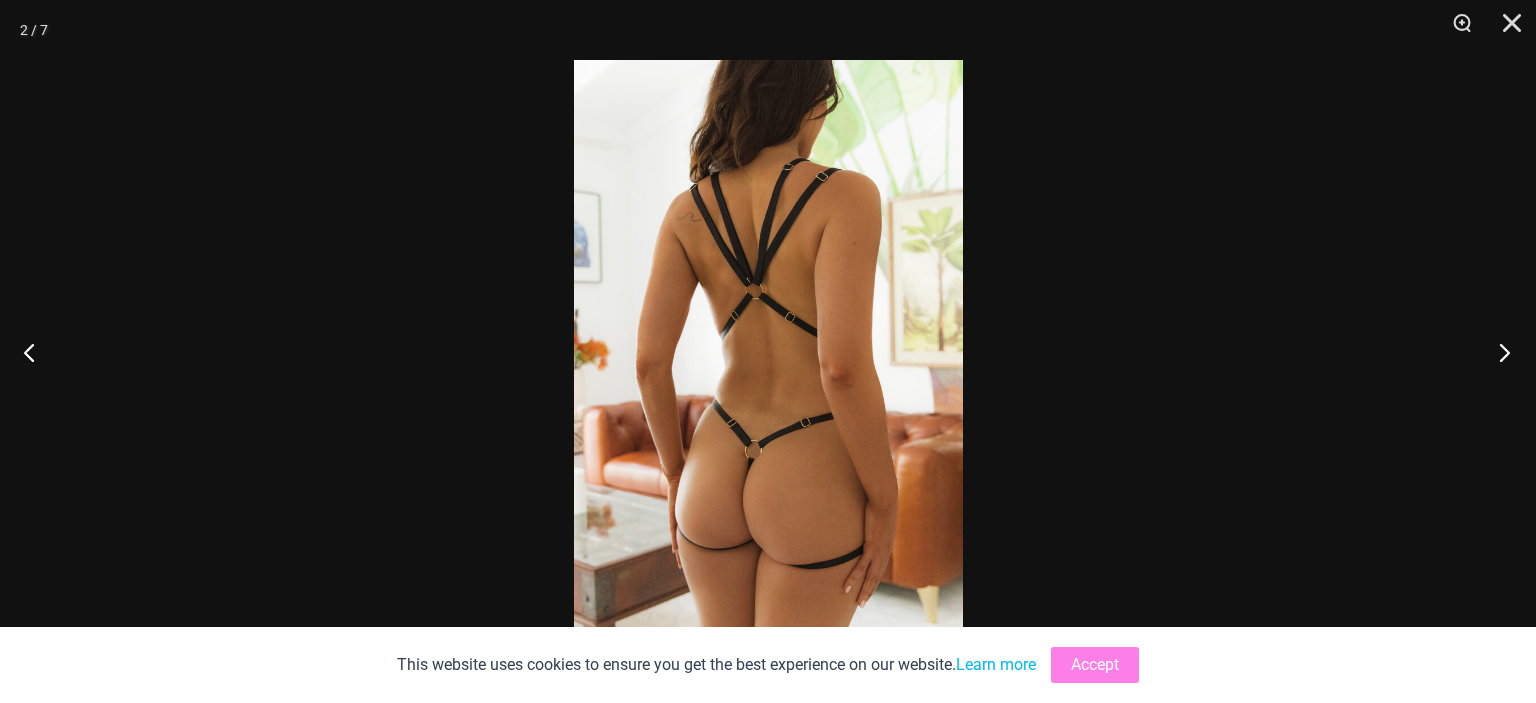 click at bounding box center [1498, 352] 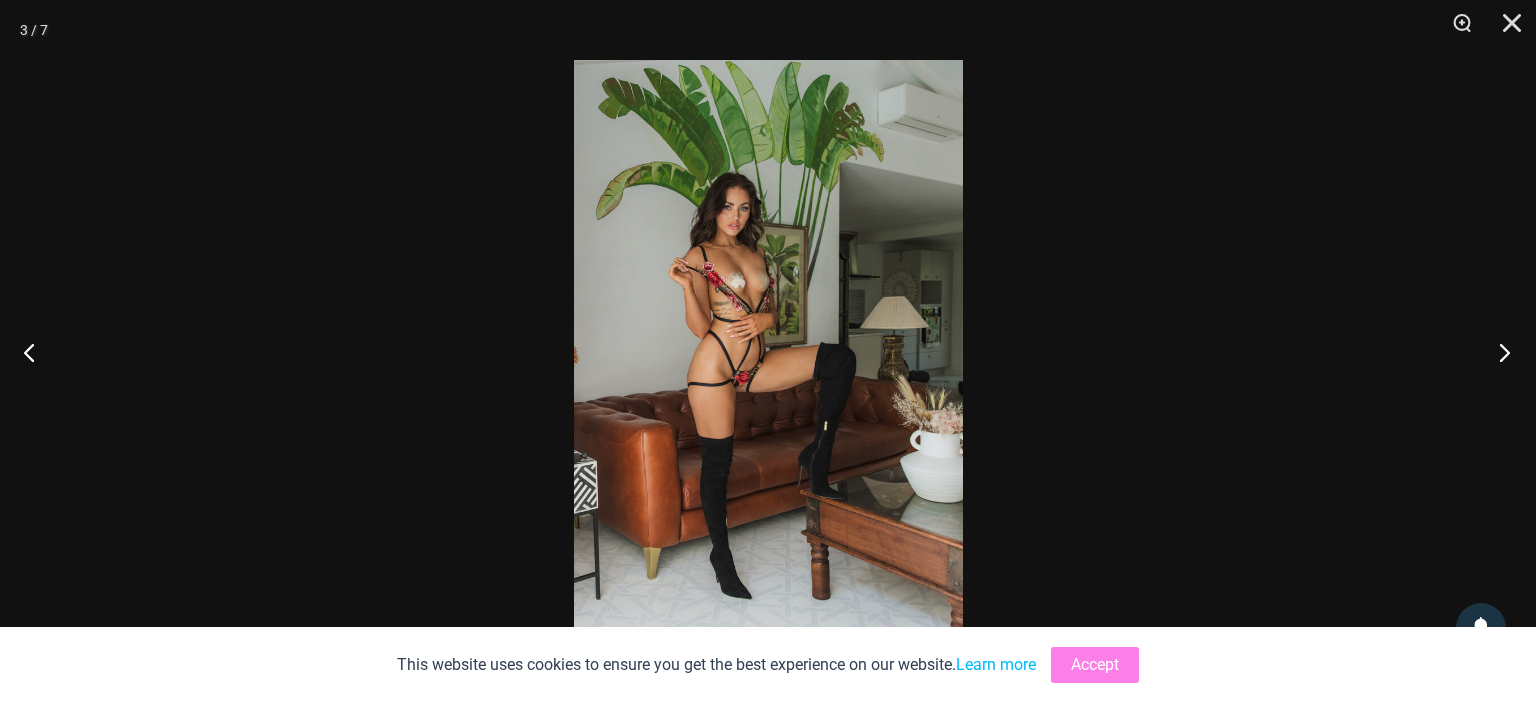 click at bounding box center (1498, 352) 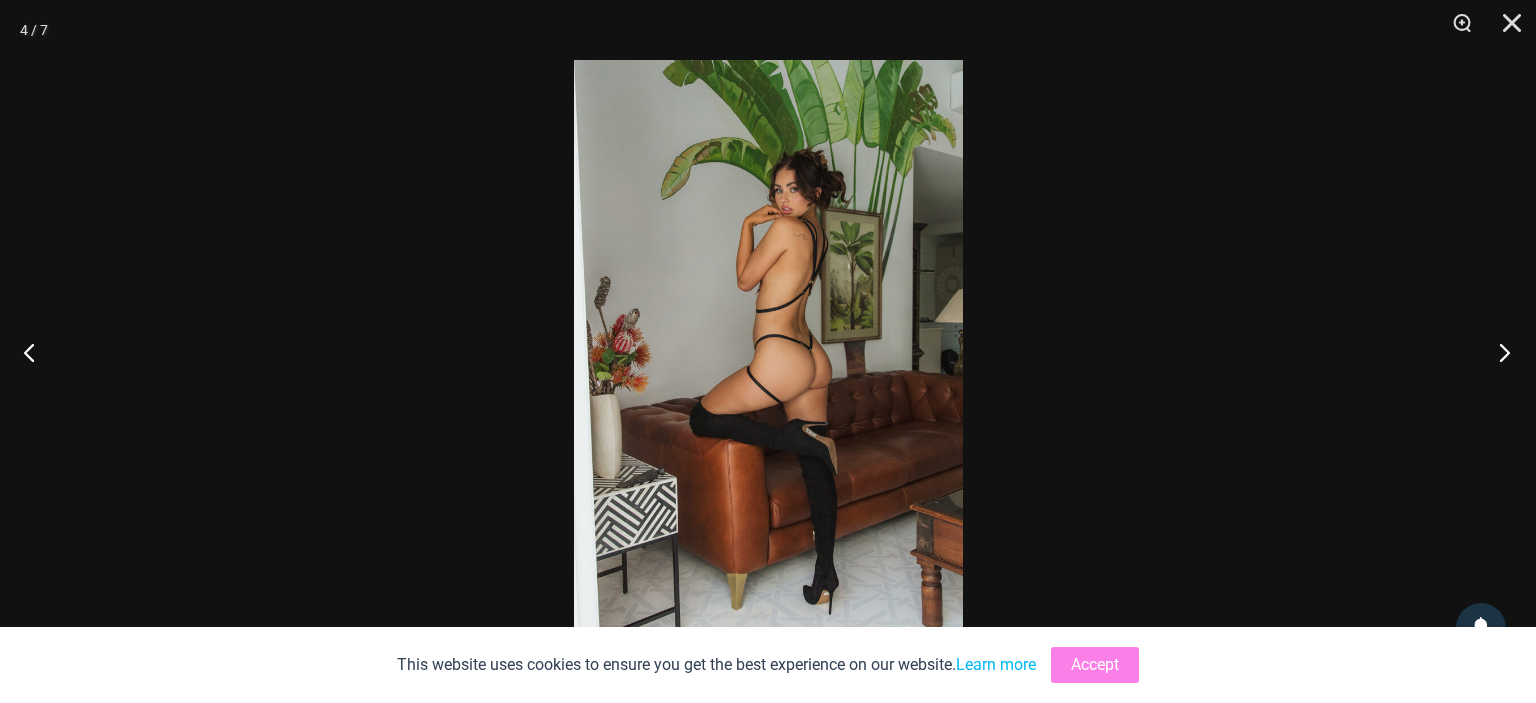 click at bounding box center (1498, 352) 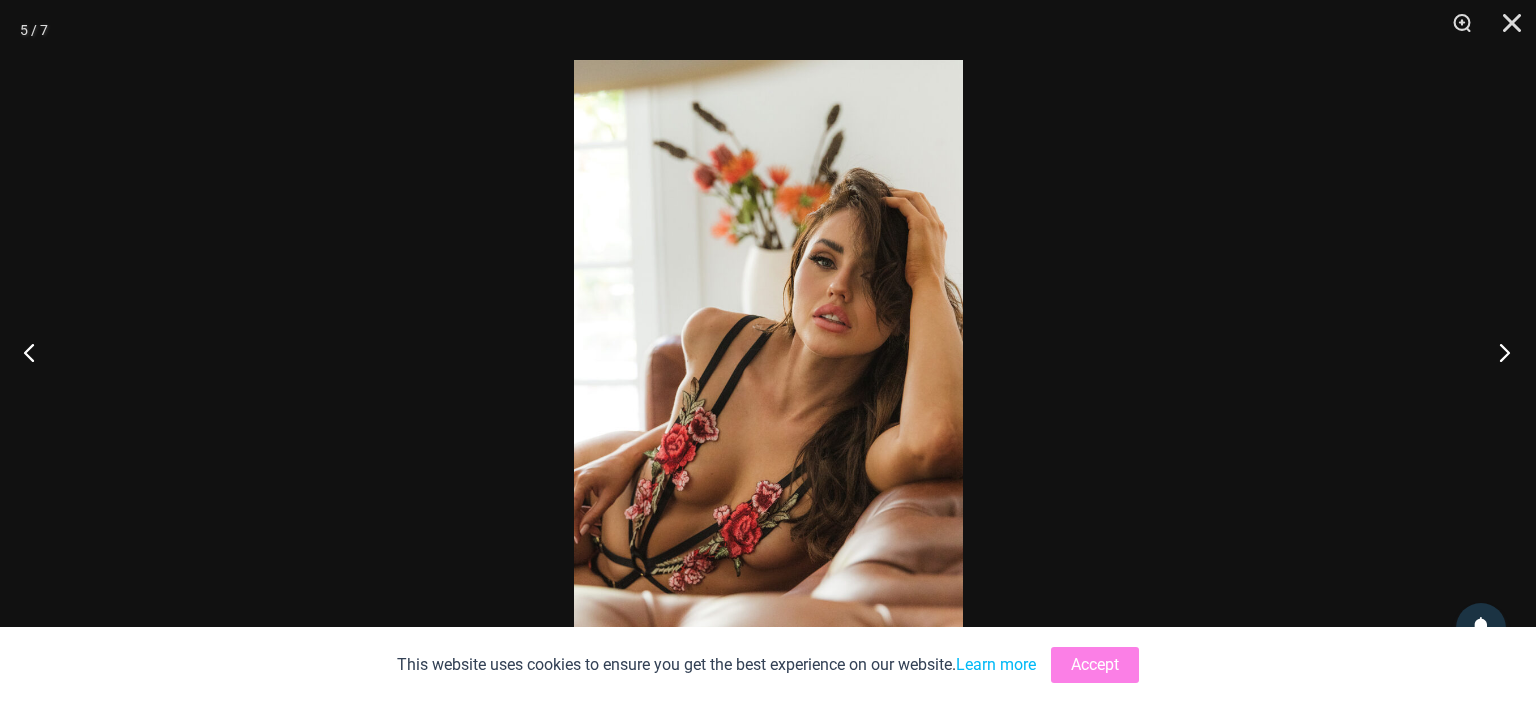 click at bounding box center [1498, 352] 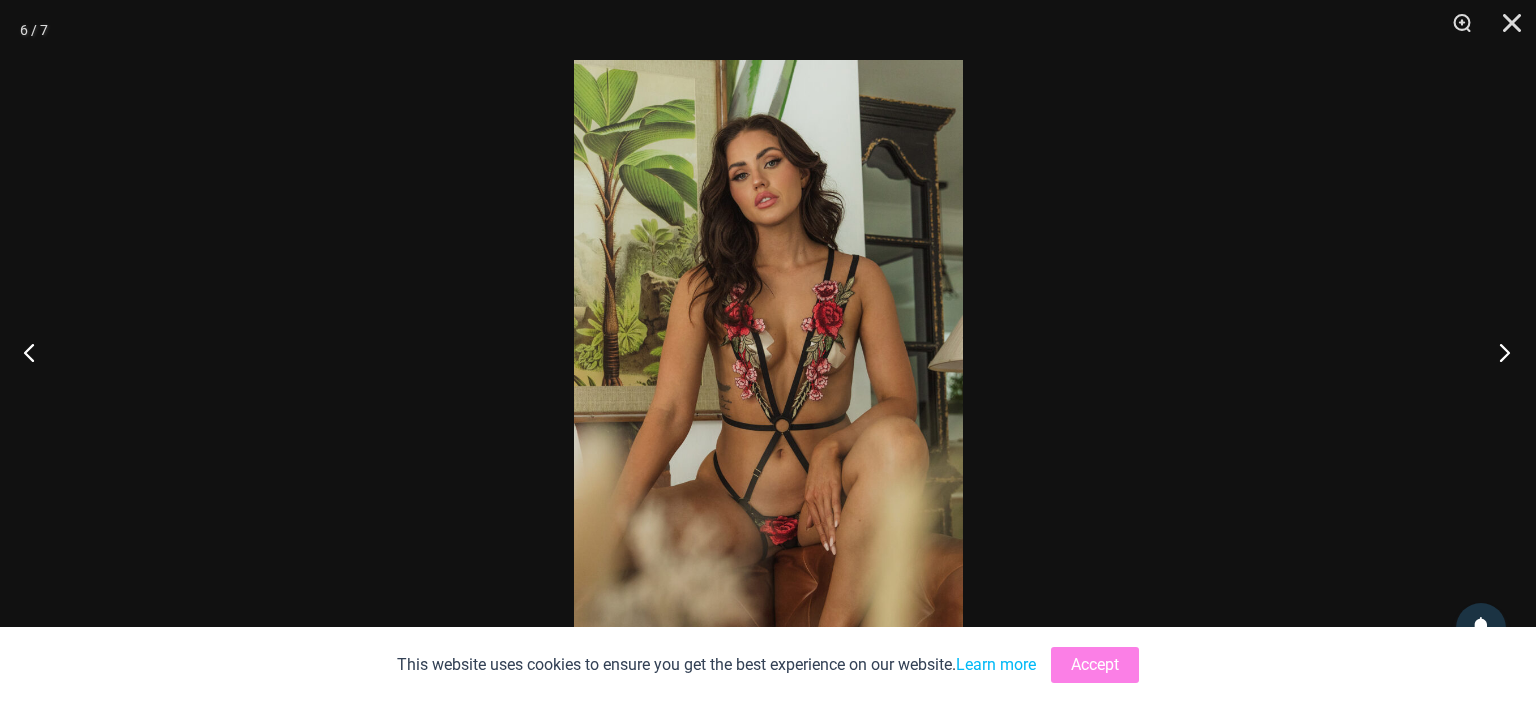 click at bounding box center [1498, 352] 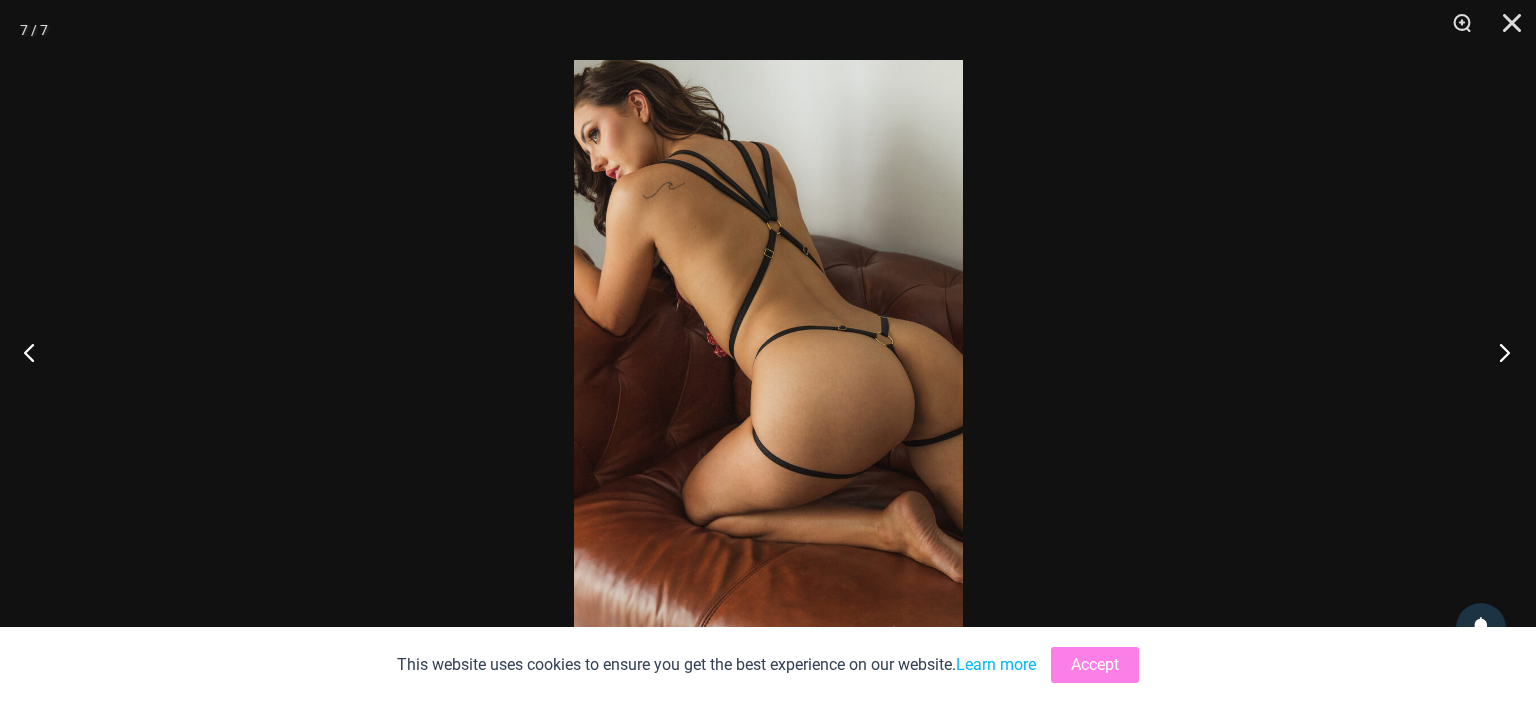 click at bounding box center [1498, 352] 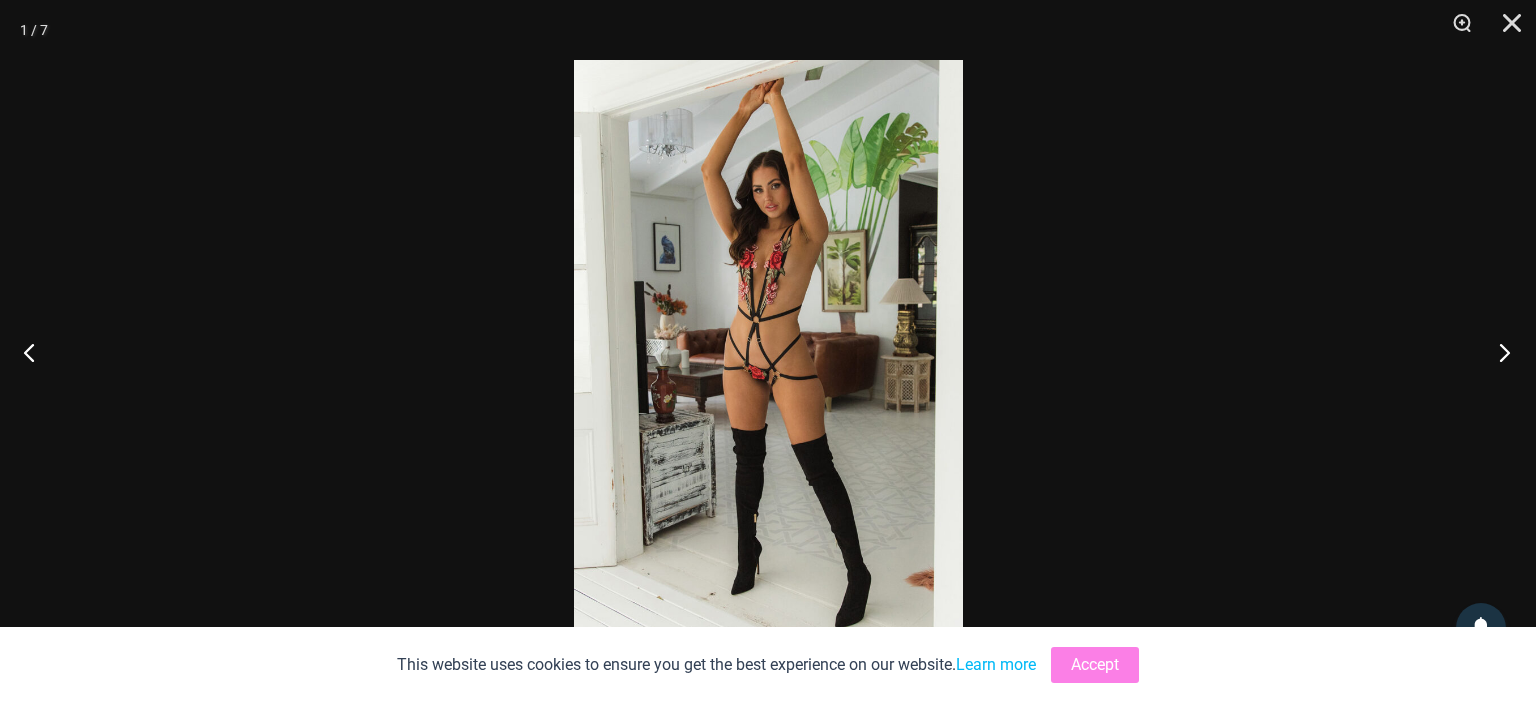 click at bounding box center [1498, 352] 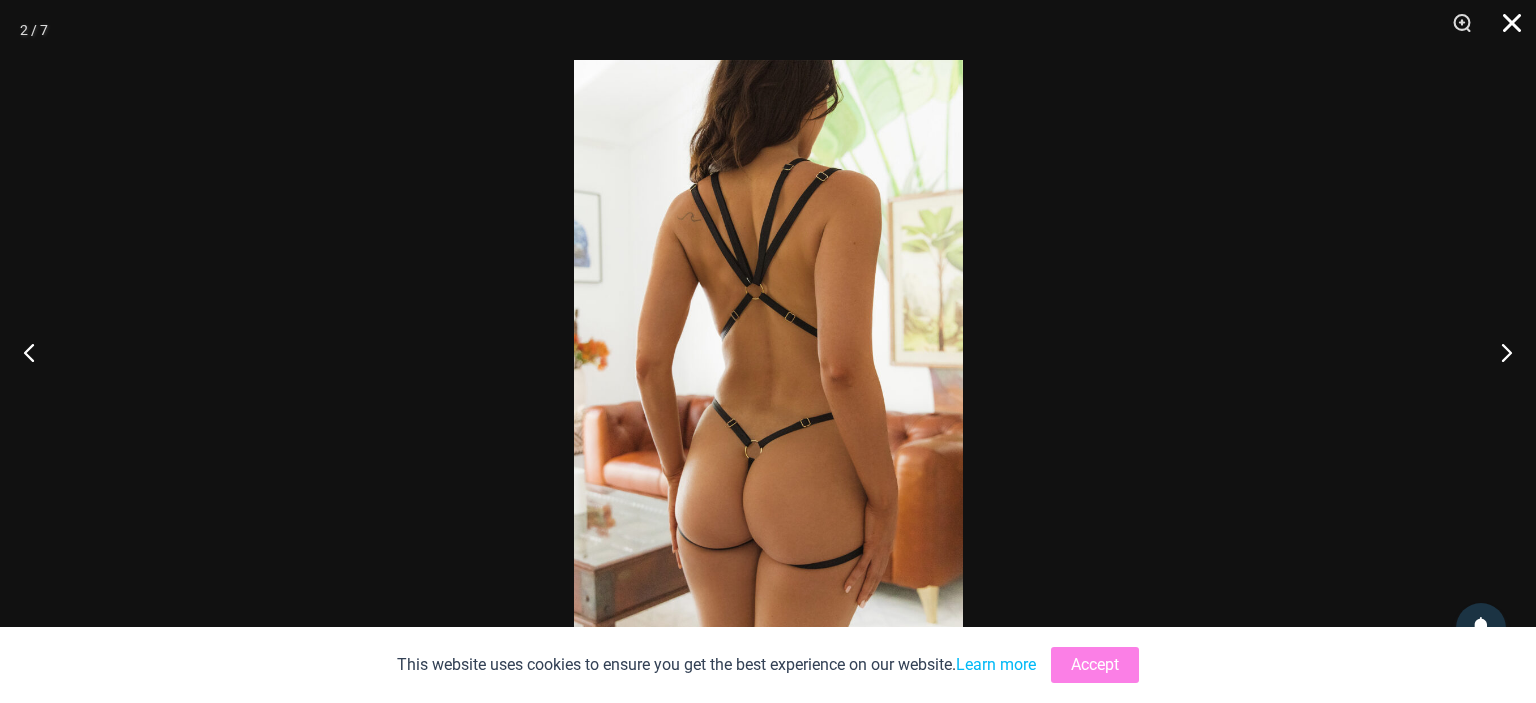 click at bounding box center [1505, 30] 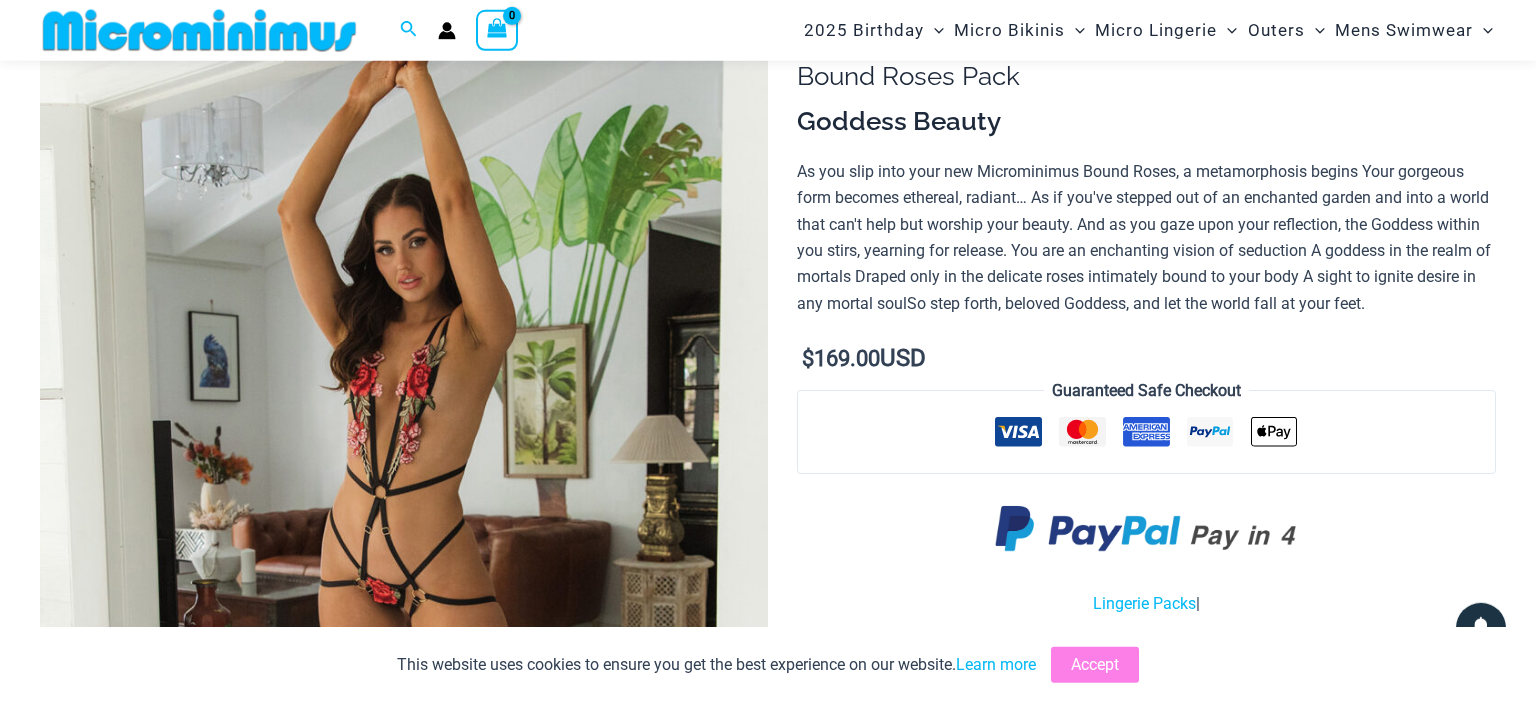 scroll, scrollTop: 0, scrollLeft: 0, axis: both 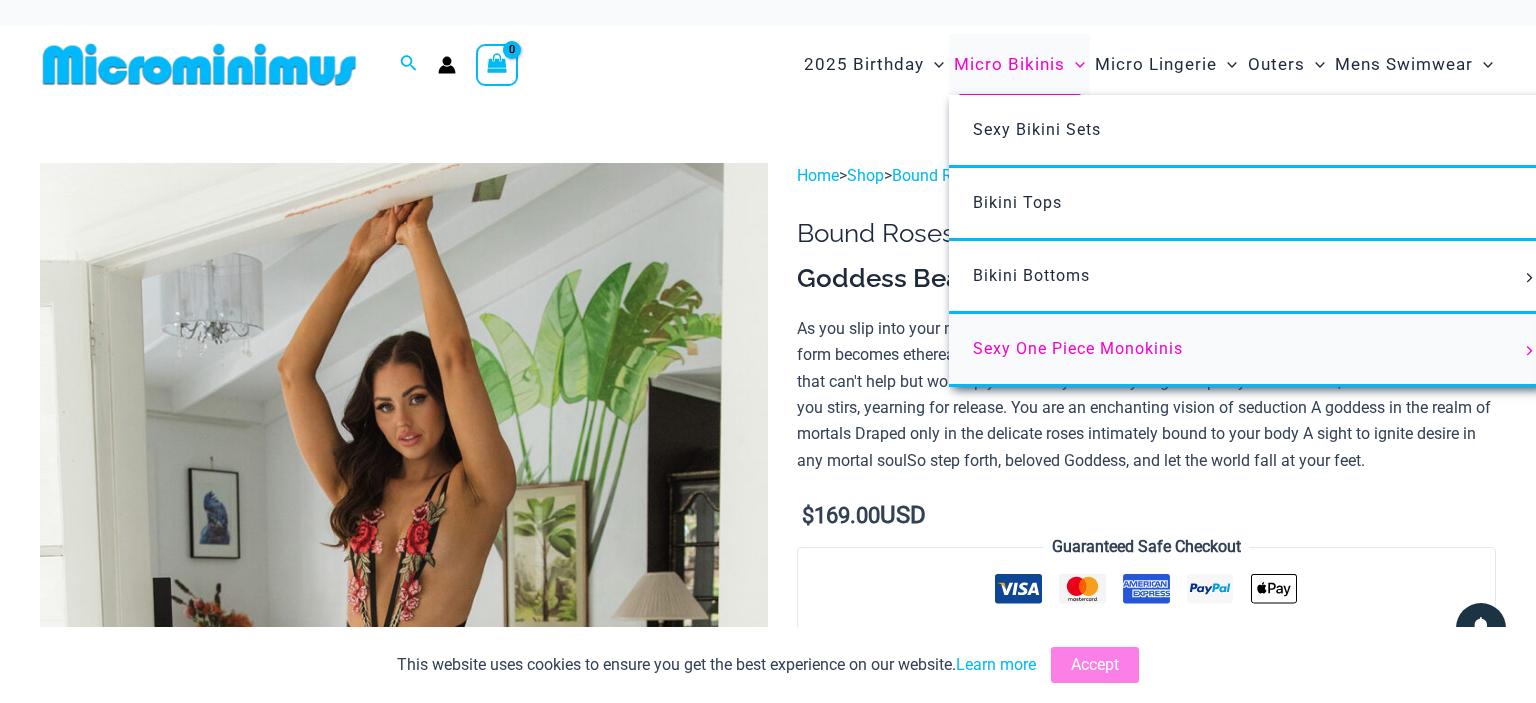 click on "Sexy One Piece Monokinis" at bounding box center [1078, 348] 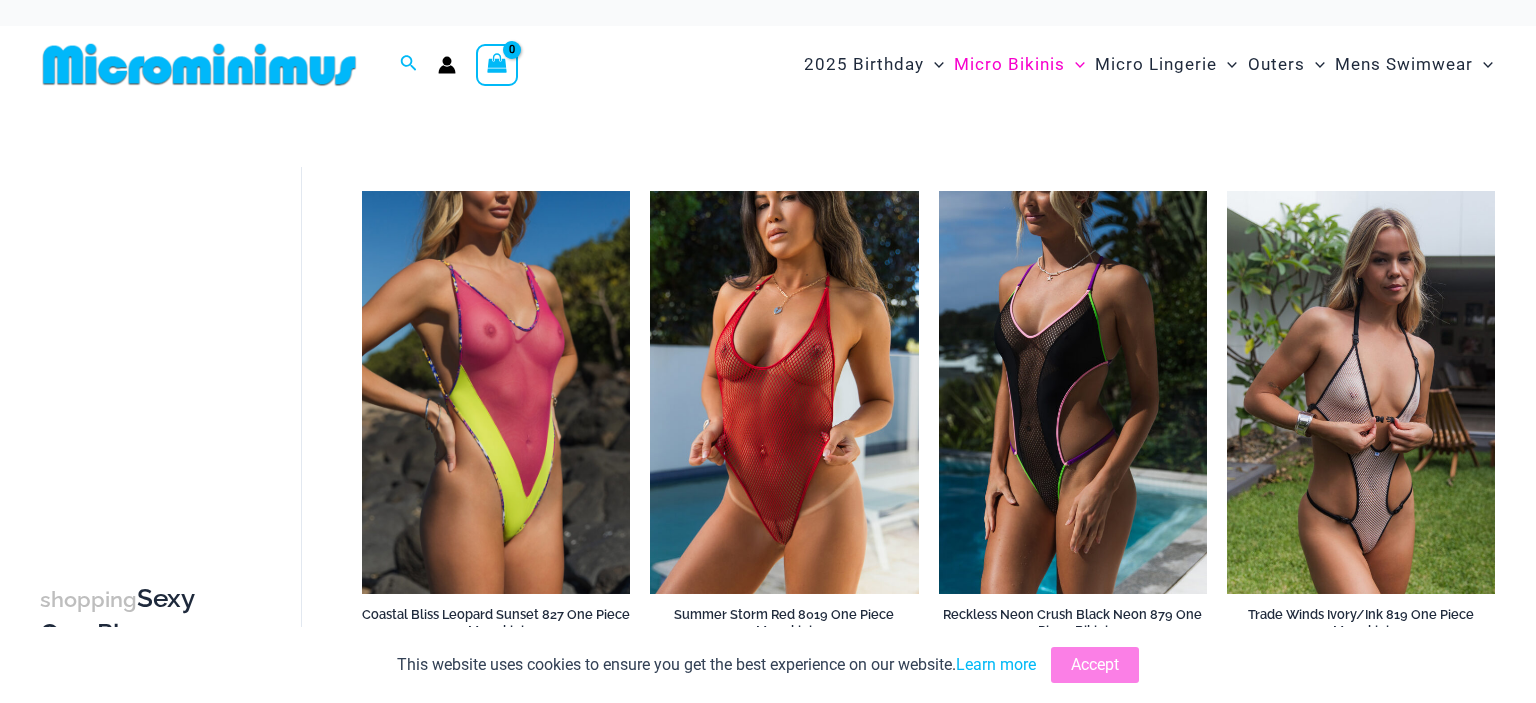 scroll, scrollTop: 0, scrollLeft: 0, axis: both 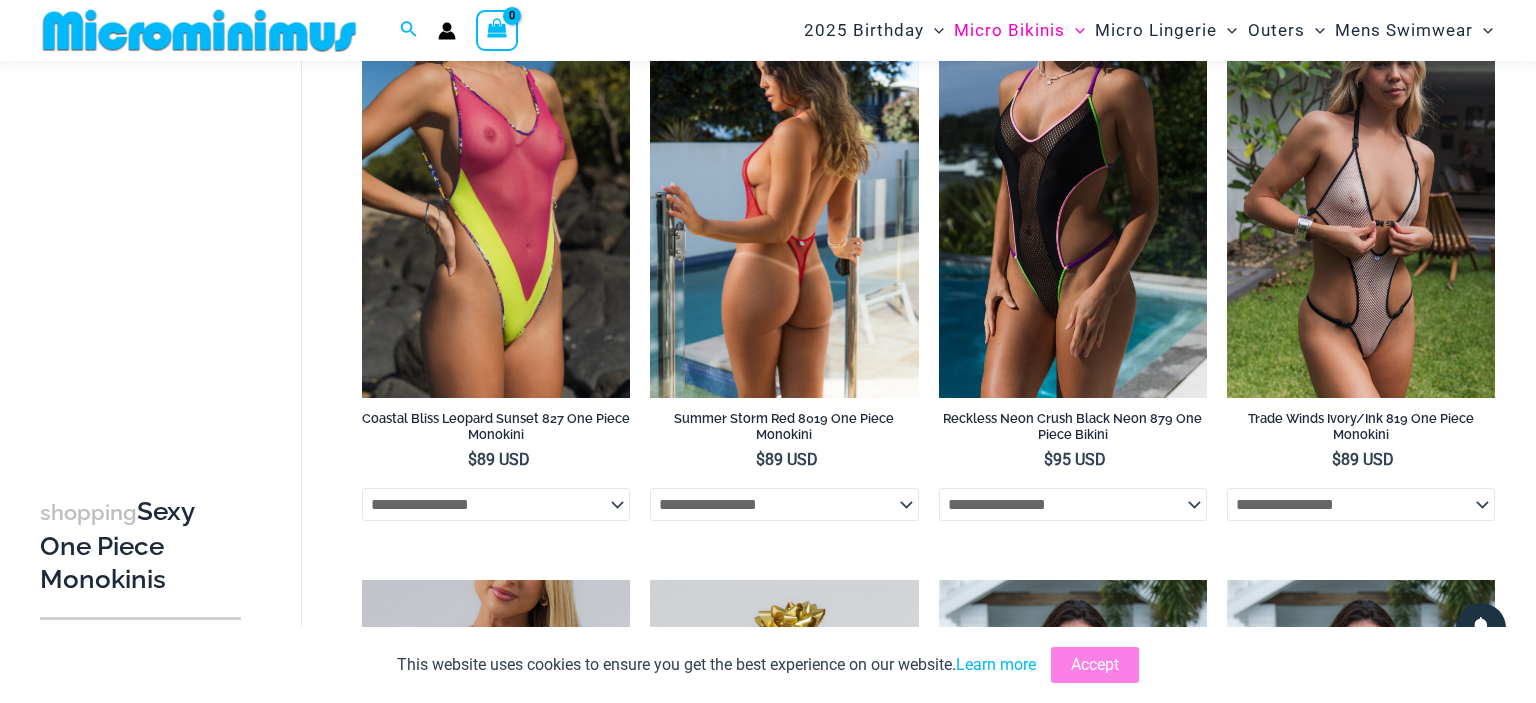 click at bounding box center (784, 196) 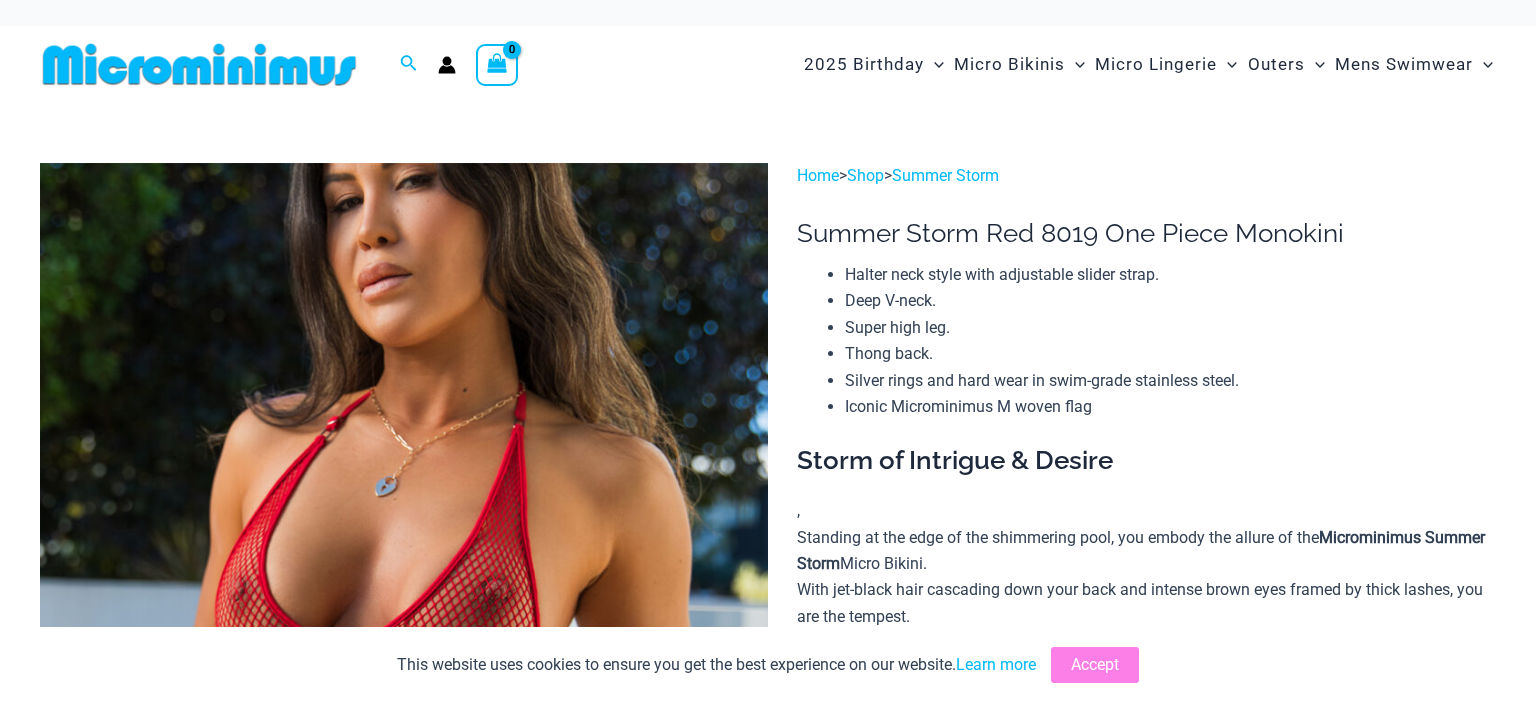 scroll, scrollTop: 0, scrollLeft: 0, axis: both 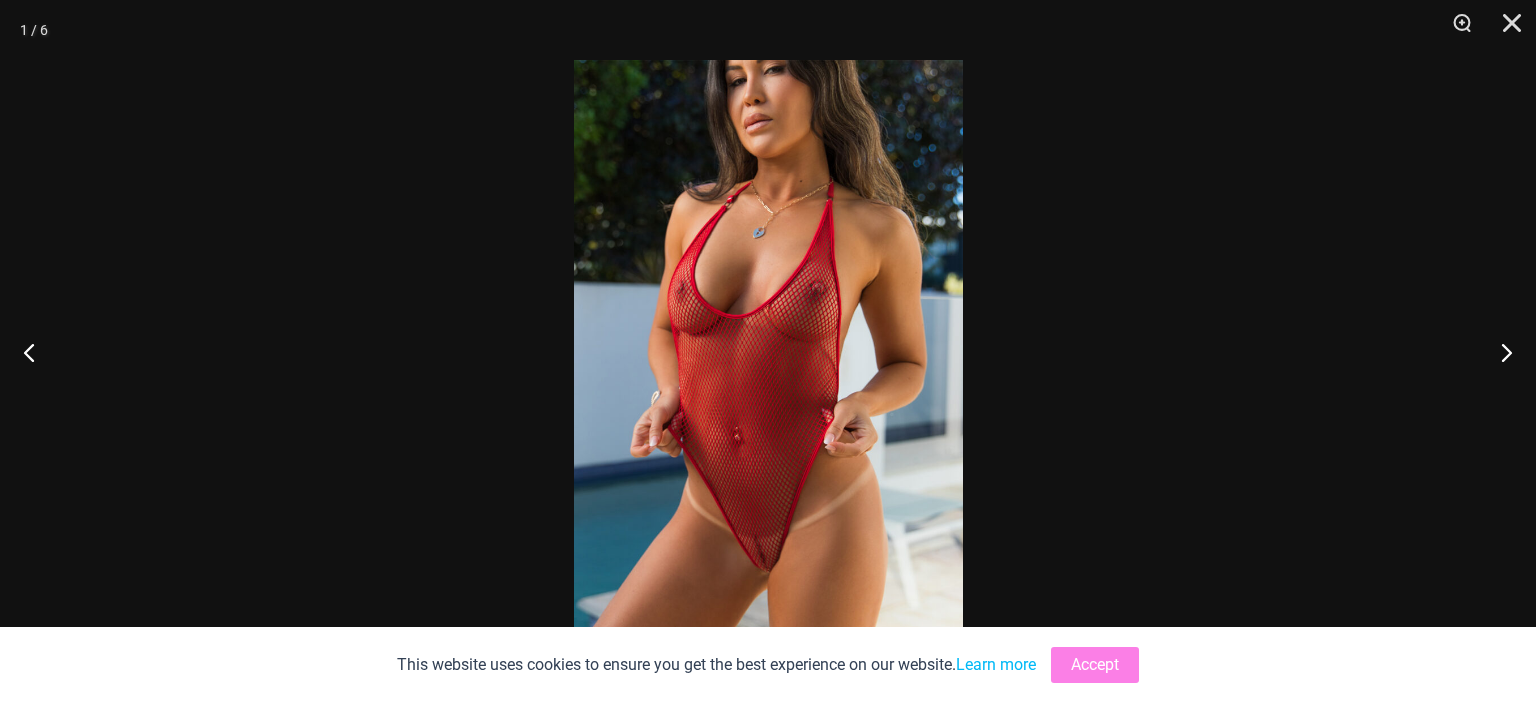 click at bounding box center (768, 351) 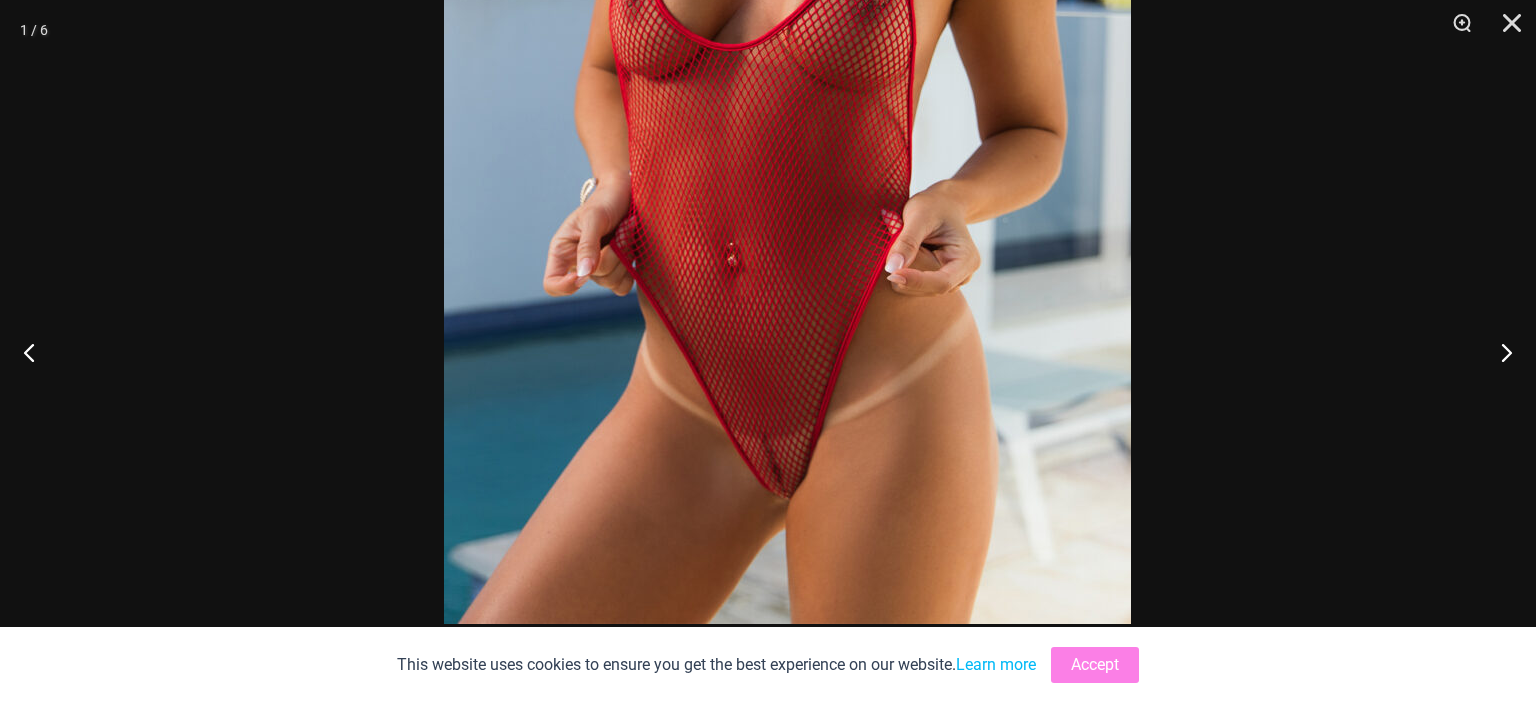 click at bounding box center [787, 109] 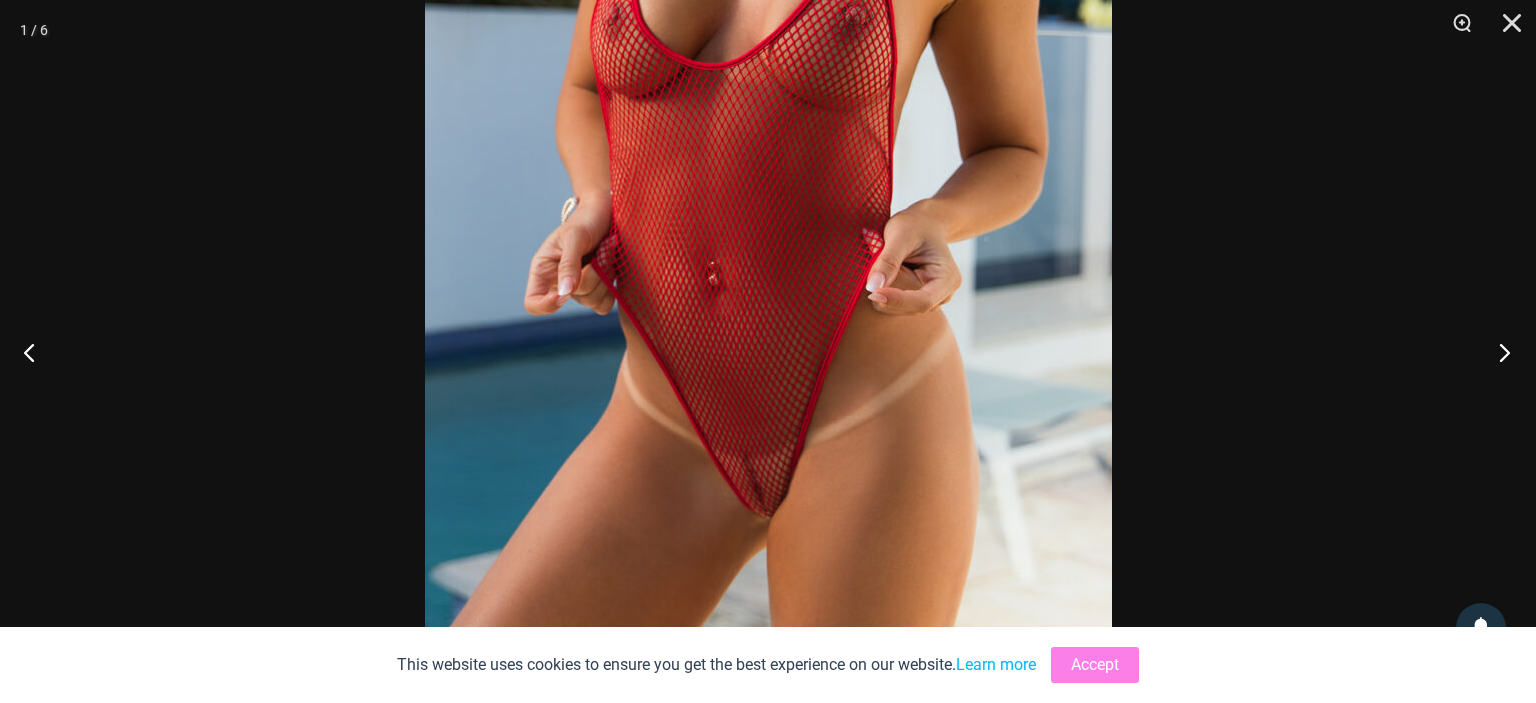 click at bounding box center (1498, 352) 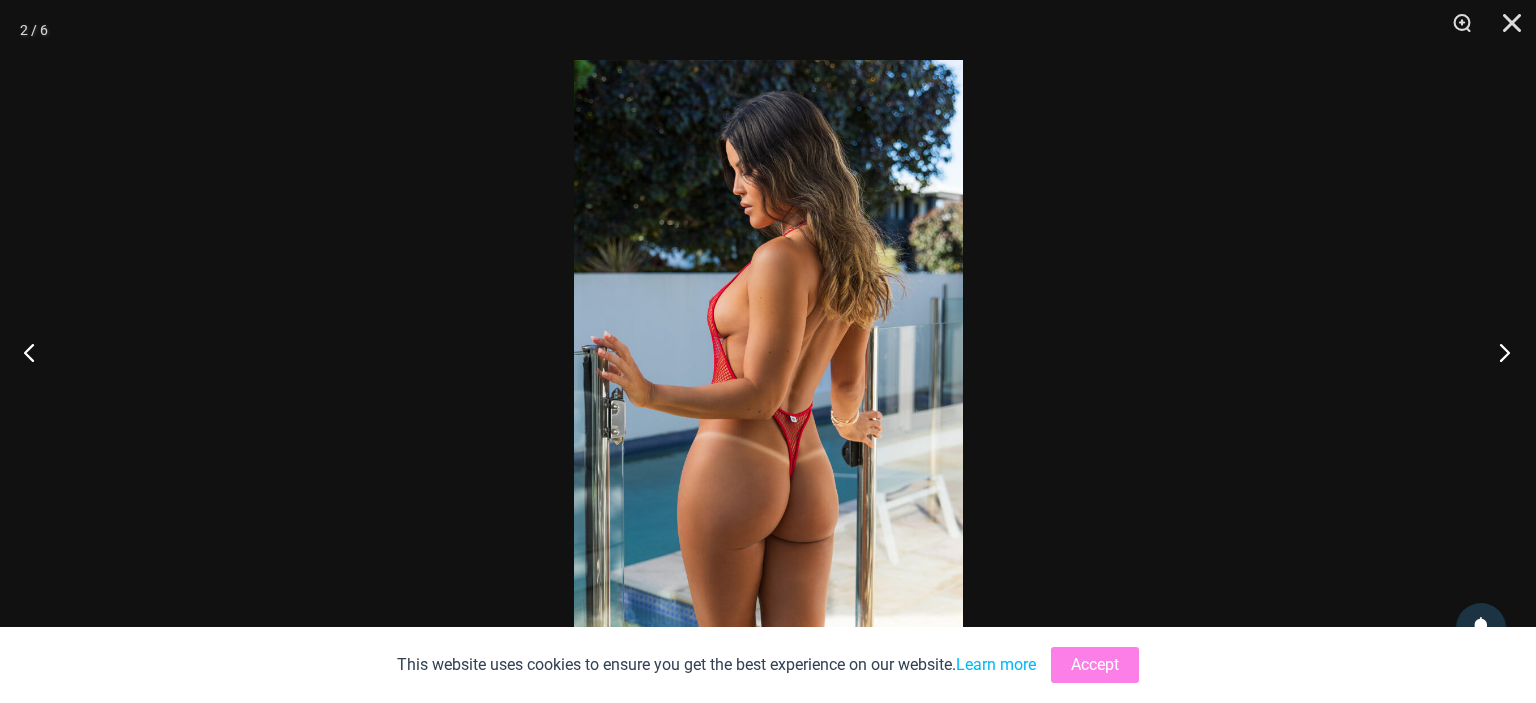 click at bounding box center (1498, 352) 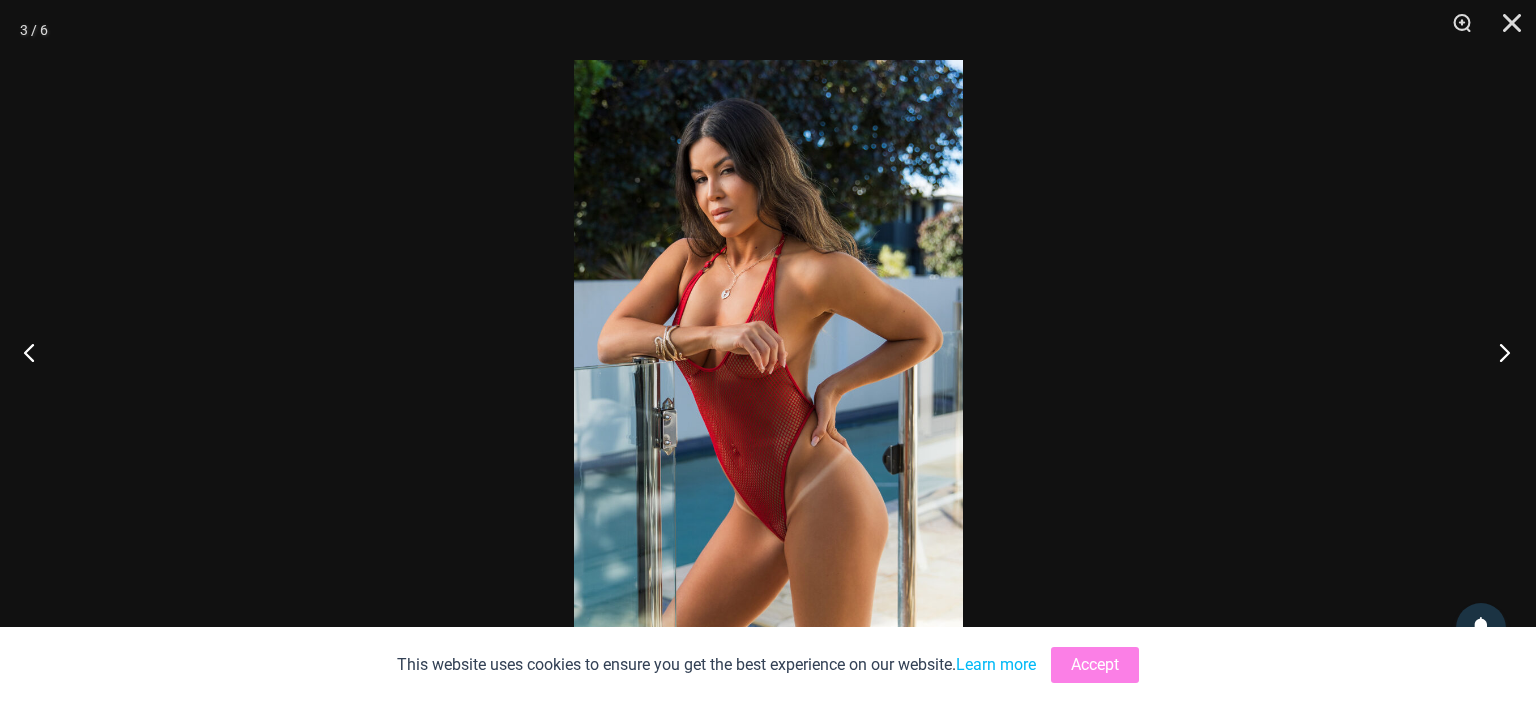click at bounding box center (1498, 352) 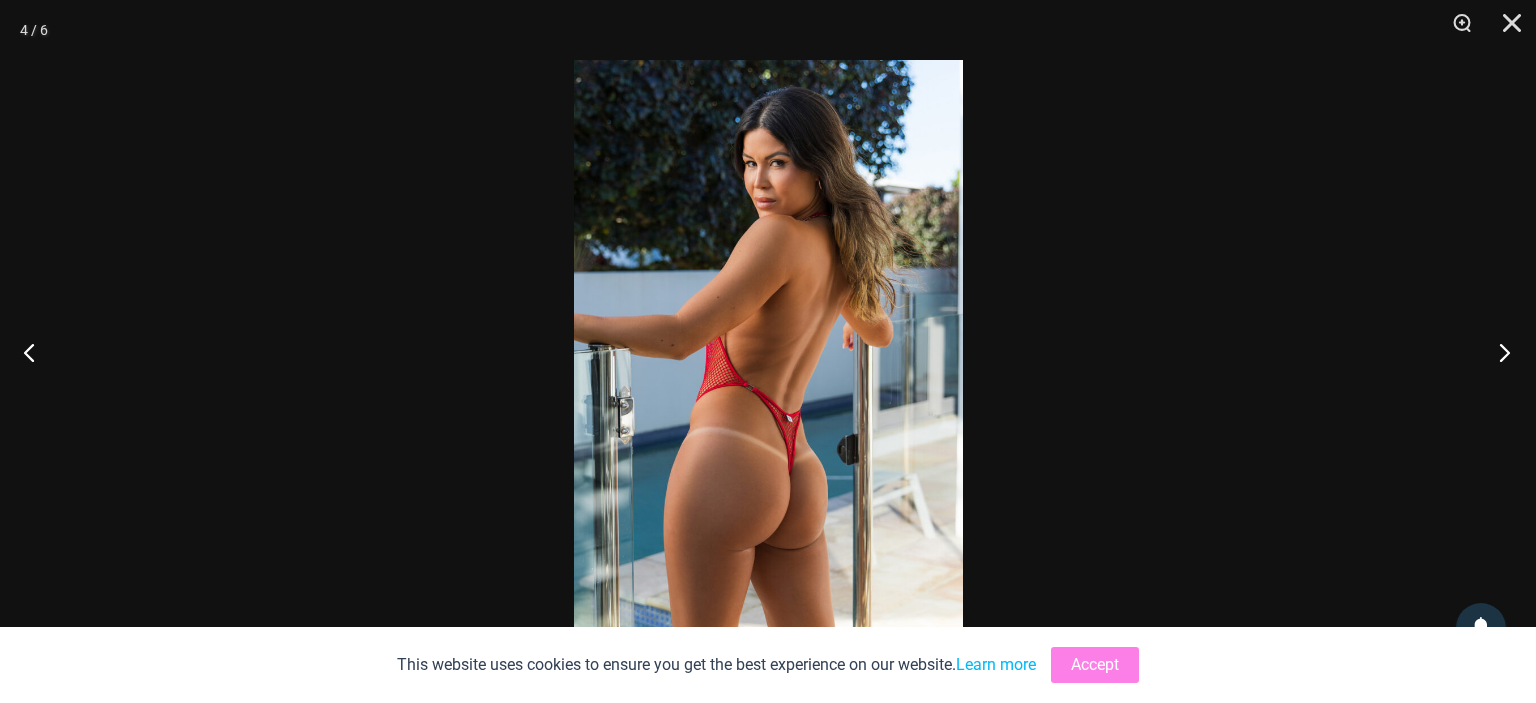 click at bounding box center (1498, 352) 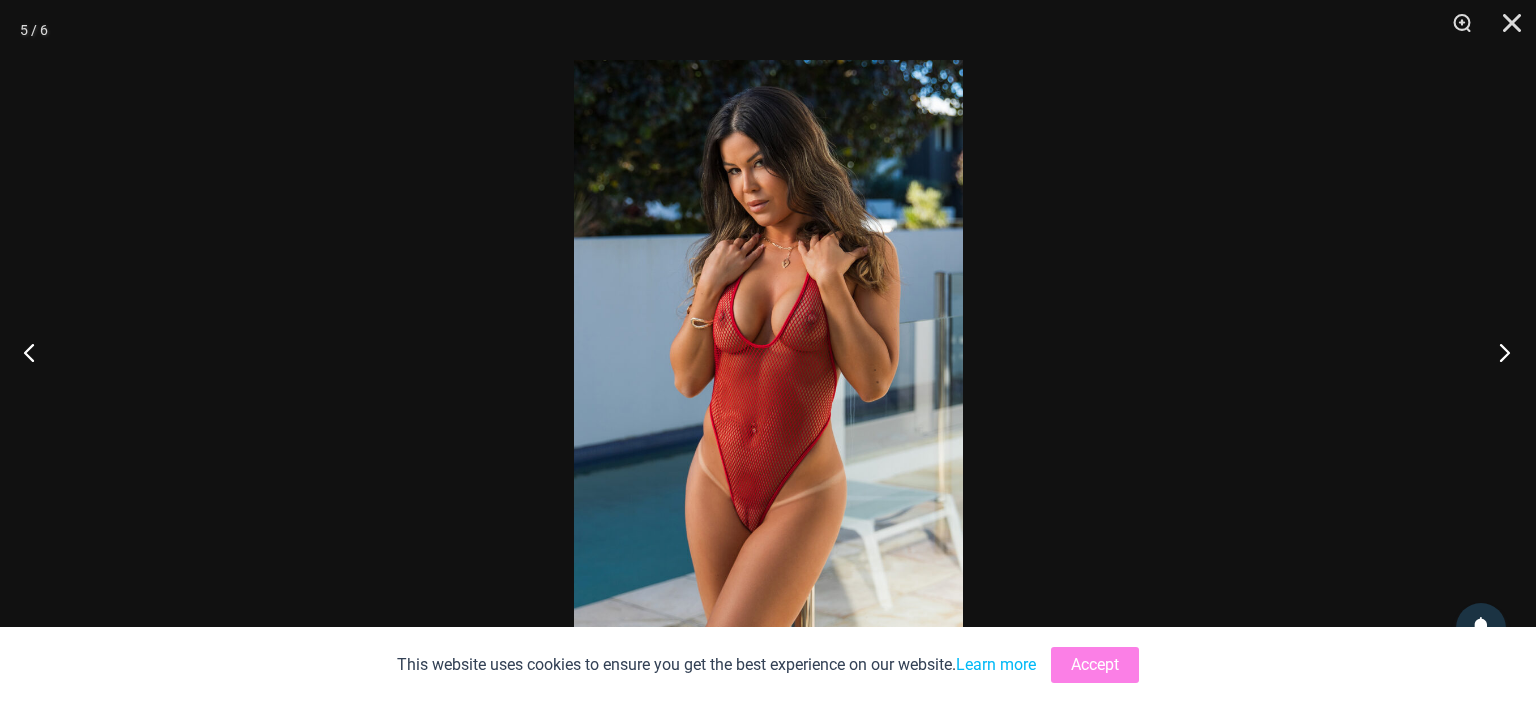 click at bounding box center (1498, 352) 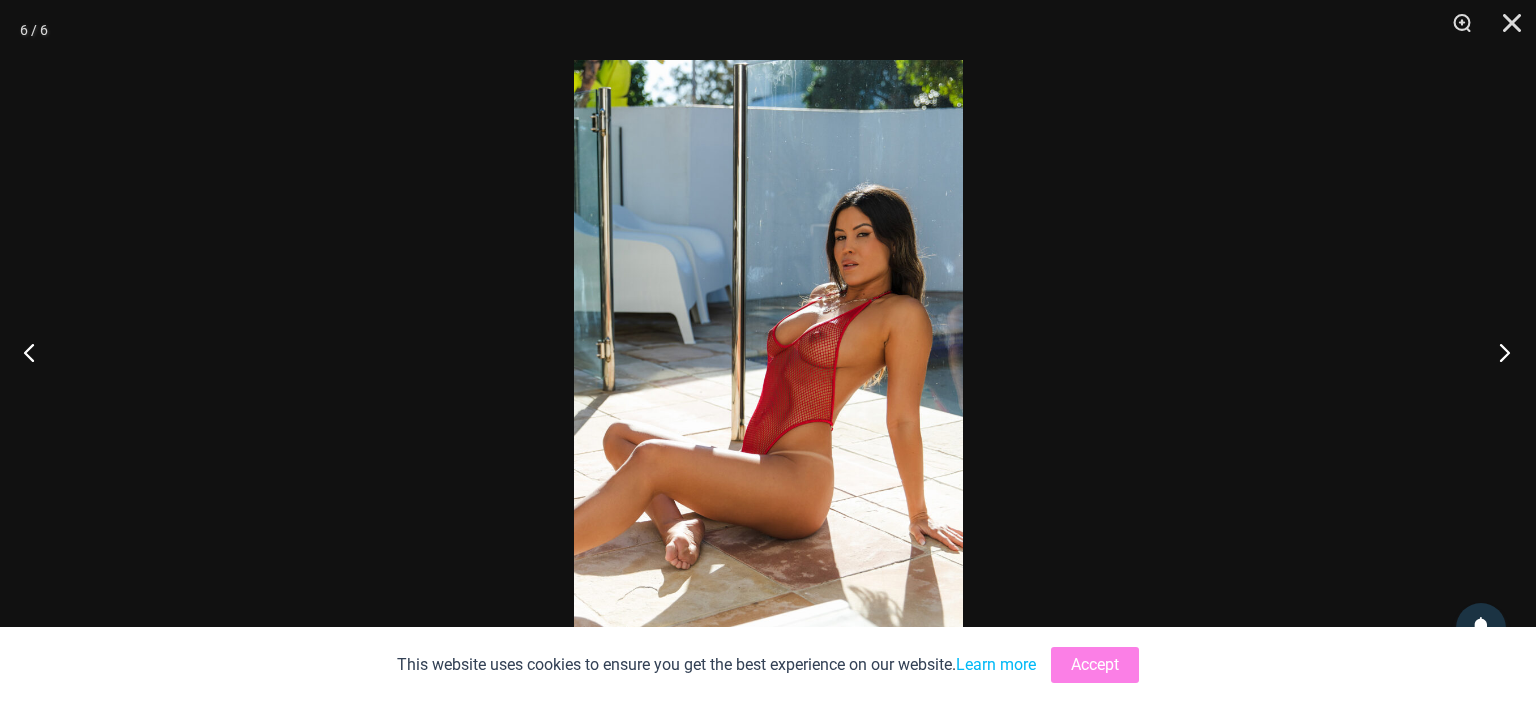 click at bounding box center [1498, 352] 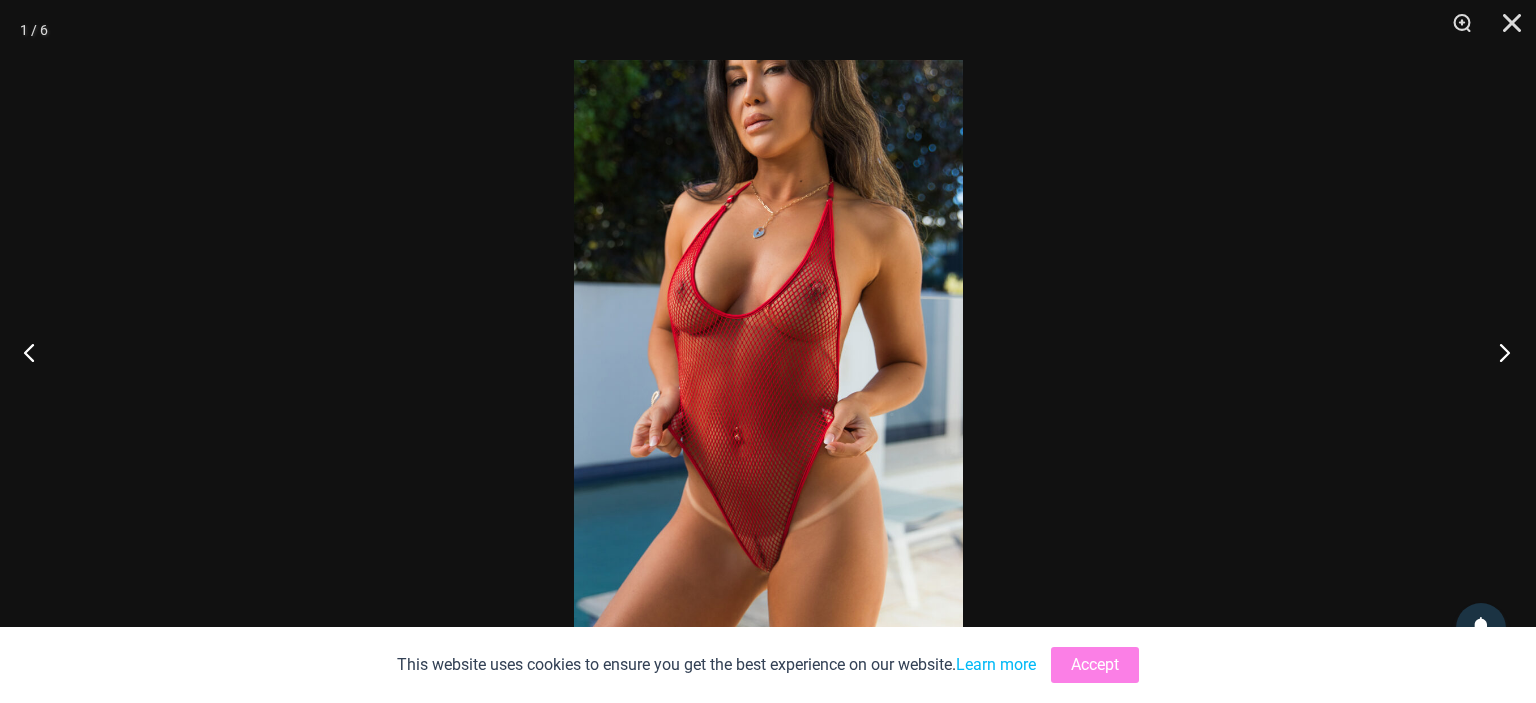 click at bounding box center (1498, 352) 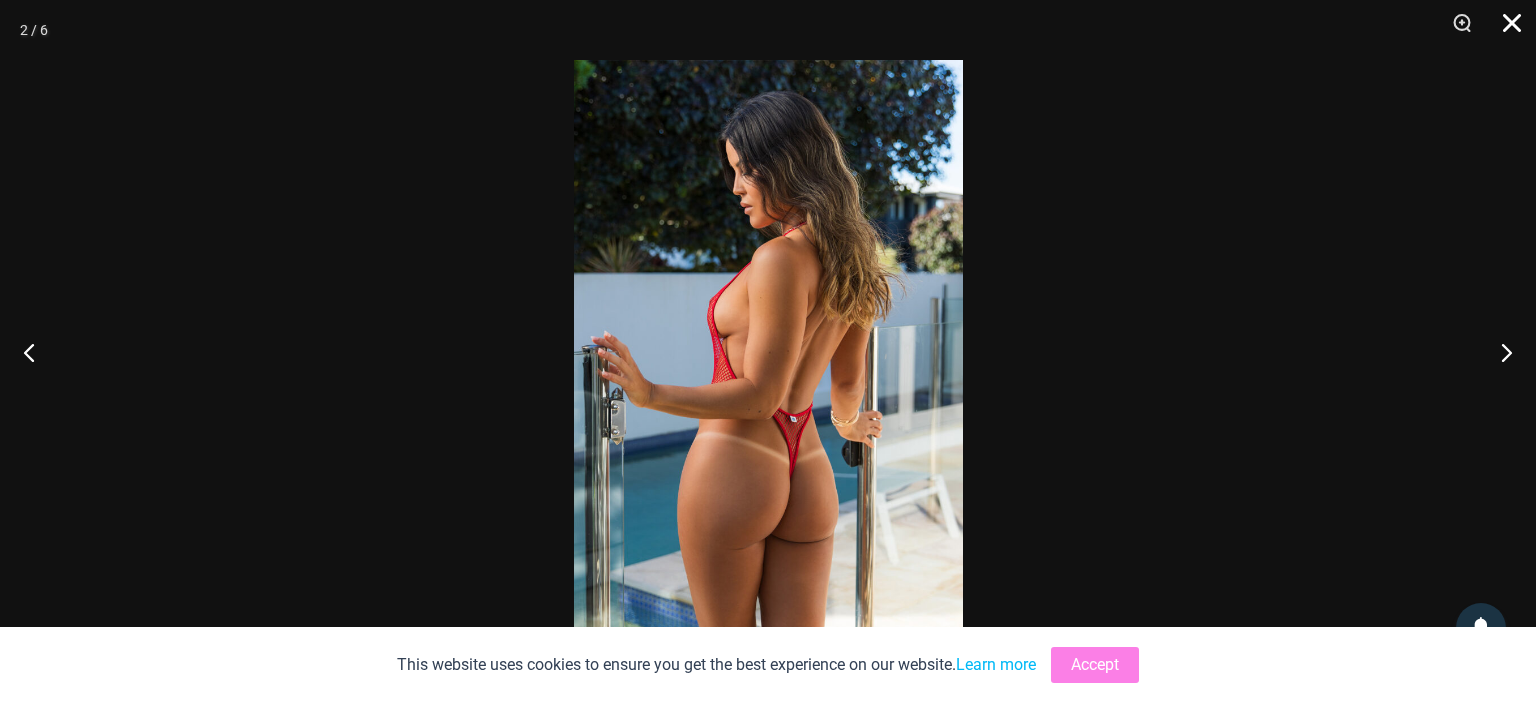 click at bounding box center [1505, 30] 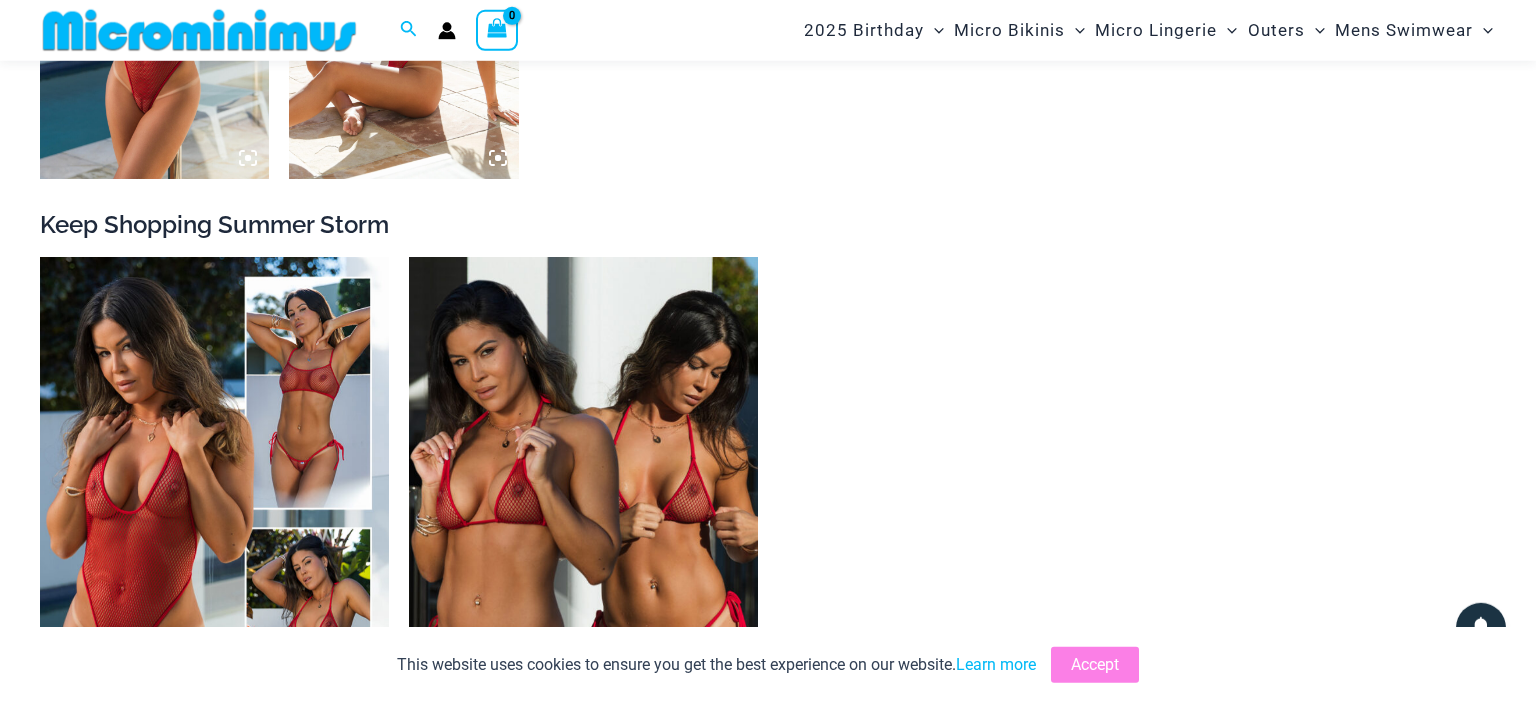 scroll, scrollTop: 0, scrollLeft: 0, axis: both 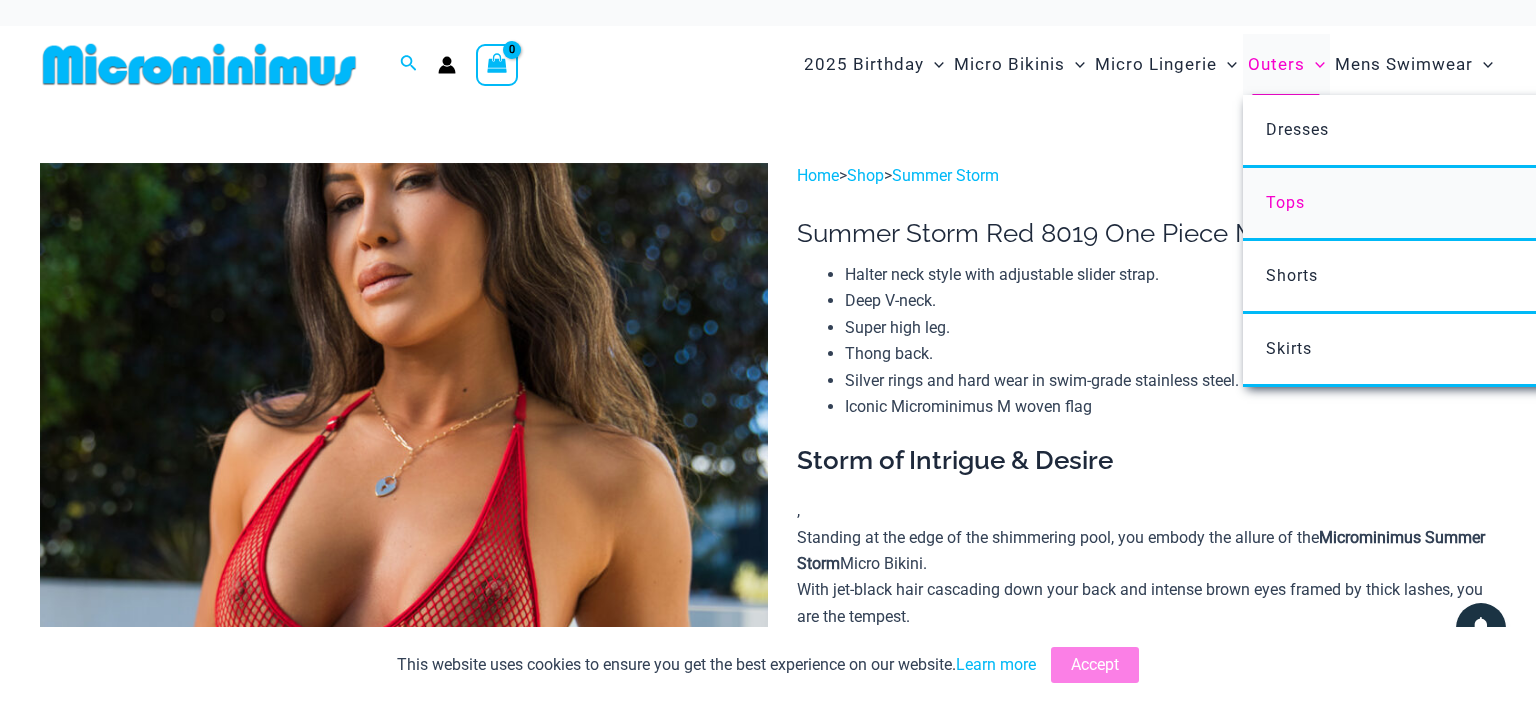 click on "Tops" at bounding box center [1285, 202] 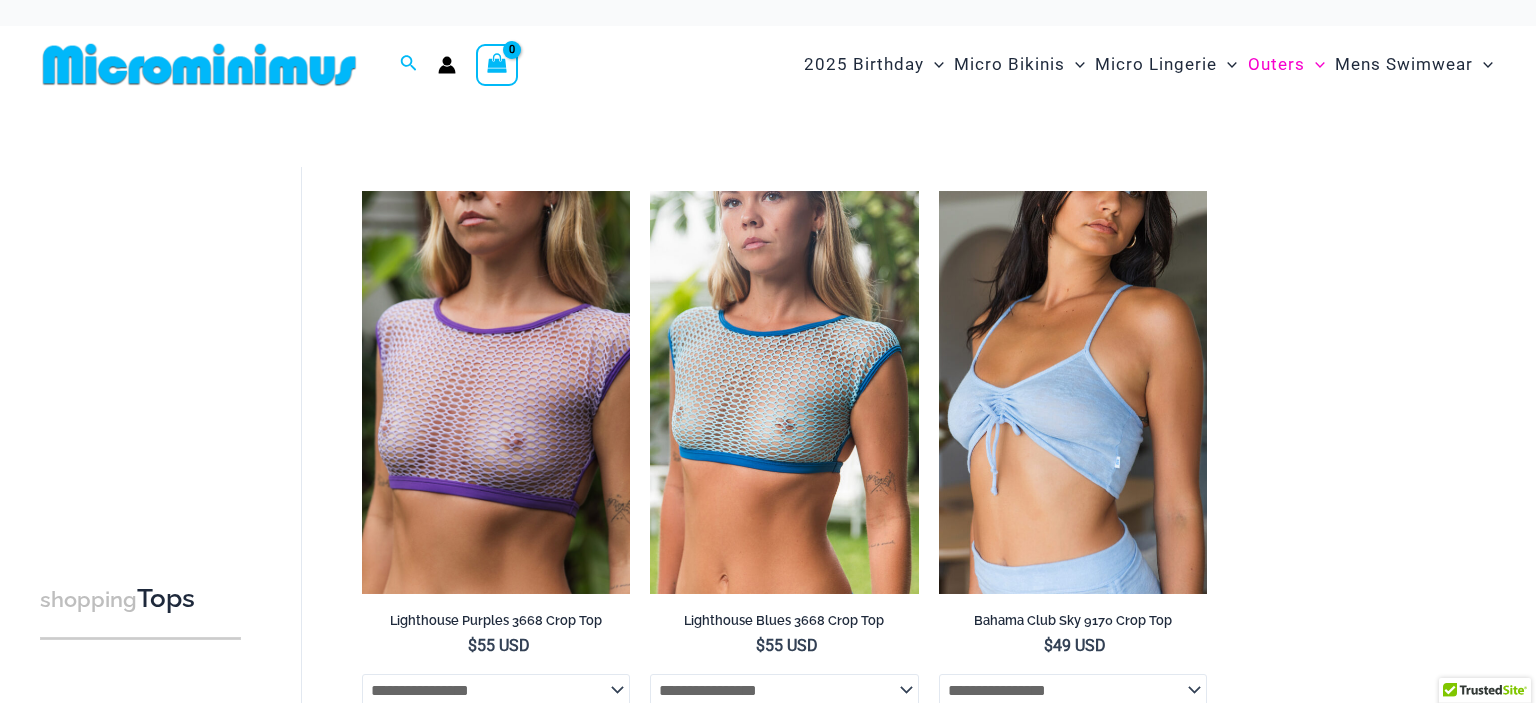 scroll, scrollTop: 0, scrollLeft: 0, axis: both 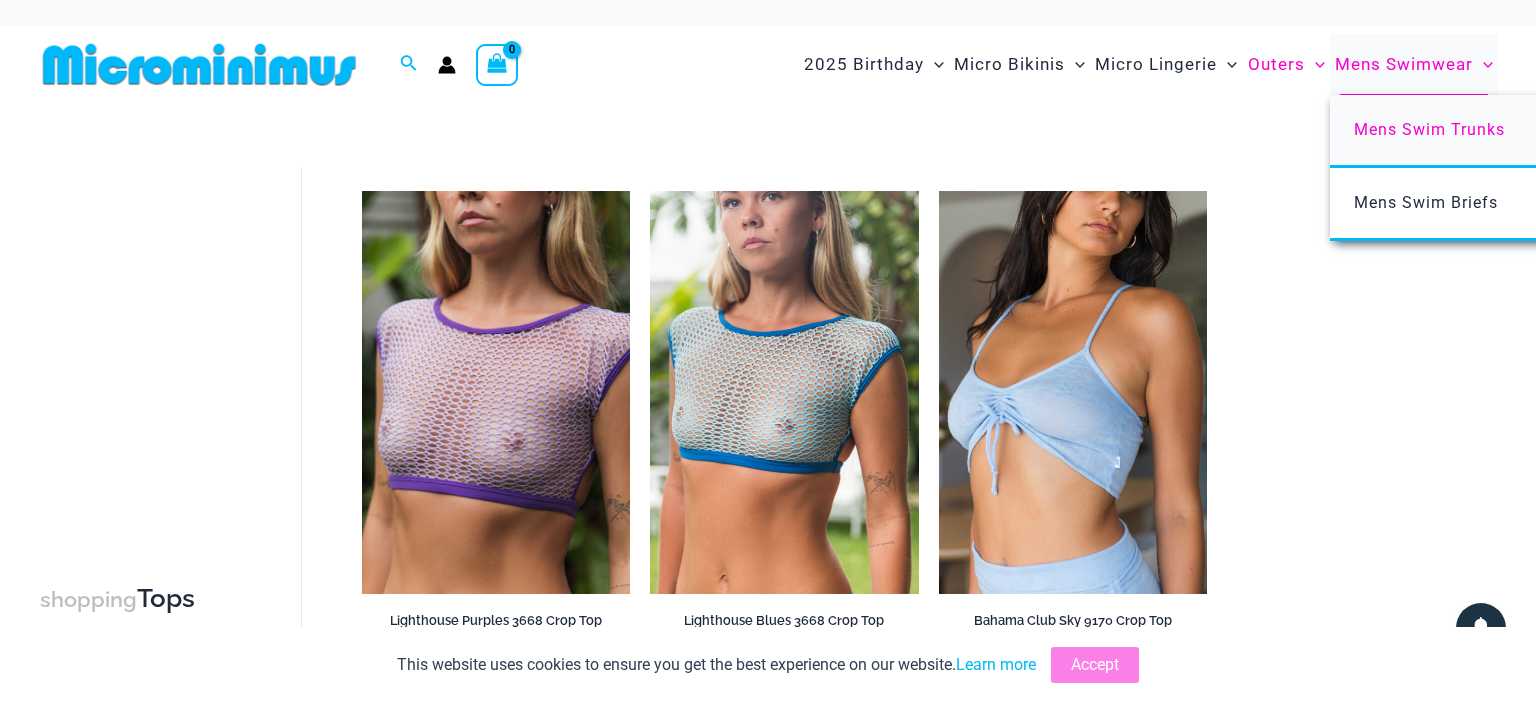 click on "Mens Swim Trunks" at bounding box center [1627, 131] 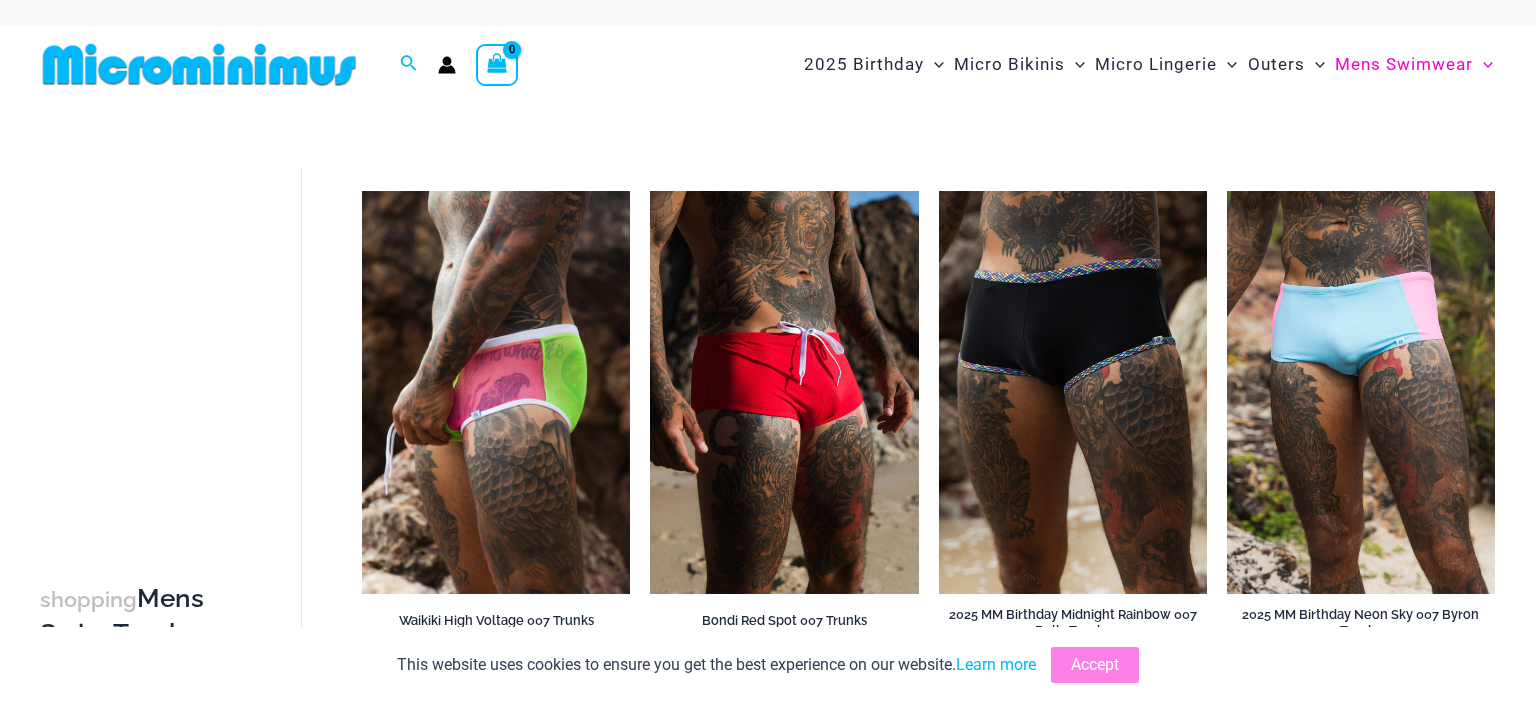 scroll, scrollTop: 0, scrollLeft: 0, axis: both 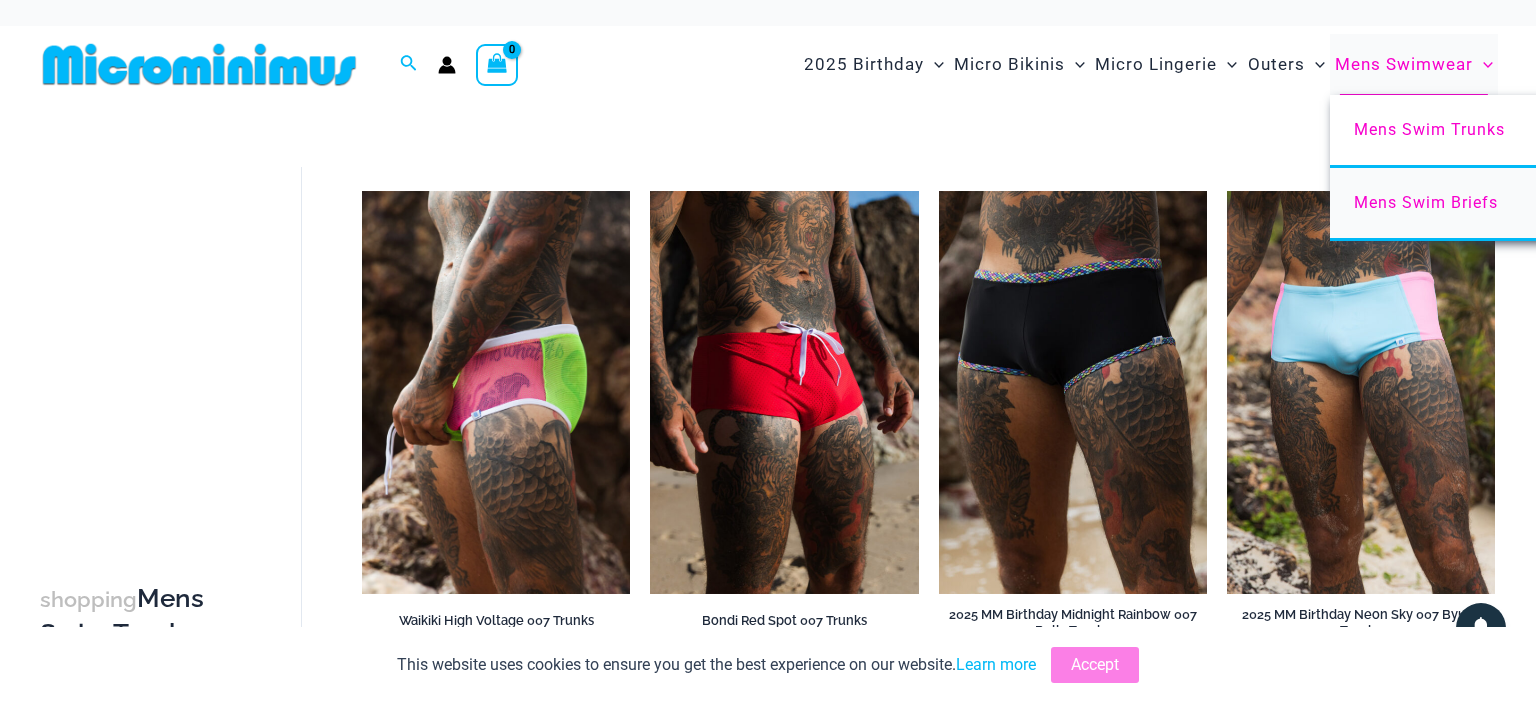 drag, startPoint x: 1410, startPoint y: 202, endPoint x: 1447, endPoint y: 186, distance: 40.311287 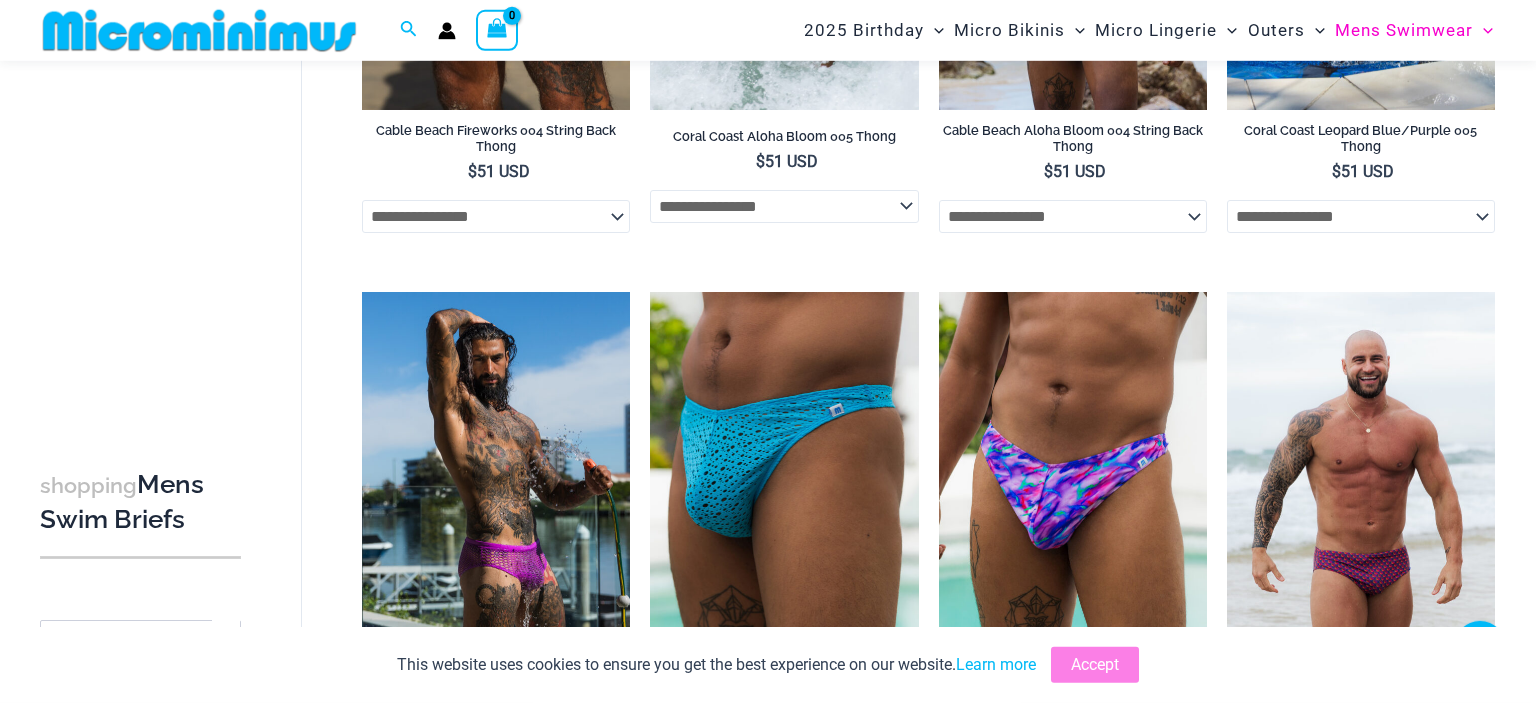 scroll, scrollTop: 0, scrollLeft: 0, axis: both 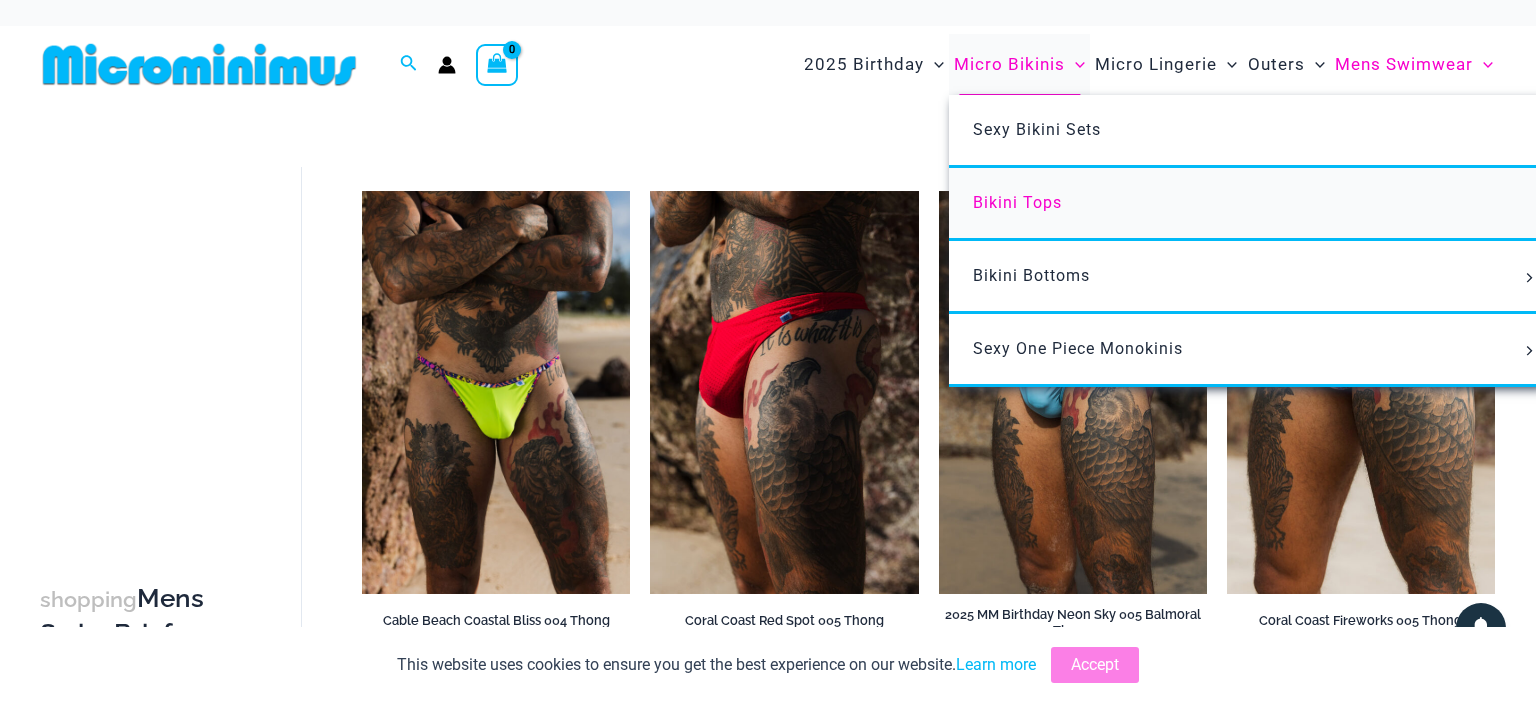 click on "Bikini Tops" at bounding box center (1246, 204) 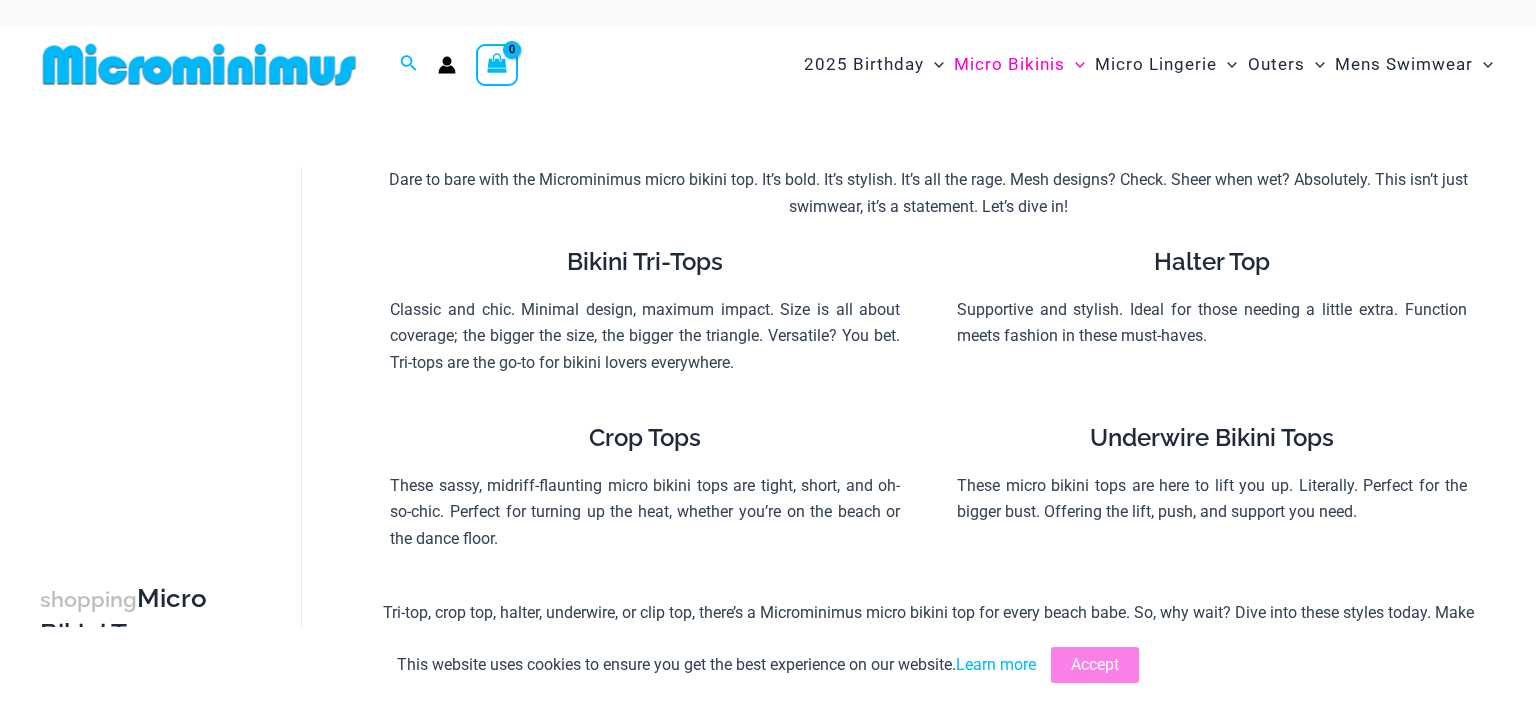 scroll, scrollTop: 0, scrollLeft: 0, axis: both 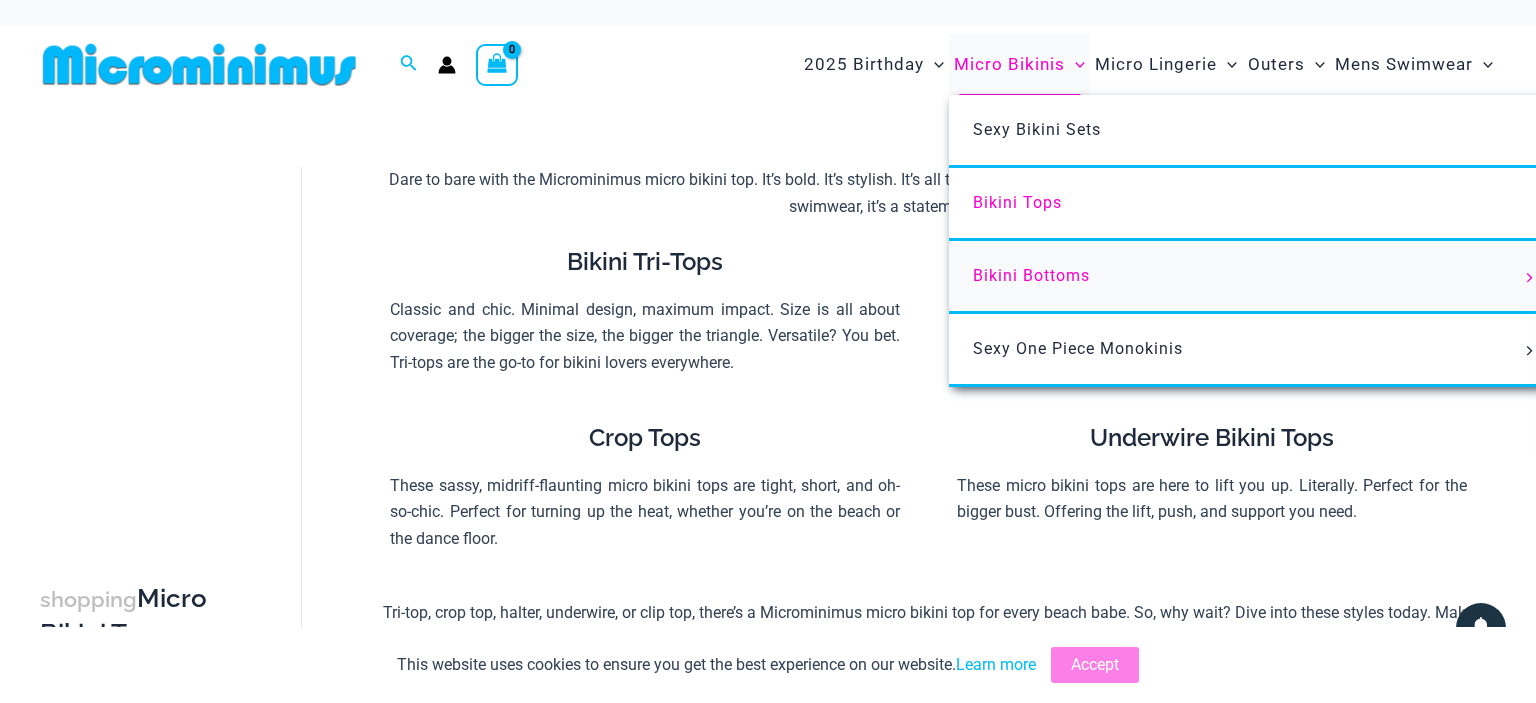 click on "Bikini Bottoms" at bounding box center [1246, 277] 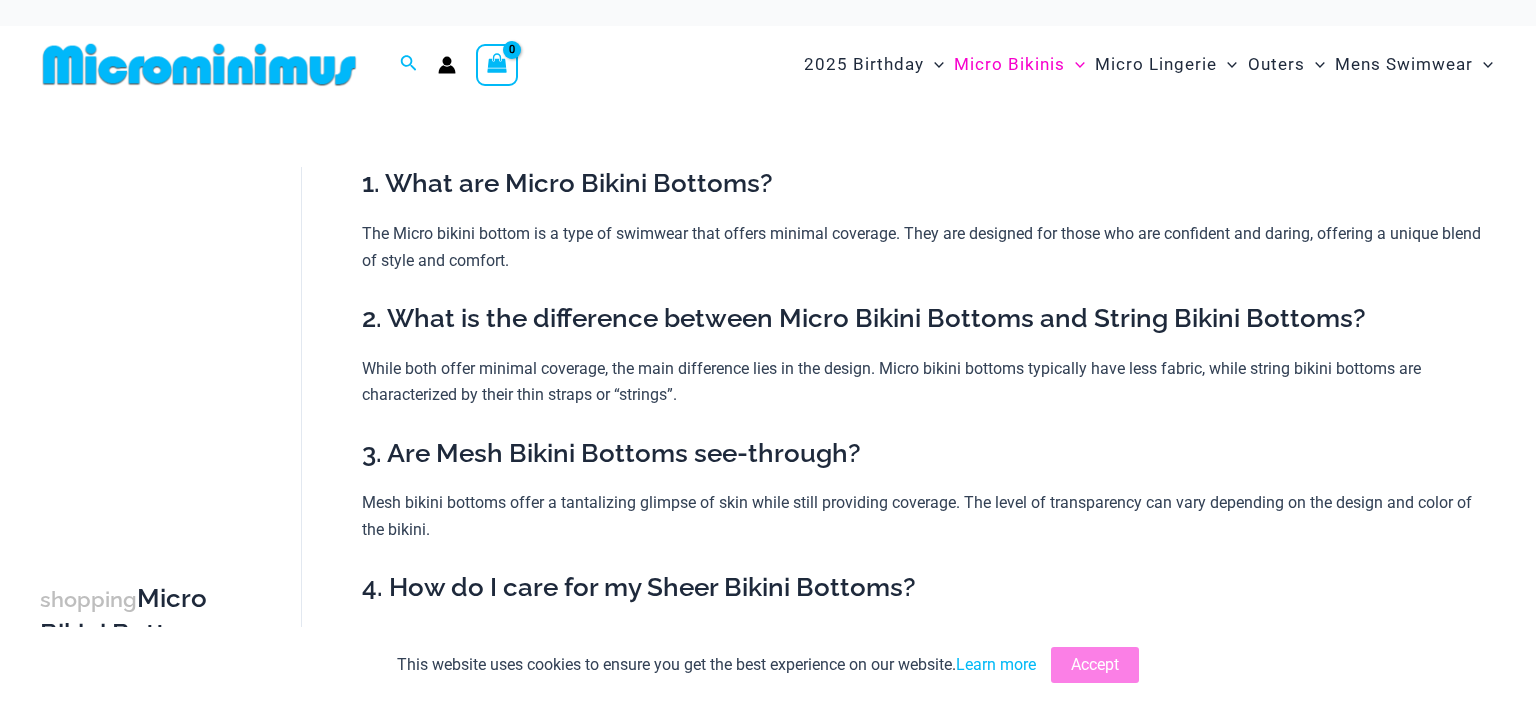 scroll, scrollTop: 0, scrollLeft: 0, axis: both 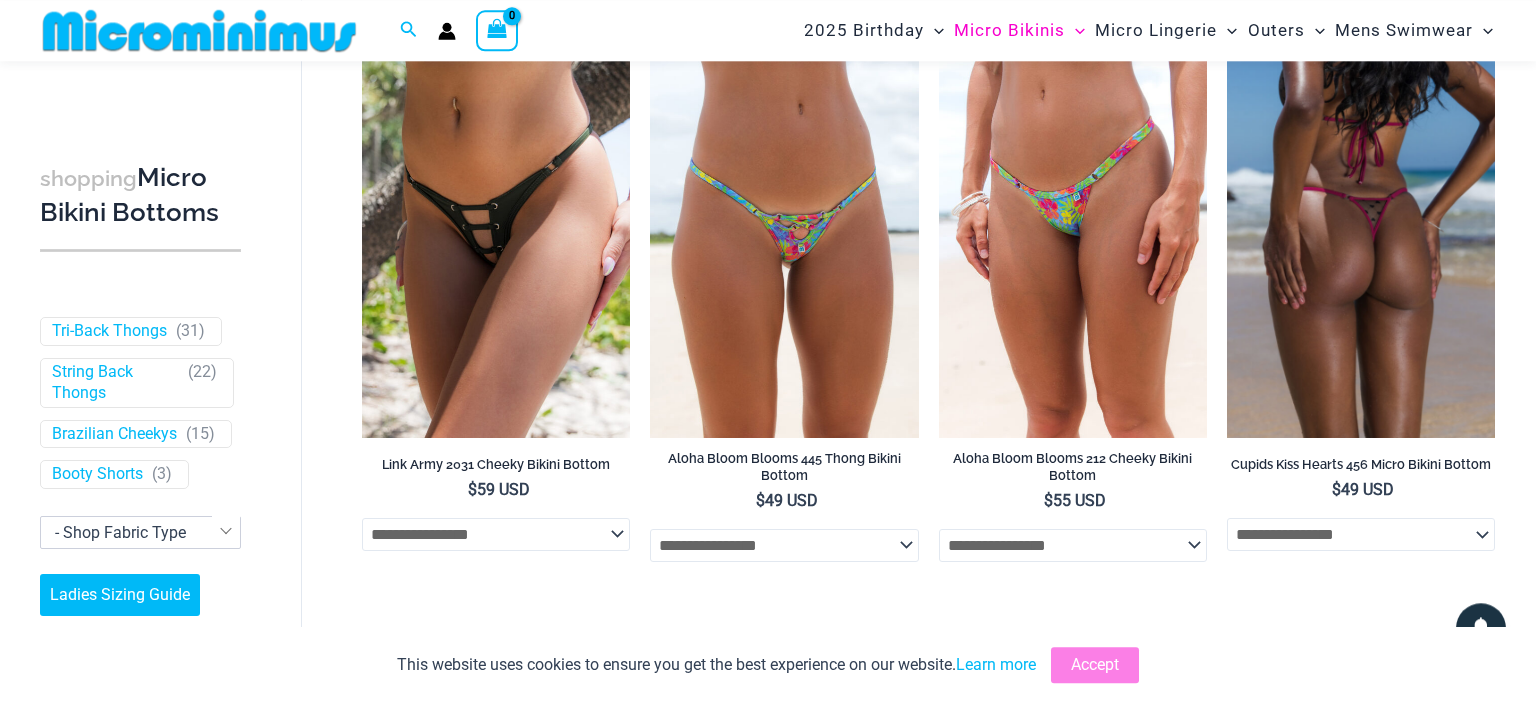 click at bounding box center (1361, 237) 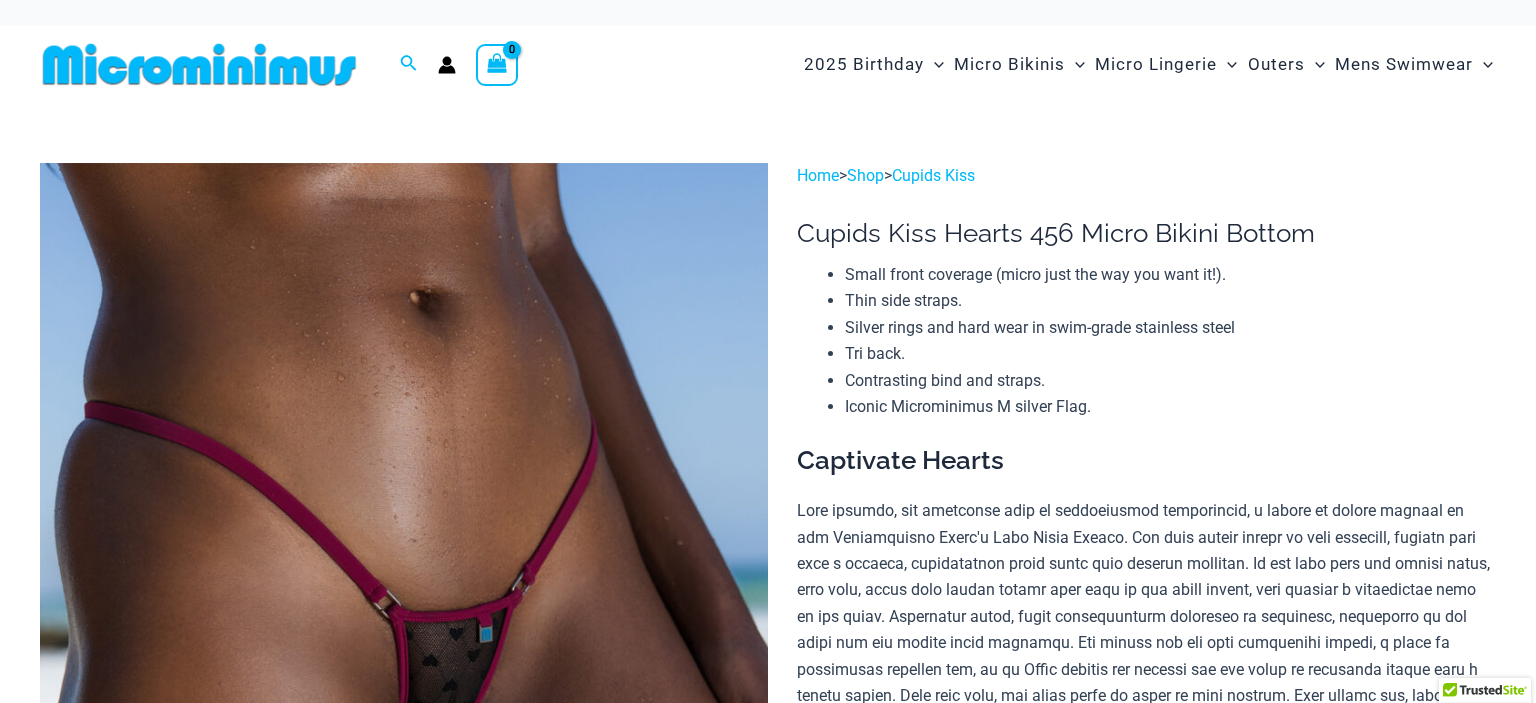 scroll, scrollTop: 0, scrollLeft: 0, axis: both 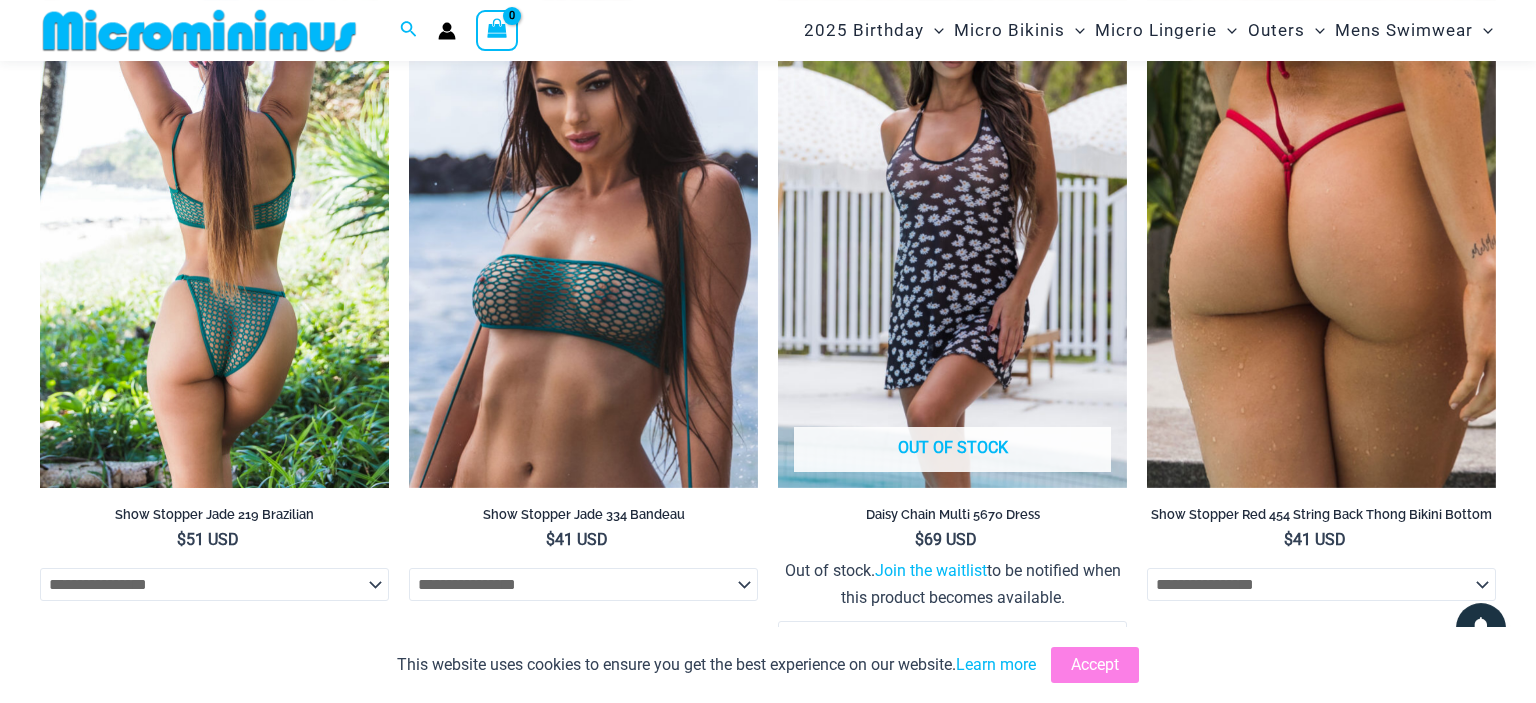 click at bounding box center [214, 227] 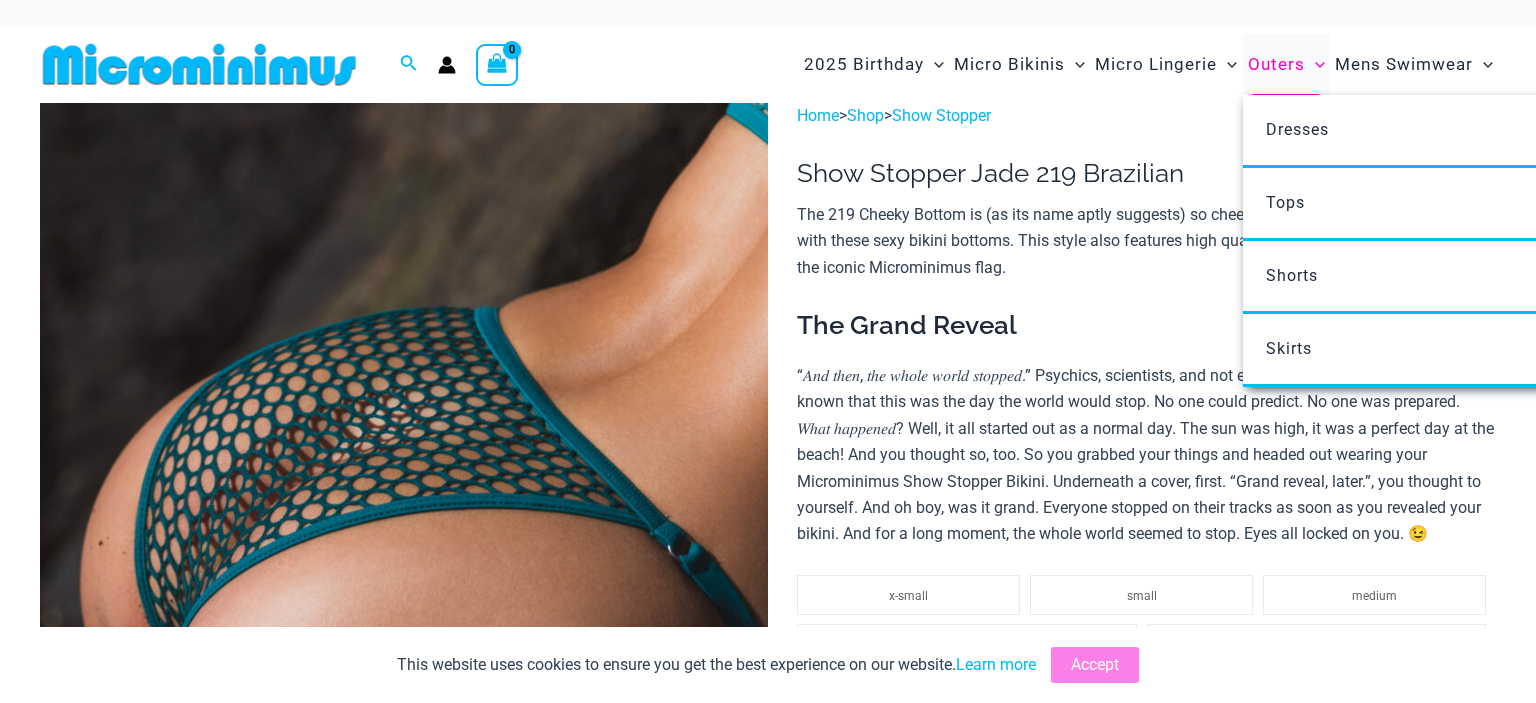 scroll, scrollTop: 0, scrollLeft: 0, axis: both 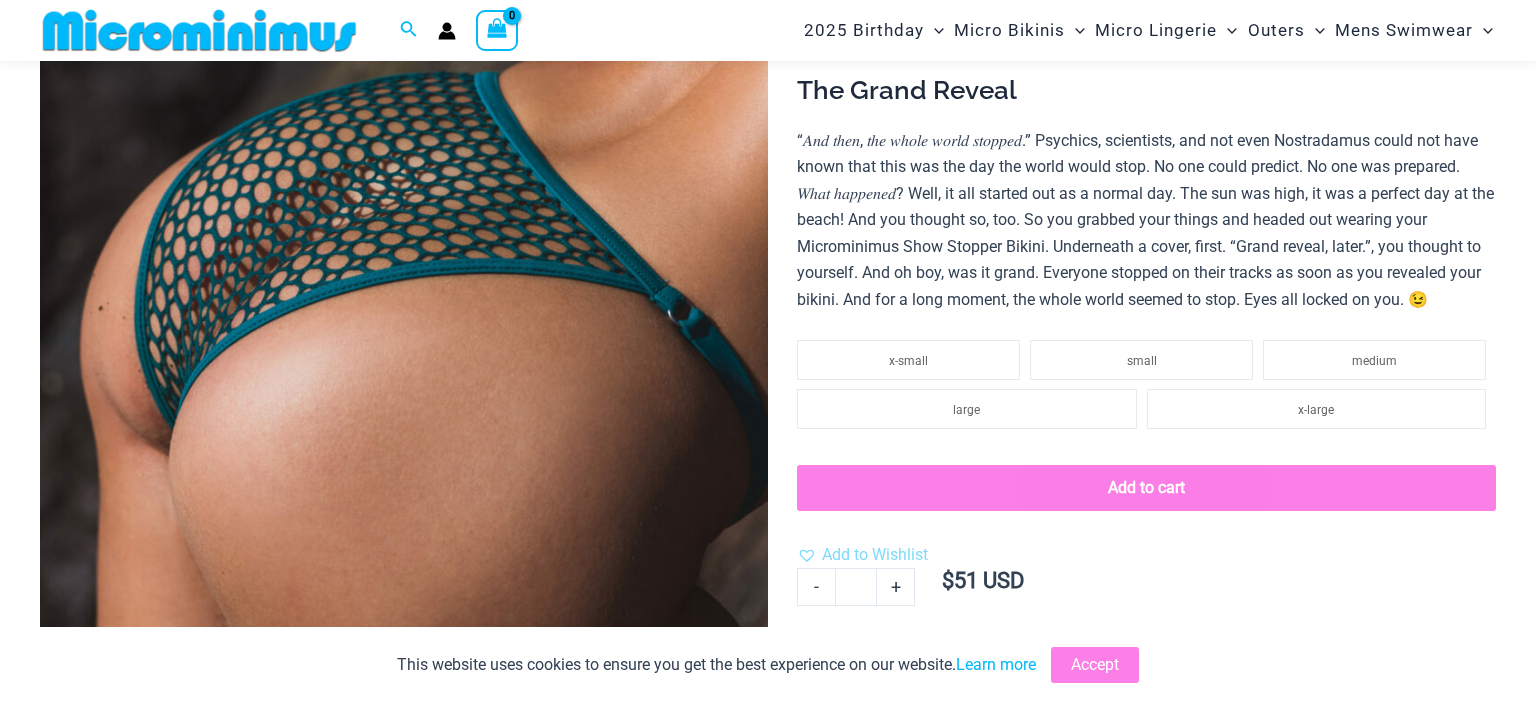 click at bounding box center [404, 414] 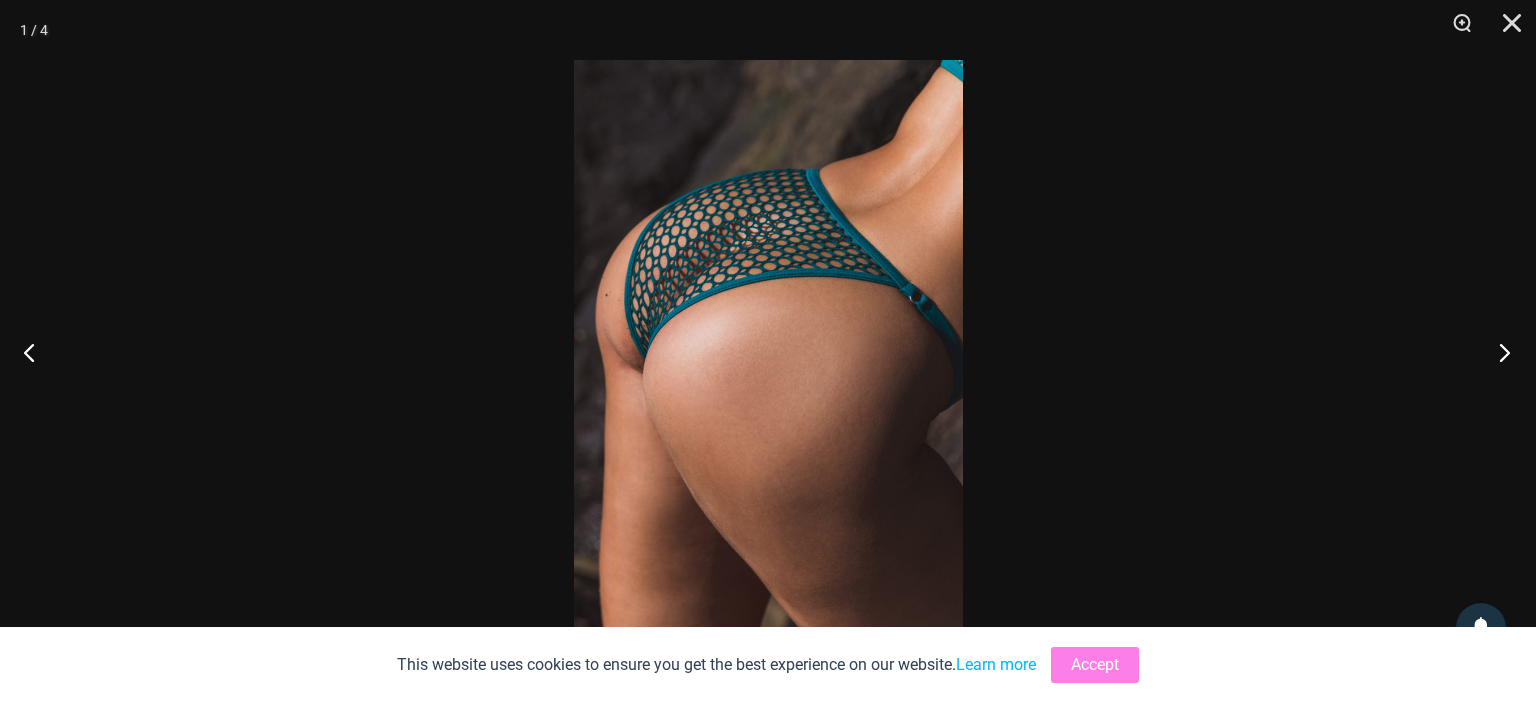 click at bounding box center (1498, 352) 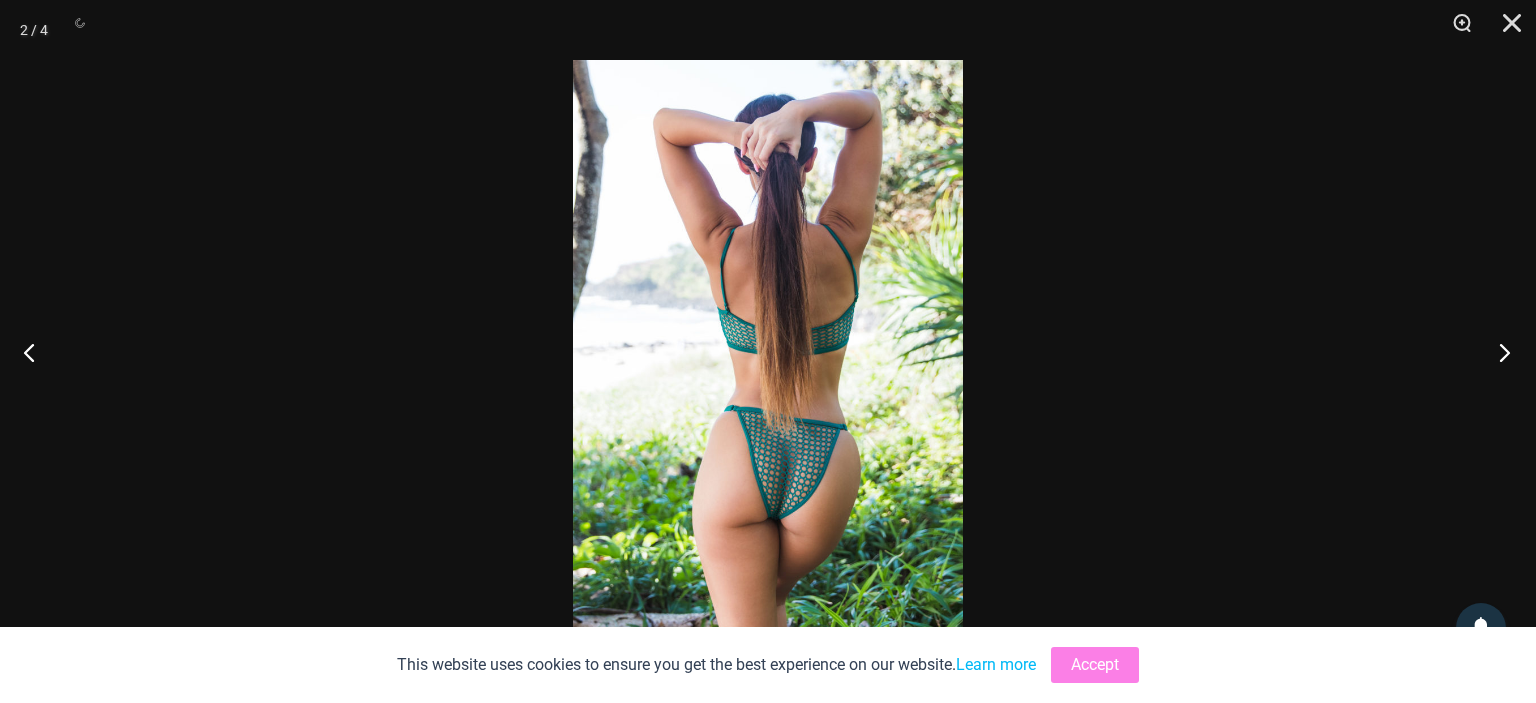 click at bounding box center (1498, 352) 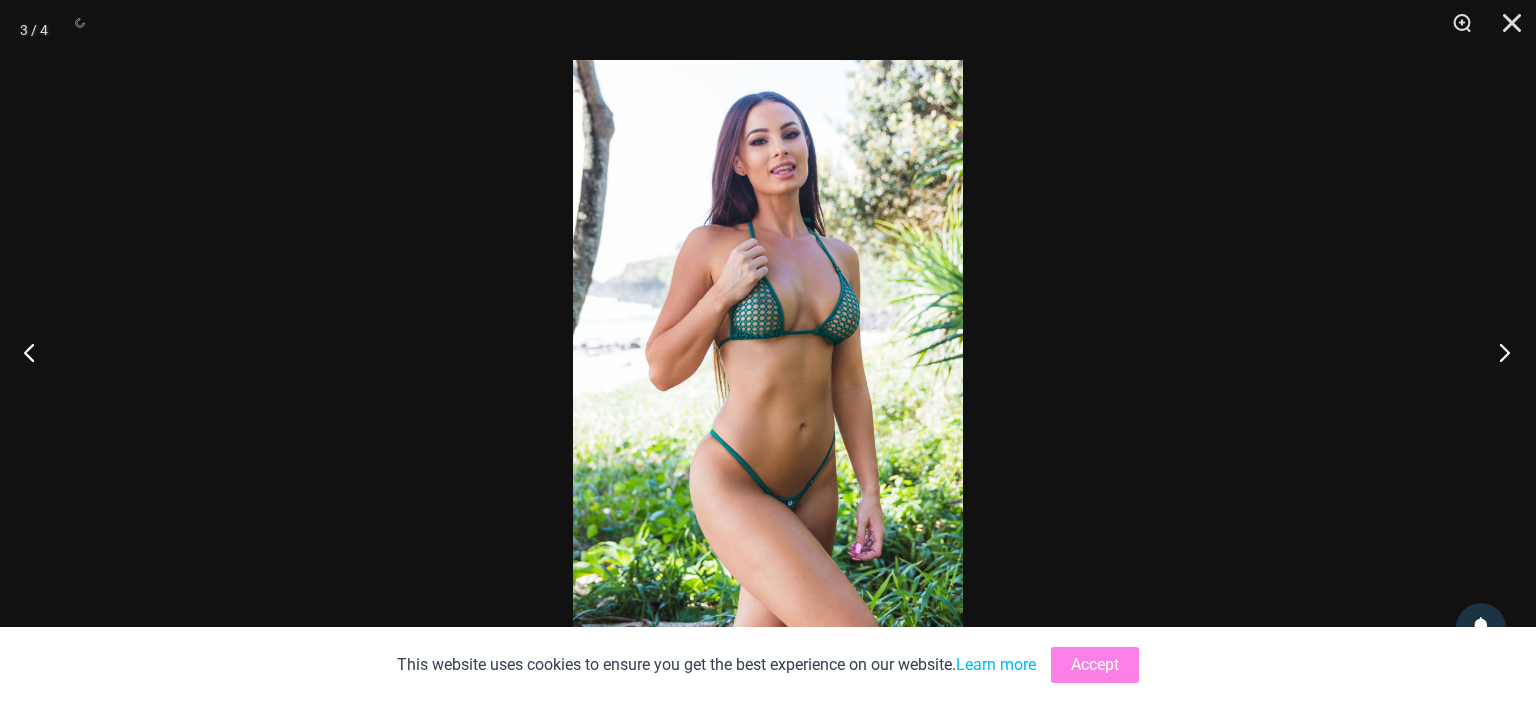 click at bounding box center (1498, 352) 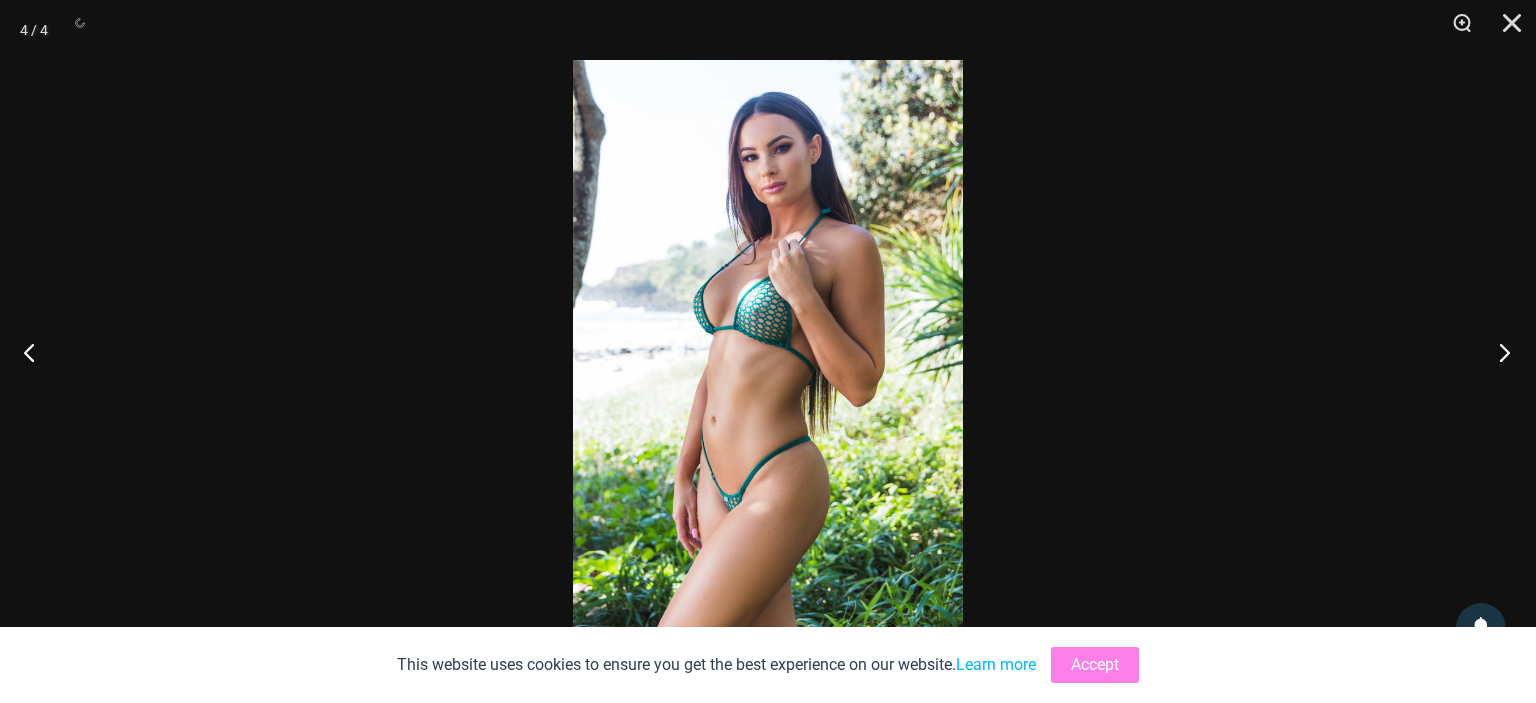 click at bounding box center (1498, 352) 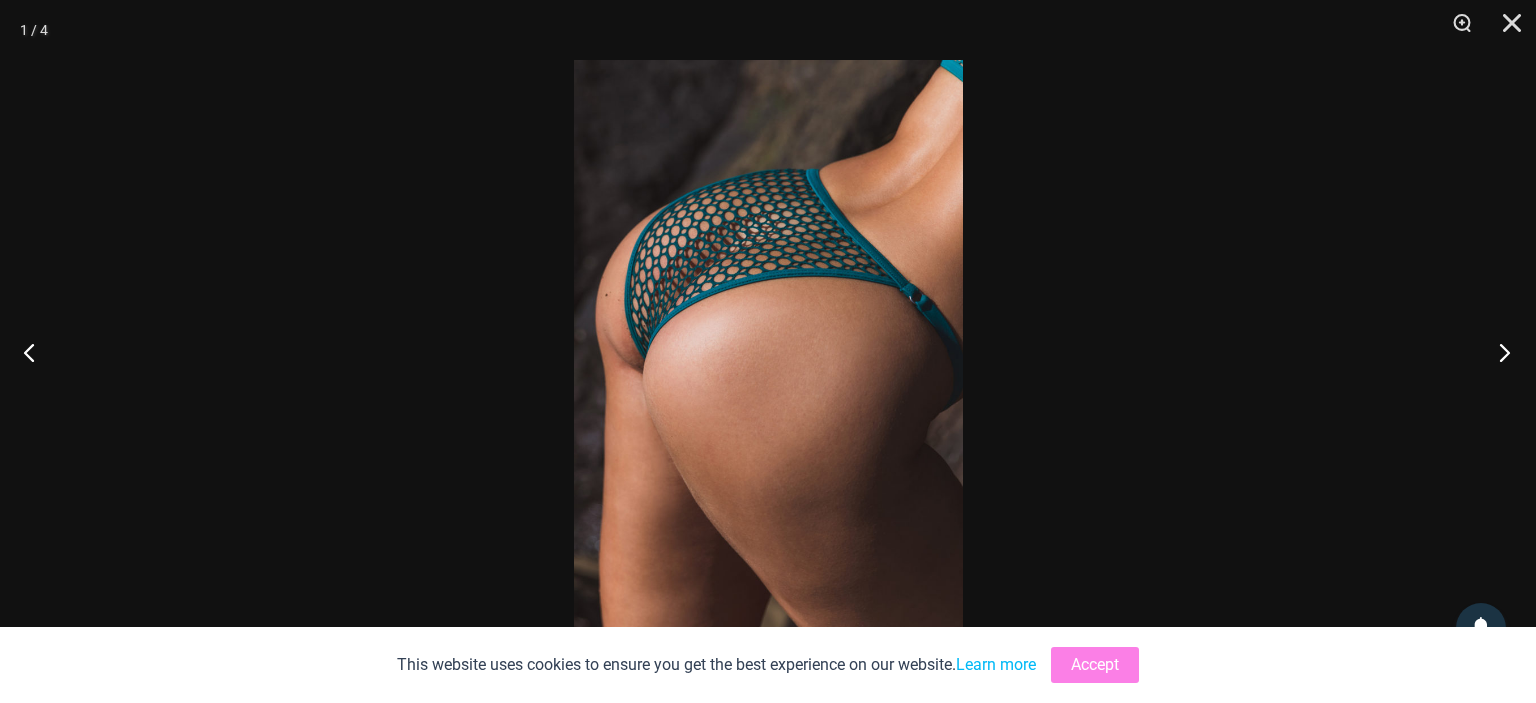click at bounding box center (1498, 352) 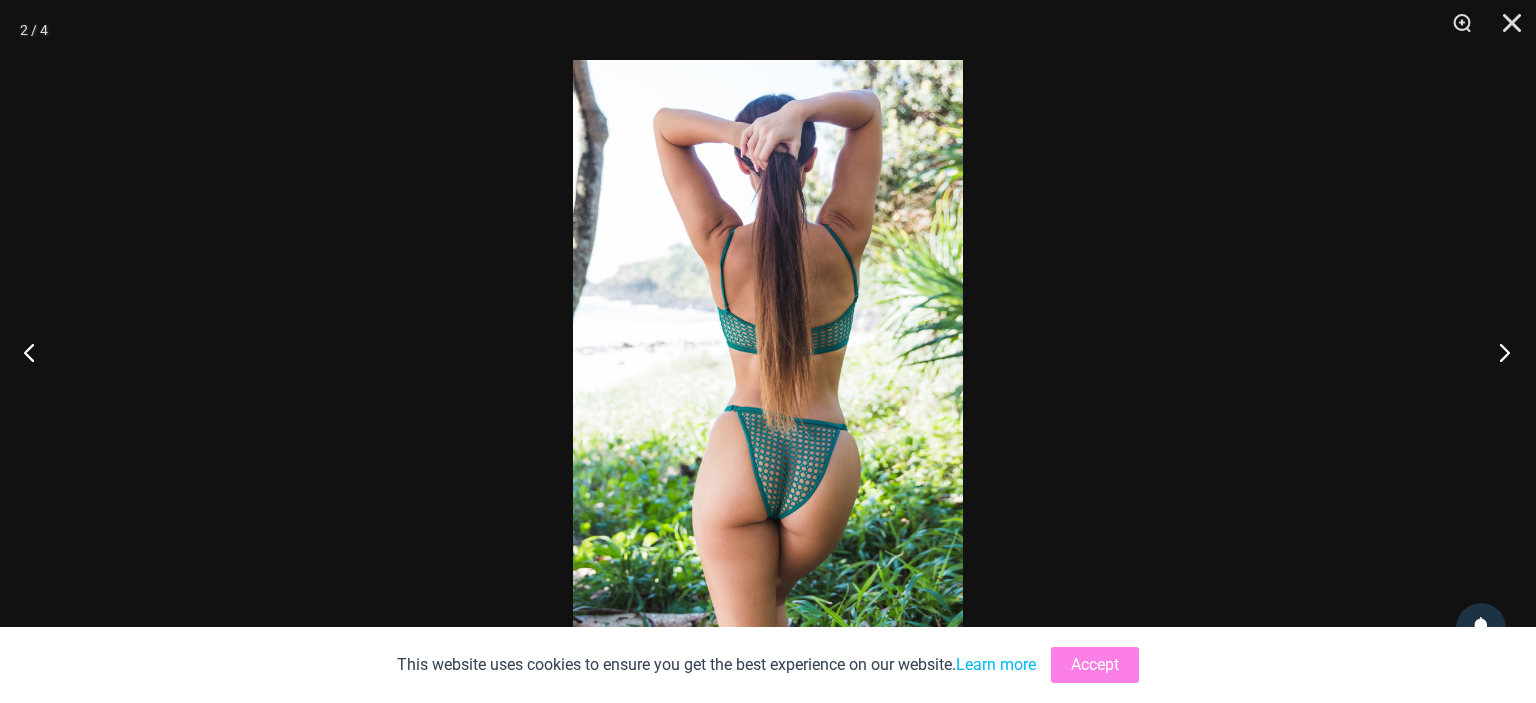 click at bounding box center [1498, 352] 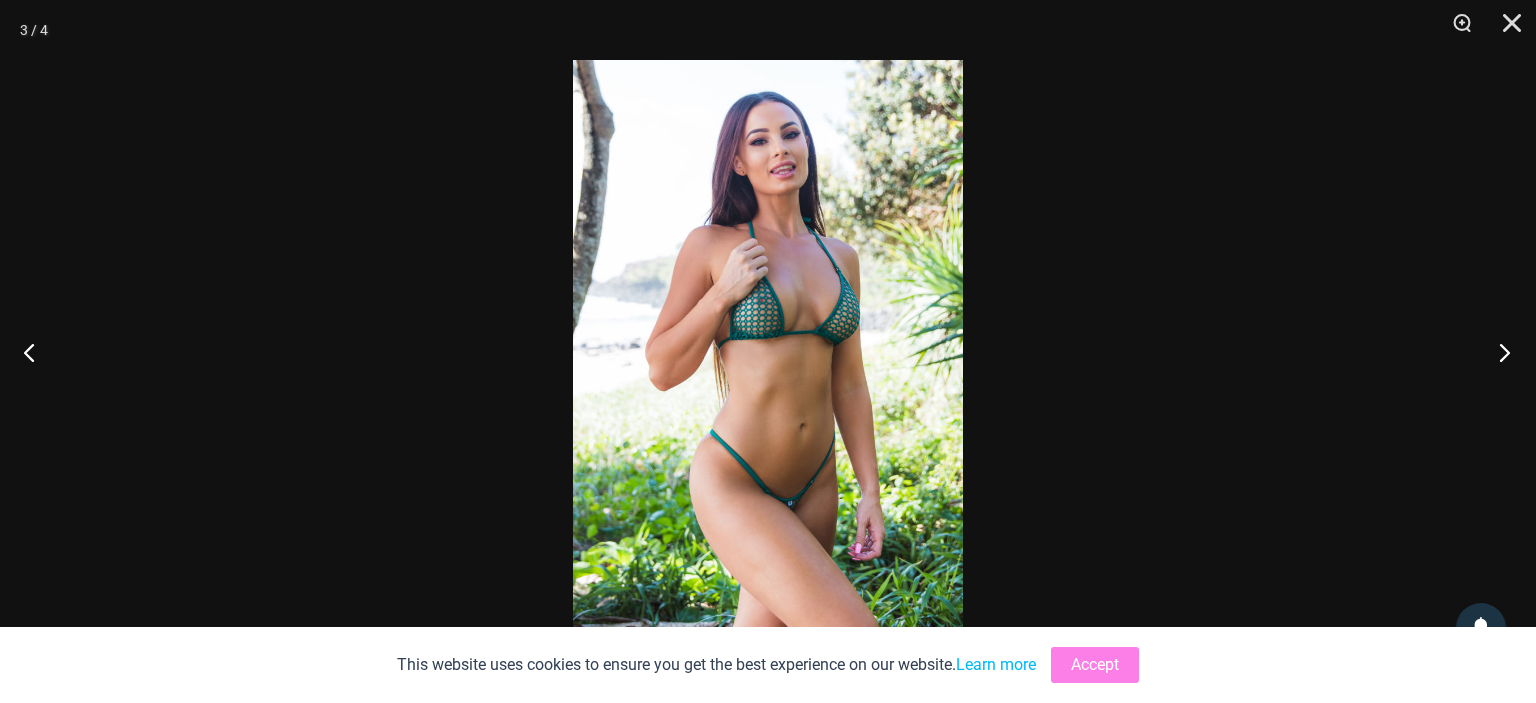 click at bounding box center (1498, 352) 